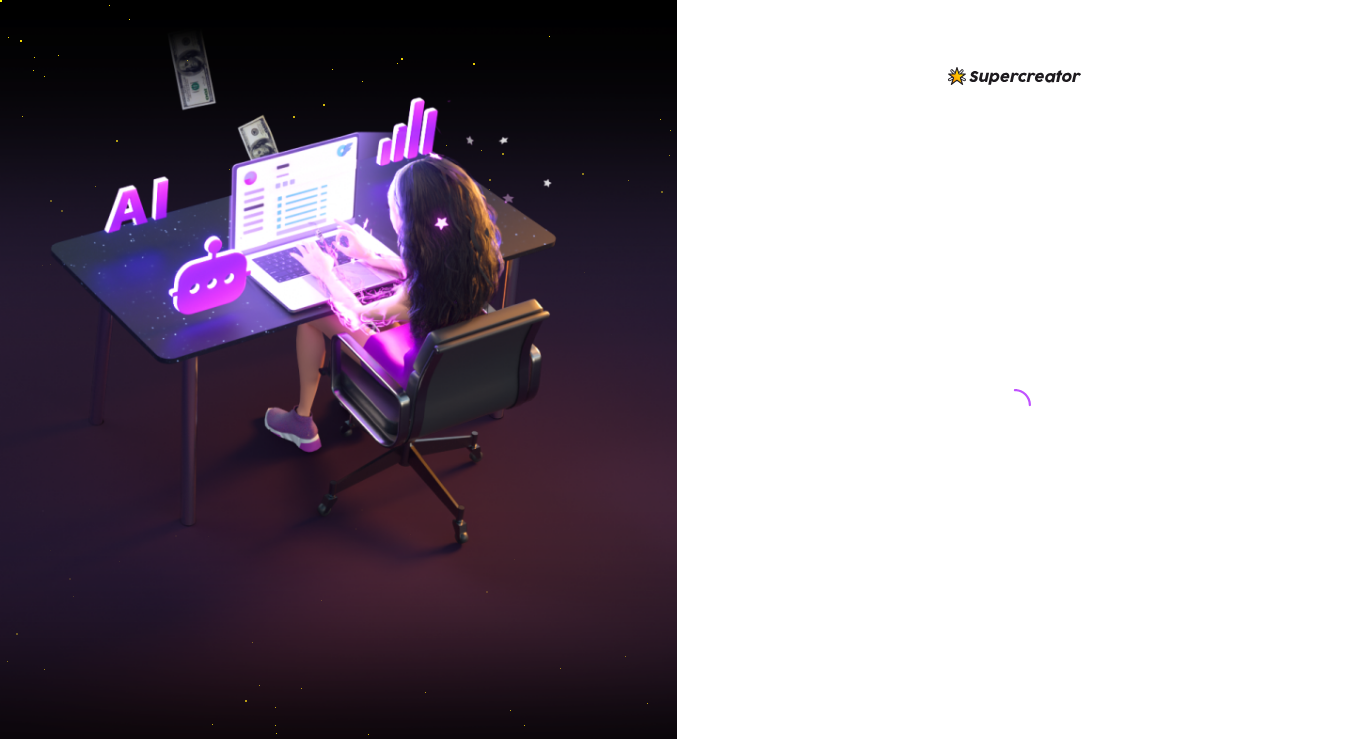 scroll, scrollTop: 0, scrollLeft: 0, axis: both 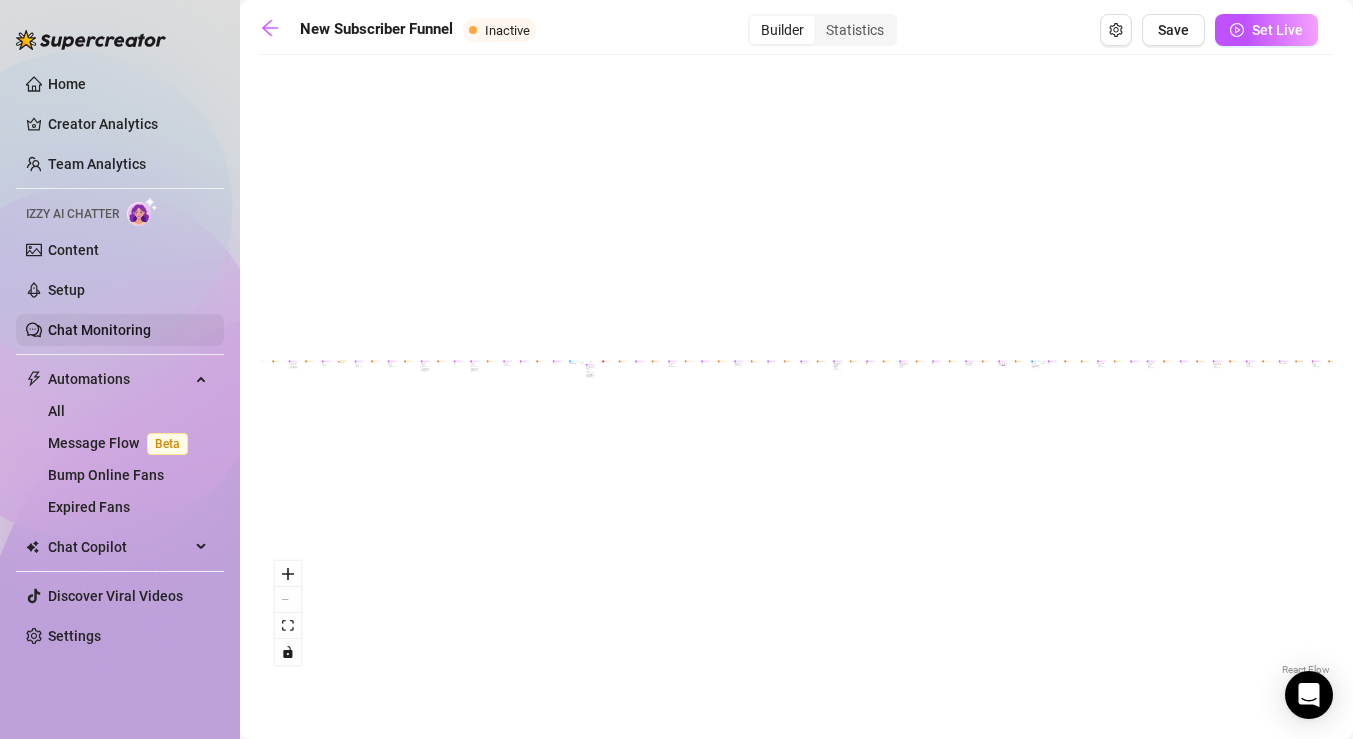 click on "Chat Monitoring" at bounding box center (99, 330) 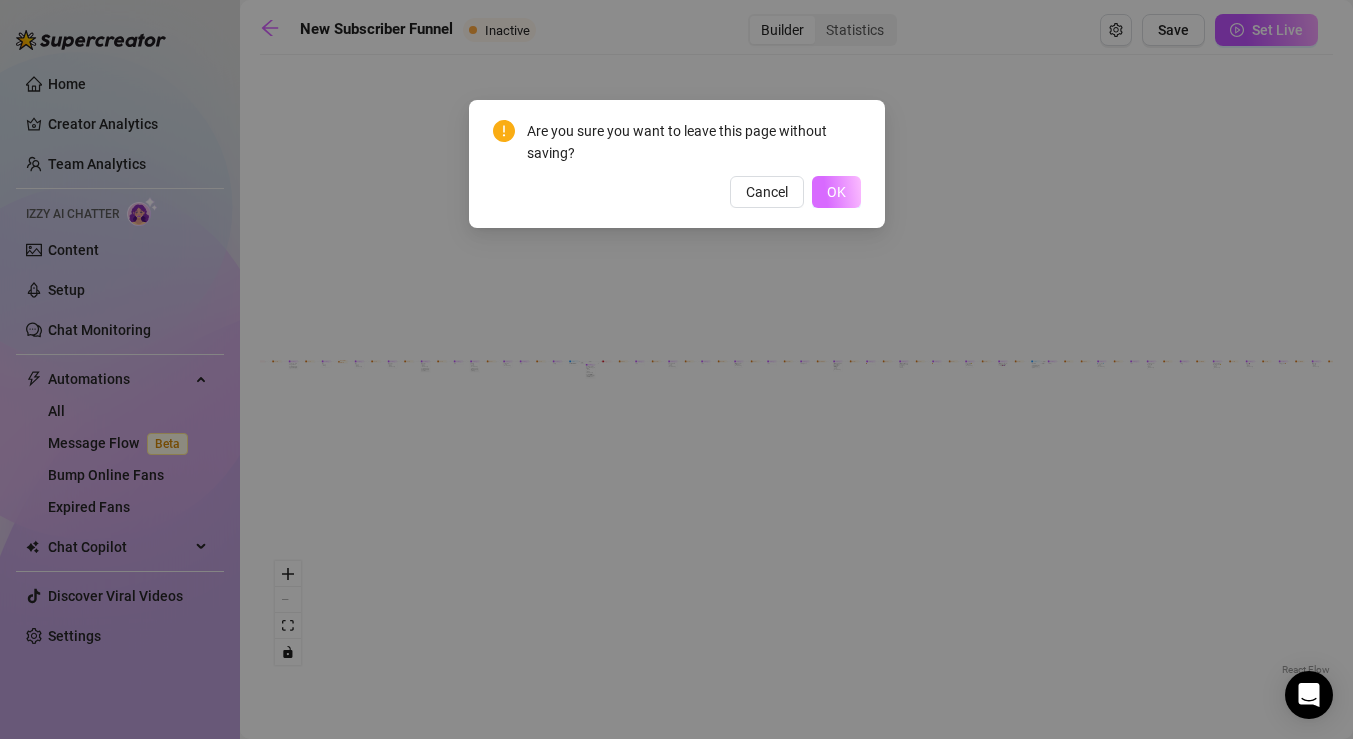 click on "OK" at bounding box center [836, 192] 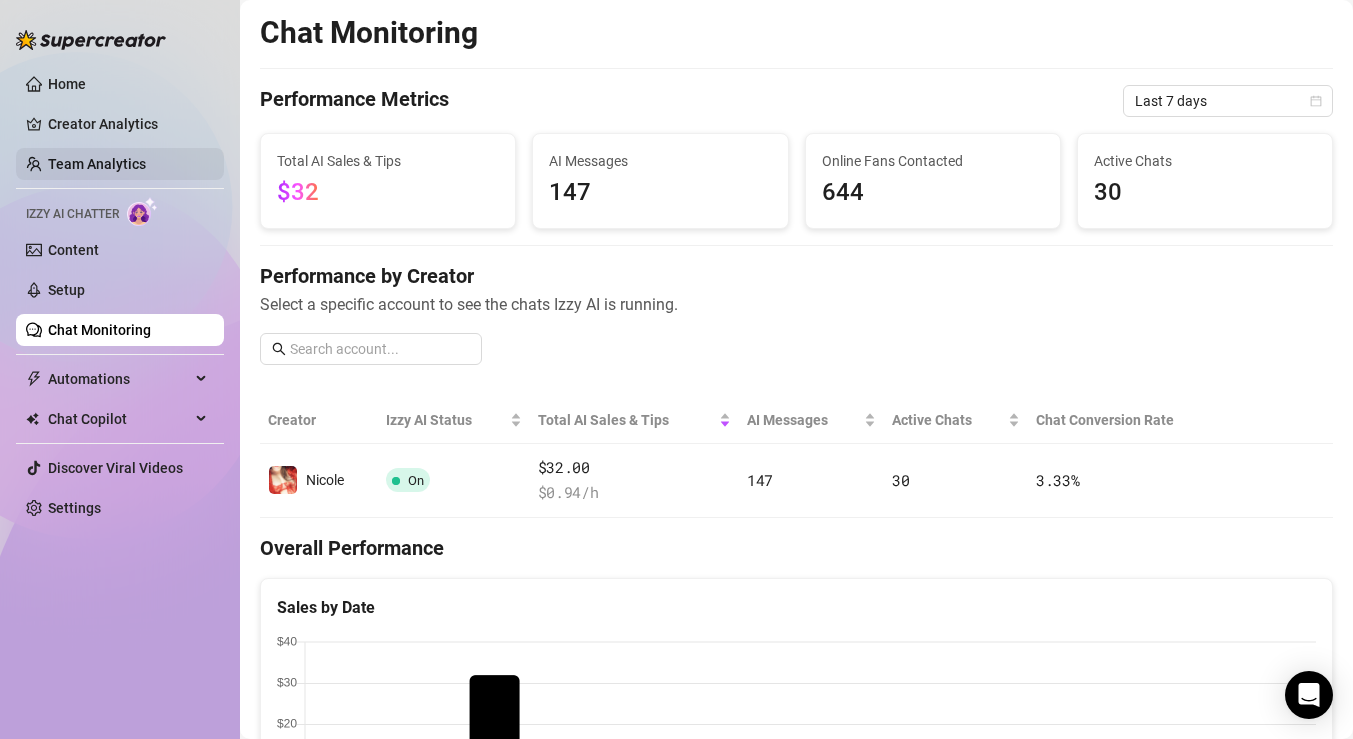 click on "Team Analytics" at bounding box center (97, 164) 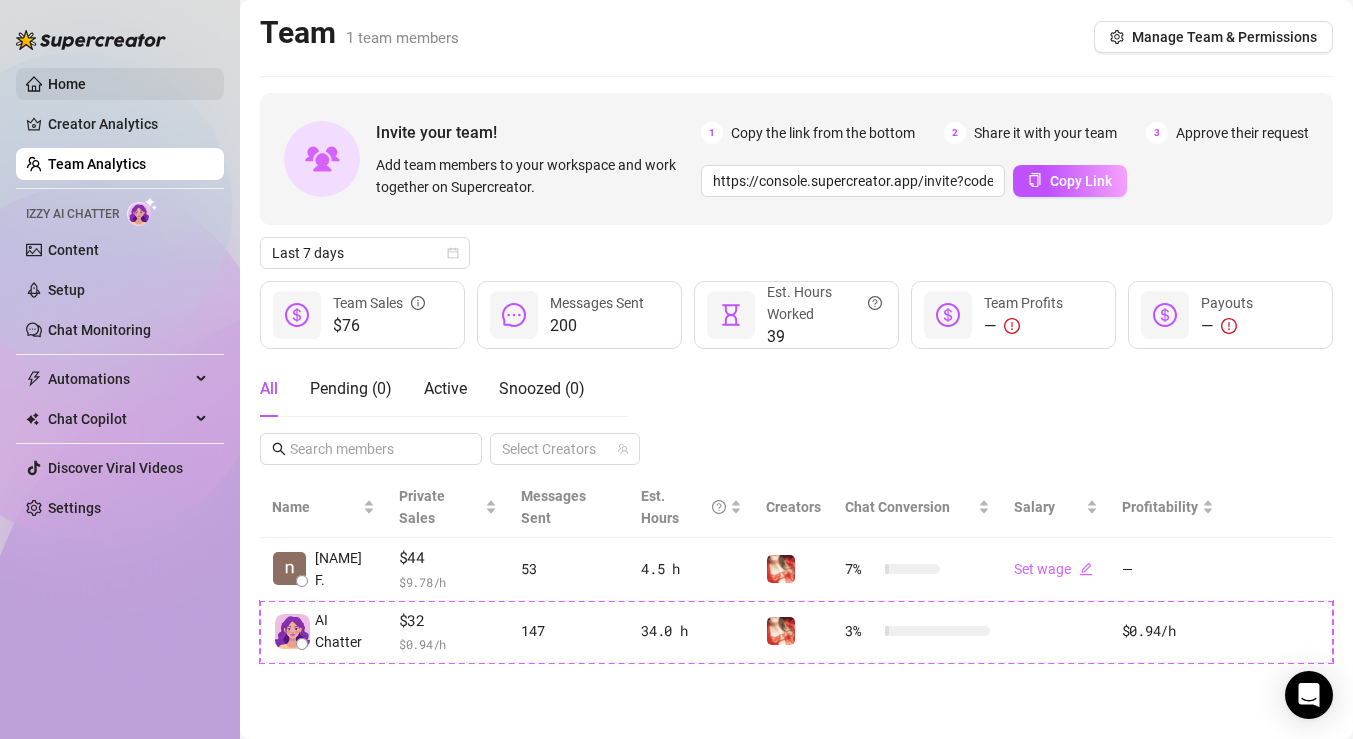 click on "Home" at bounding box center [67, 84] 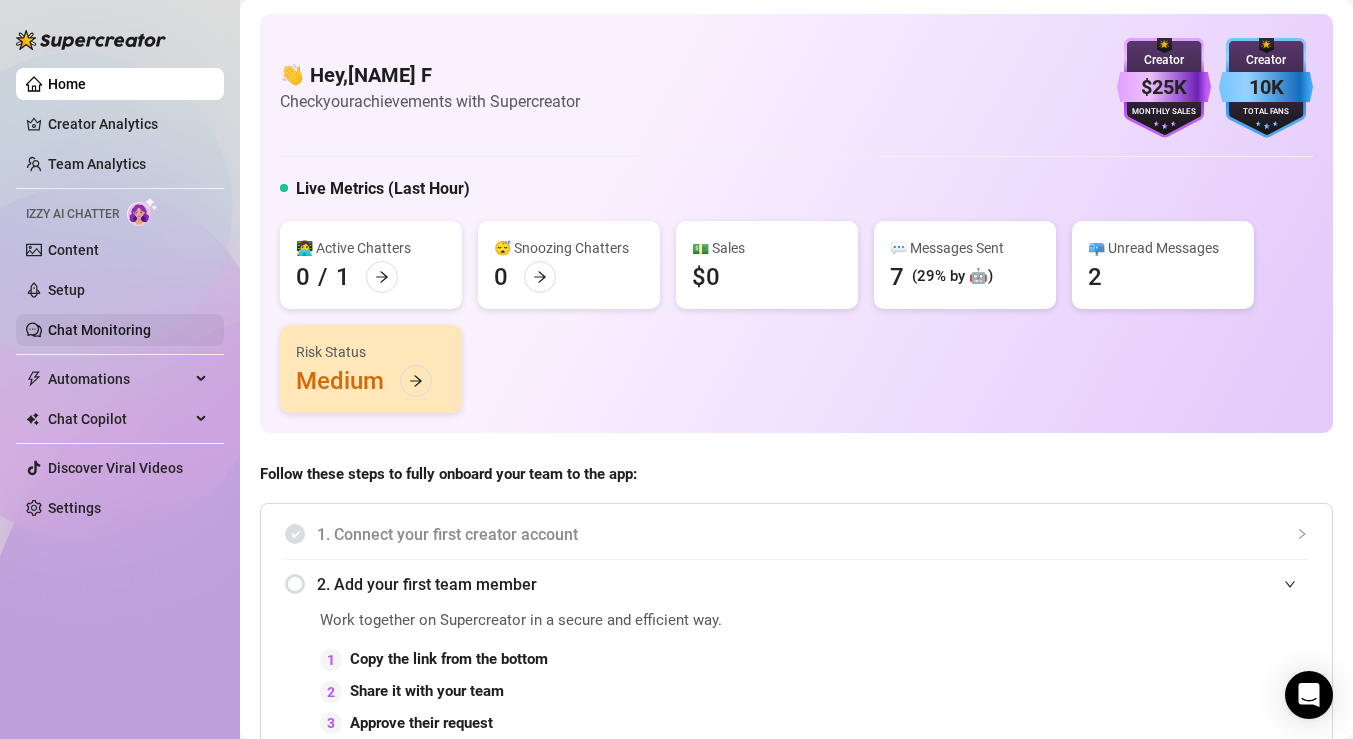 click on "Chat Monitoring" at bounding box center (99, 330) 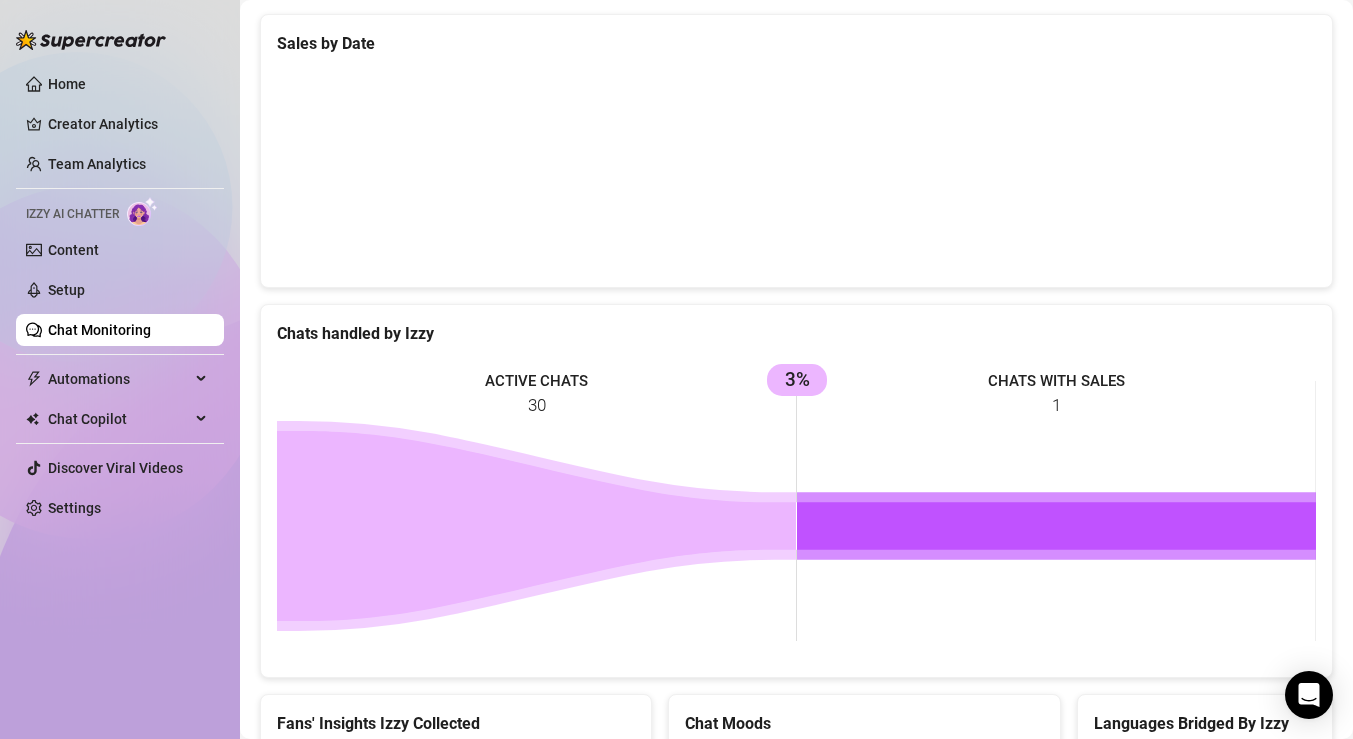 scroll, scrollTop: 685, scrollLeft: 0, axis: vertical 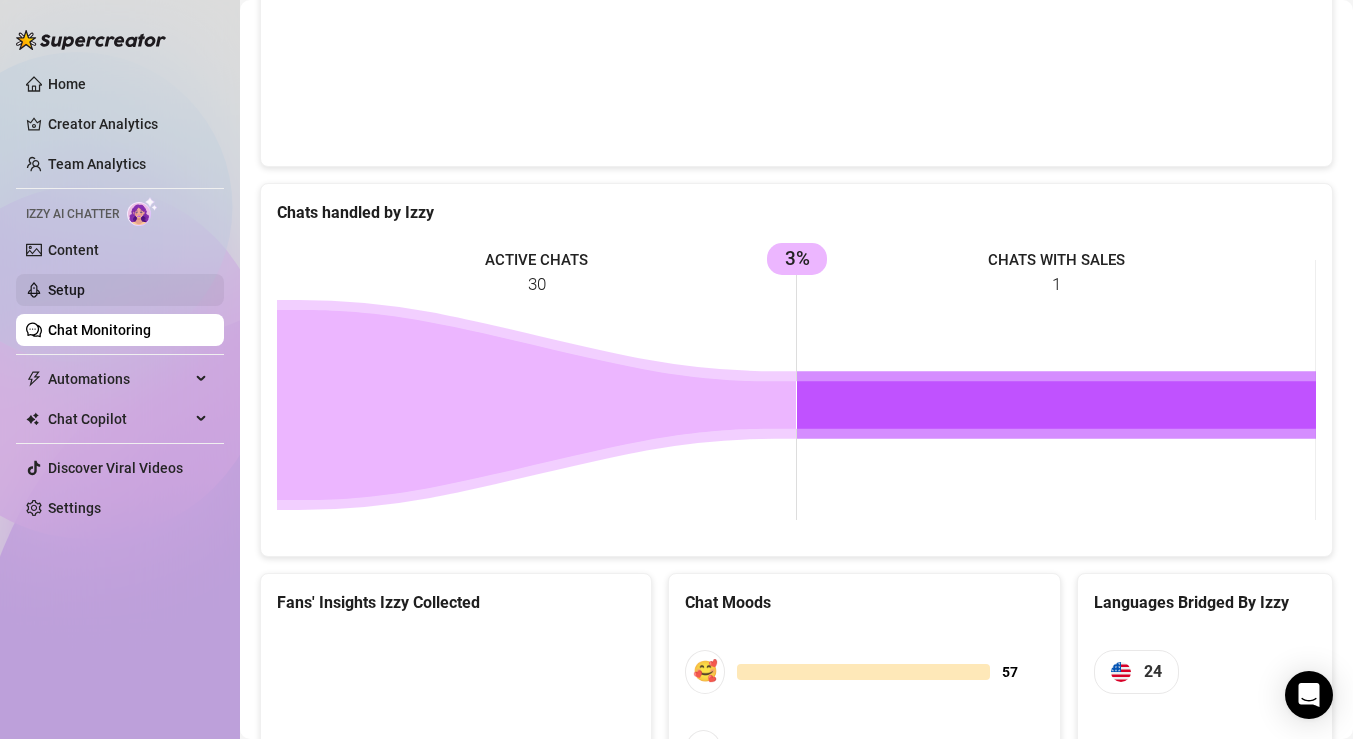 click on "Setup" at bounding box center [66, 290] 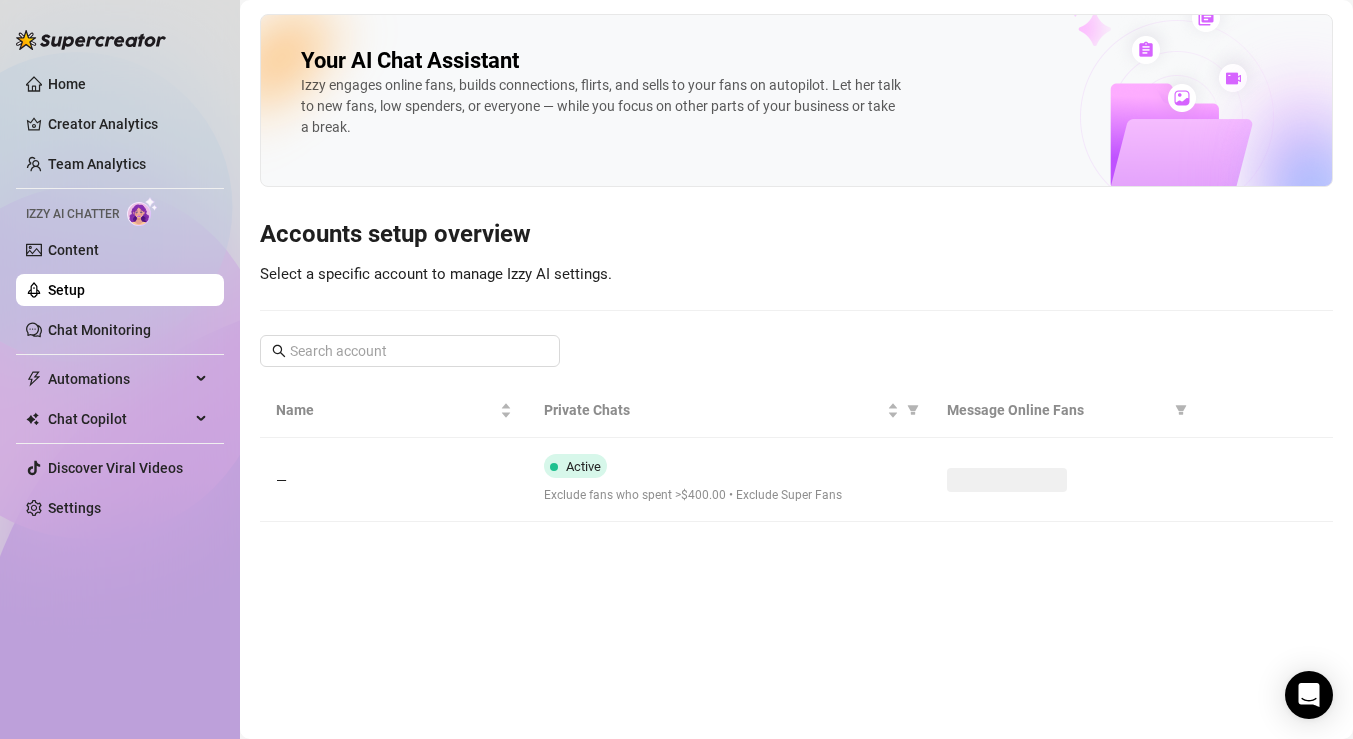 scroll, scrollTop: 0, scrollLeft: 0, axis: both 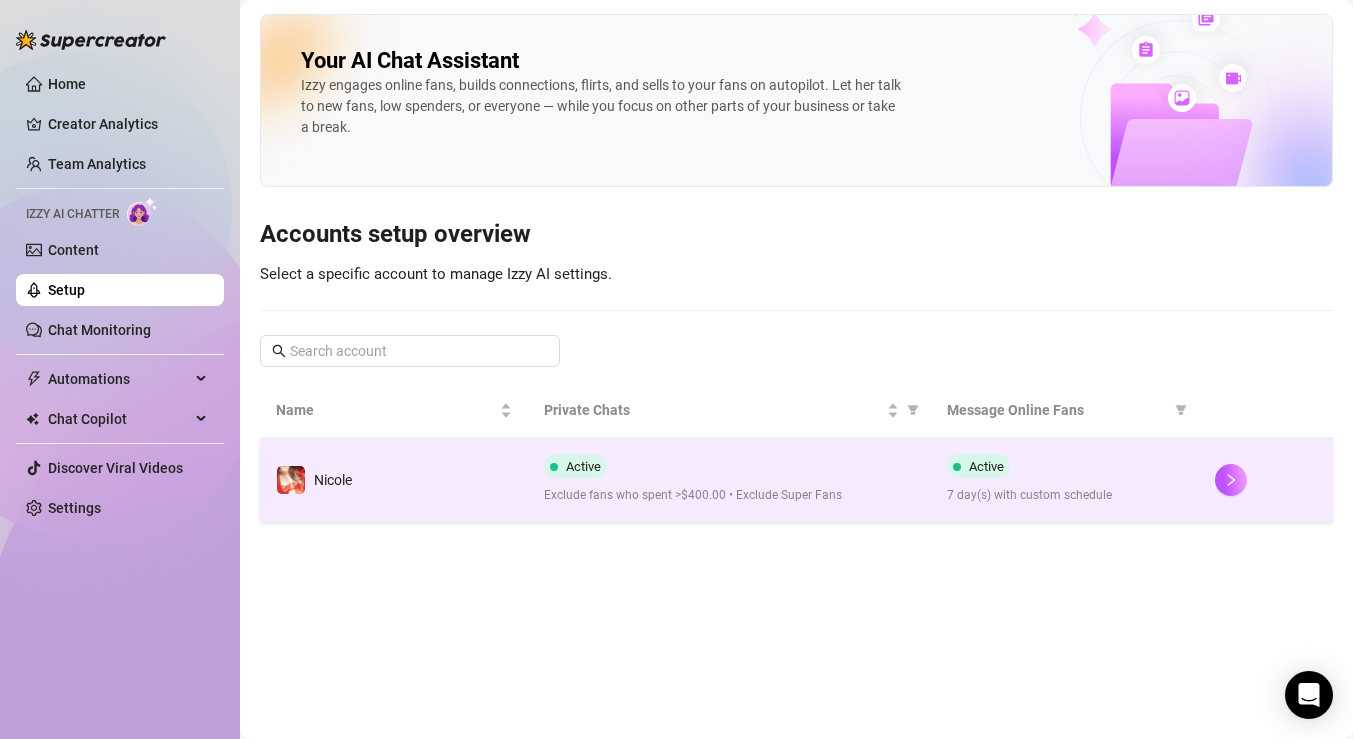click on "Active" at bounding box center (579, 466) 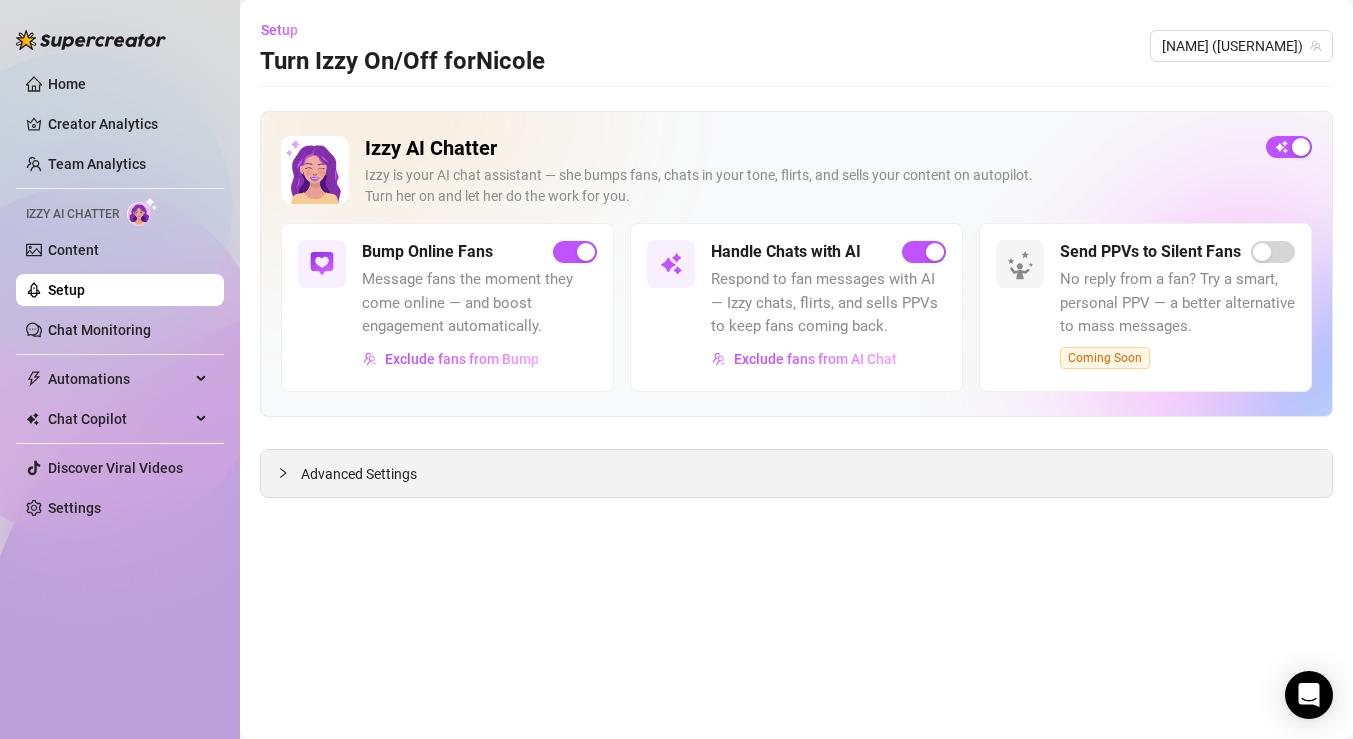 click on "Advanced Settings" at bounding box center [796, 473] 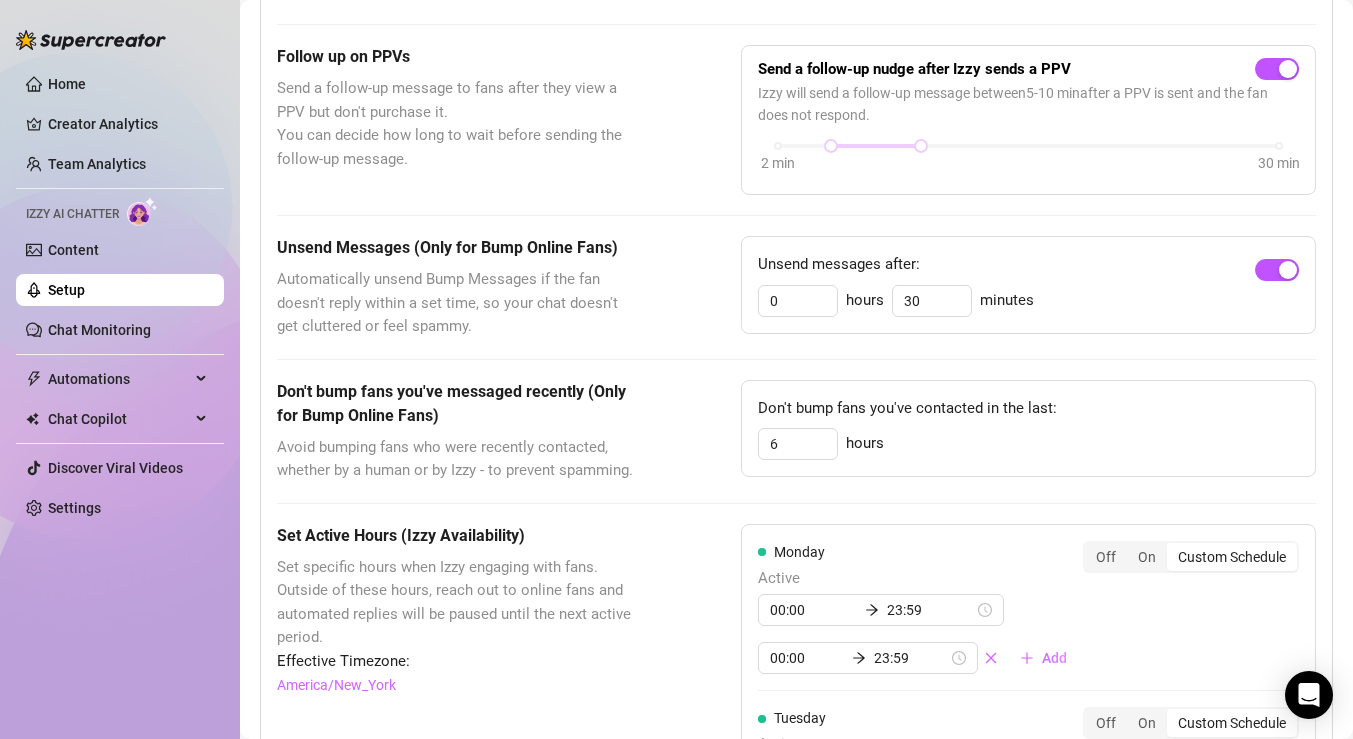 scroll, scrollTop: 798, scrollLeft: 0, axis: vertical 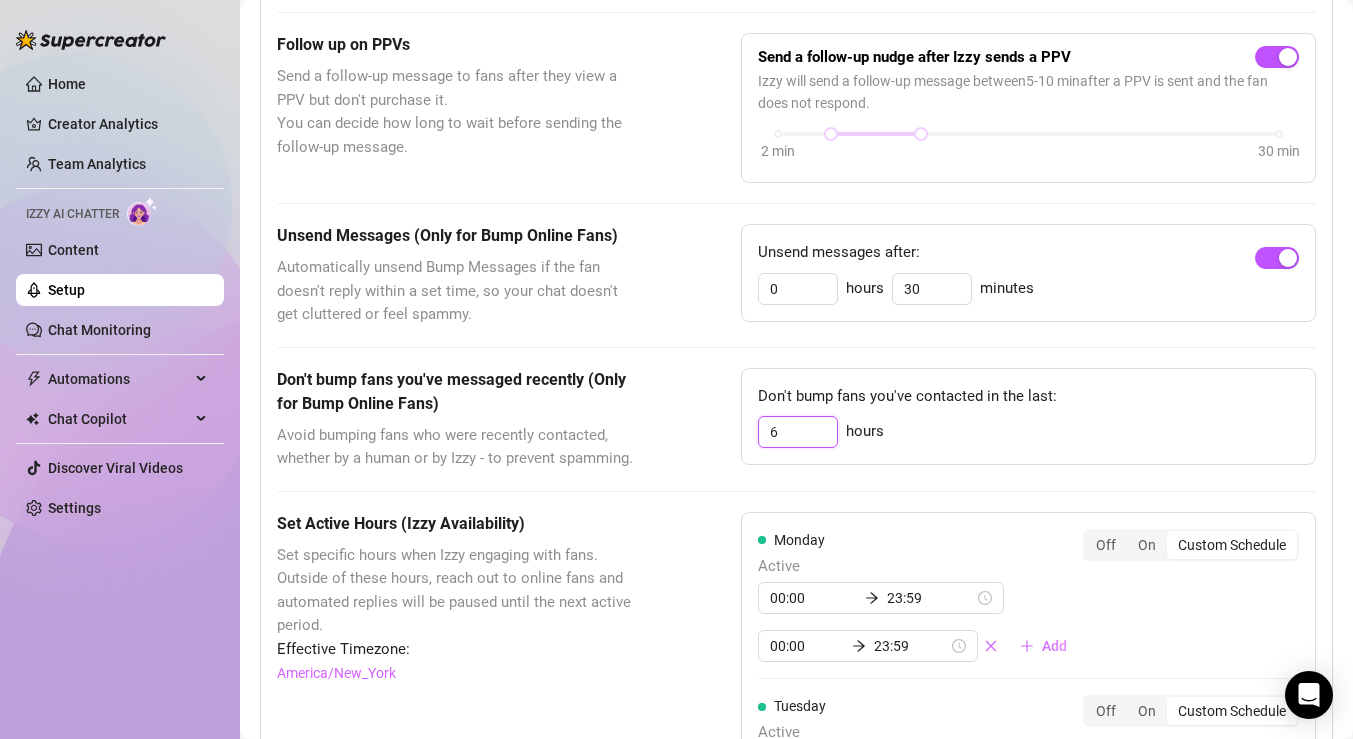 drag, startPoint x: 791, startPoint y: 433, endPoint x: 736, endPoint y: 432, distance: 55.00909 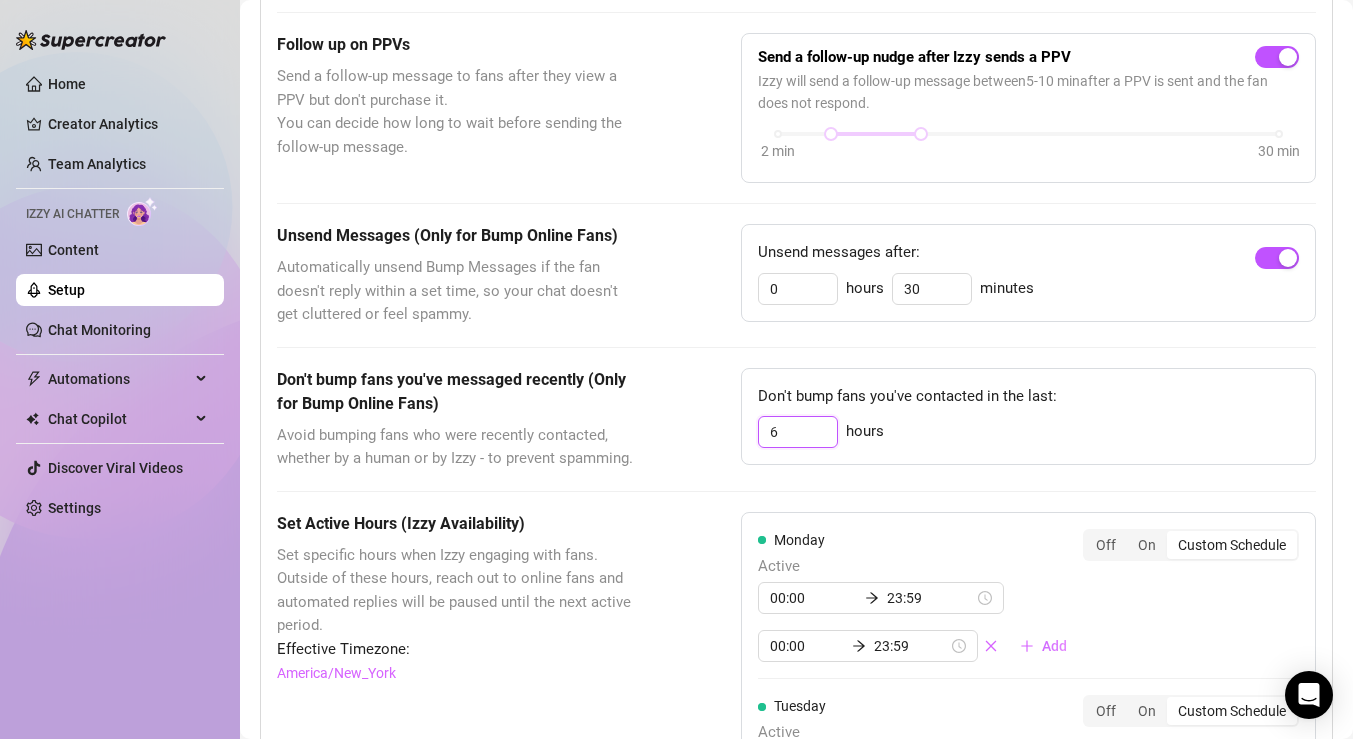 click on "Don't bump fans you've messaged recently (Only for Bump Online Fans) Avoid bumping fans who were recently contacted, whether by a human or by Izzy - to prevent spamming. Don't bump fans you've contacted in the last: 6 hours" at bounding box center (796, 419) 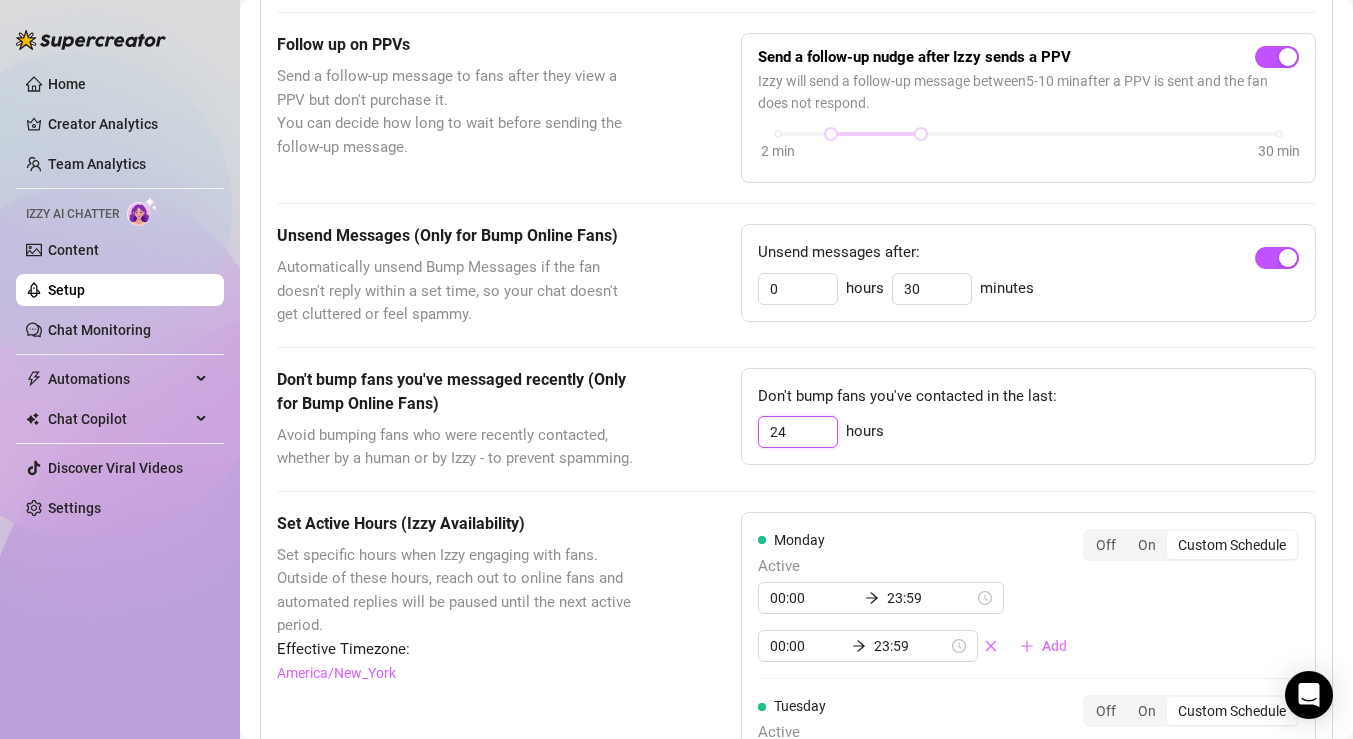 type on "24" 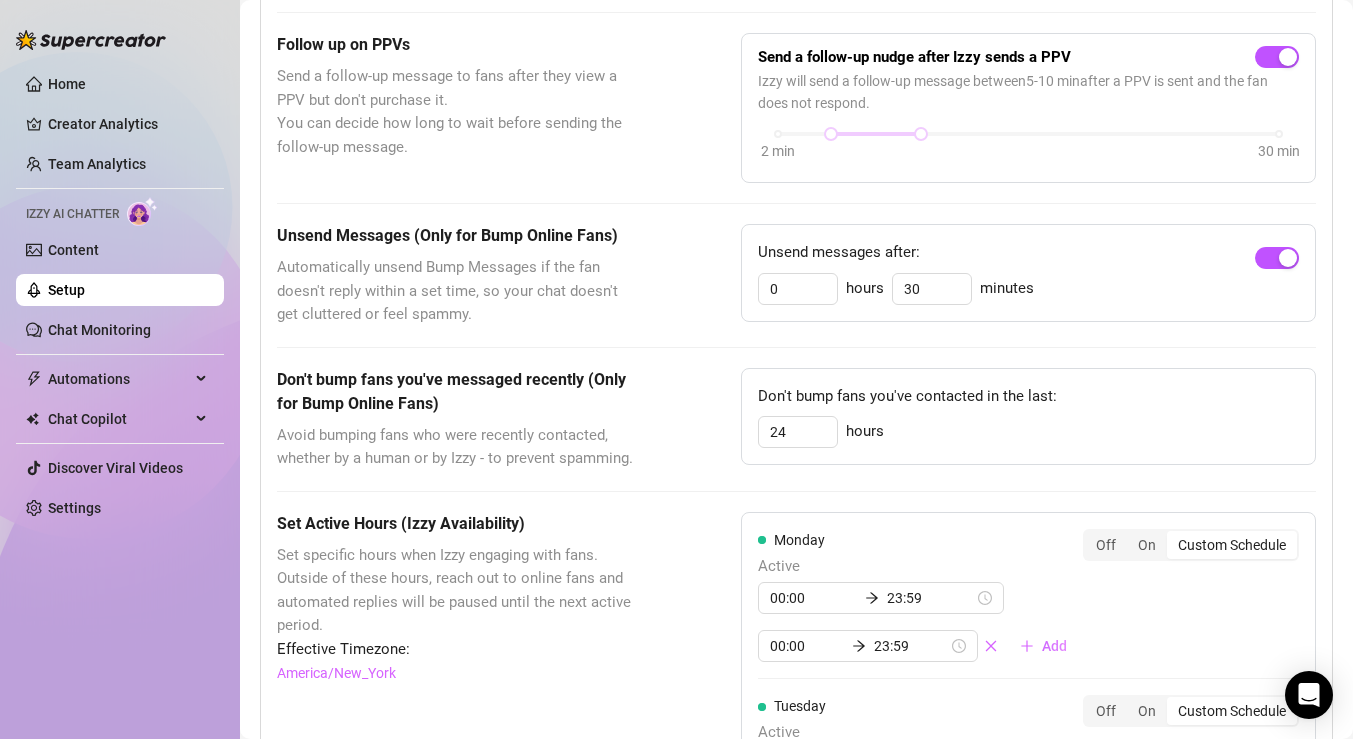 click on "These settings control all of Izzy's features   — including Bump Online Fans, Handle Chats with AI, and Send PPVs to Silent Fans. Message Delay Set a delay to make message timing feel more natural. Messages will send at a random time within your chosen range. For example, you can wait a few minutes after a fan comes online before sending the first message, or add a random delay before each reply. Set Message Delay Each interaction will get a random delay from the range below. Delay range:  30 sec  -  1 min 30 sec 3 min Follow up on PPVs Send a follow-up message to fans after they view a PPV but don't purchase it. You can decide how long to wait before sending the follow-up message. Send a follow-up nudge after Izzy sends a PPV Izzy will send a follow-up message between  5 - 10 min  after a PPV is sent and the fan does not respond. 2 min 30 min Unsend Messages (Only for Bump Online Fans) Unsend messages after: 0 hours 30 minutes Don't bump fans you've messaged recently (Only for Bump Online Fans) 24 hours On" at bounding box center [796, 776] 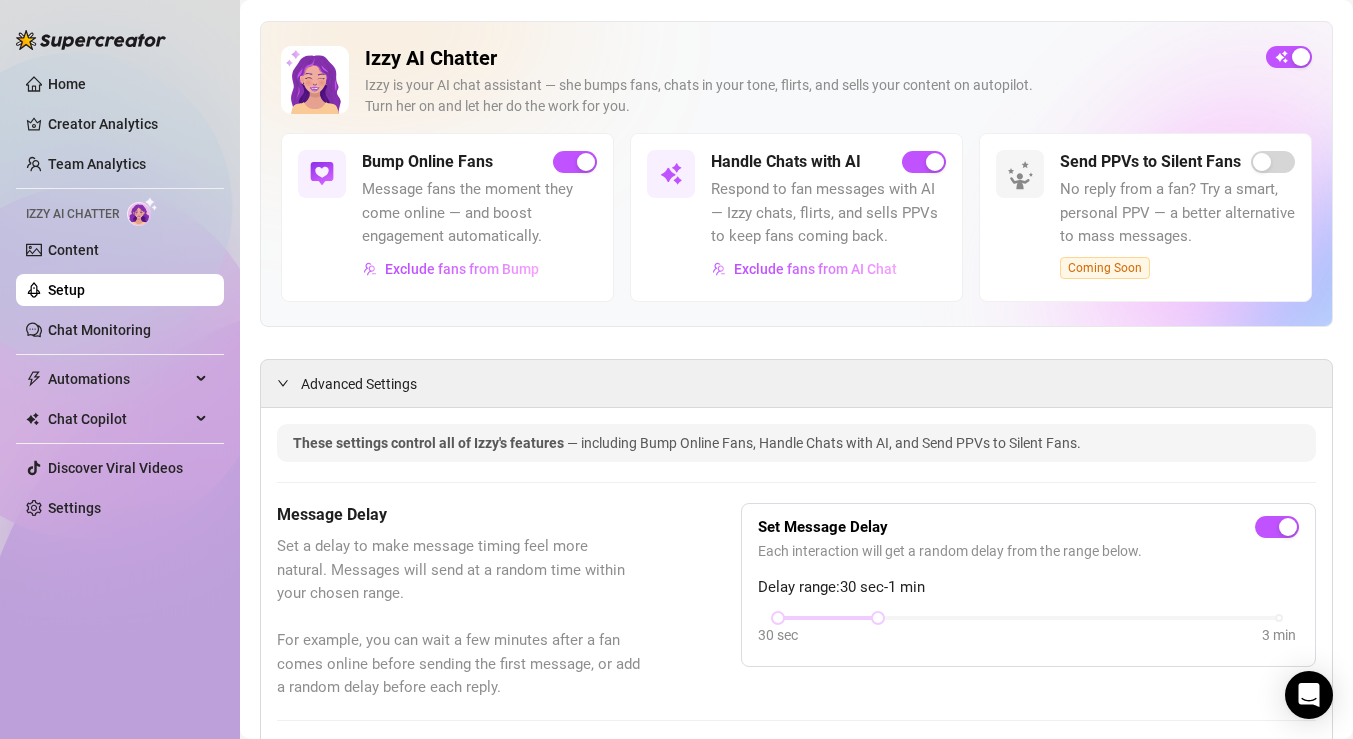 scroll, scrollTop: 80, scrollLeft: 0, axis: vertical 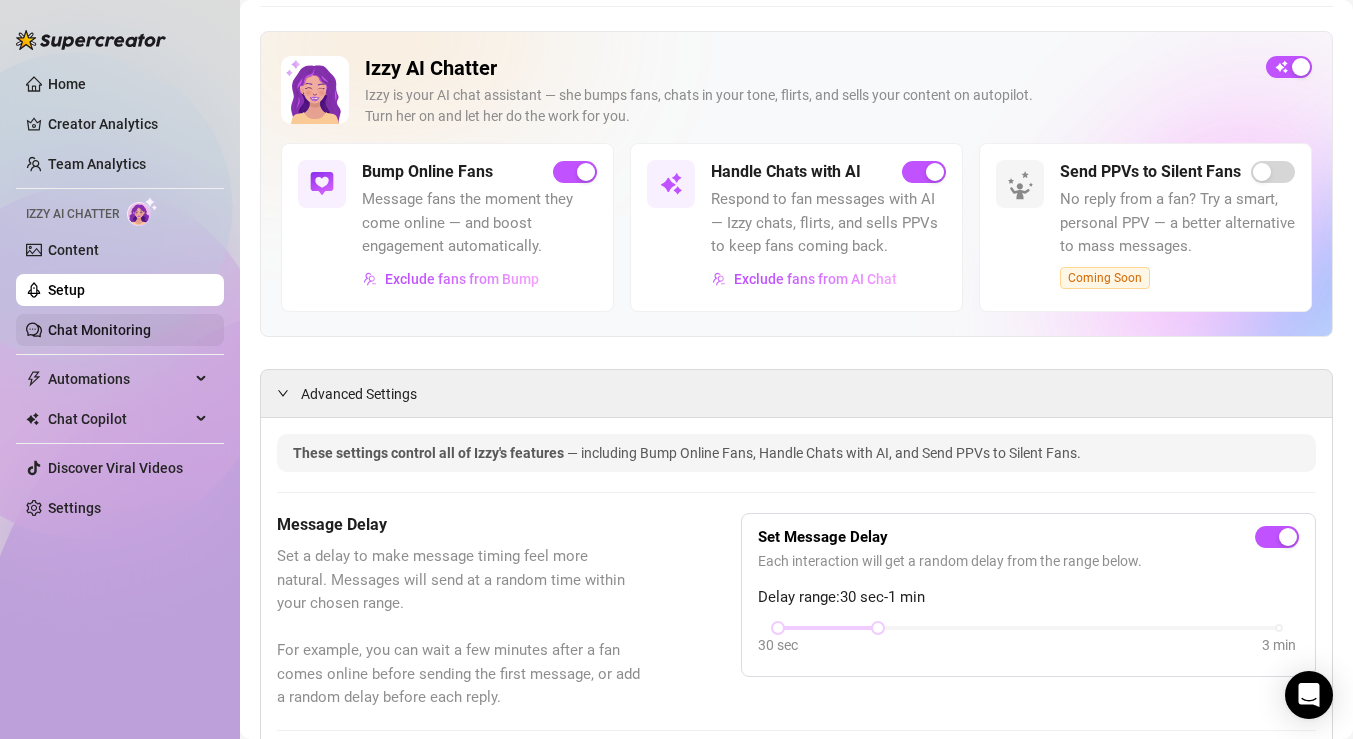 click on "Chat Monitoring" at bounding box center (99, 330) 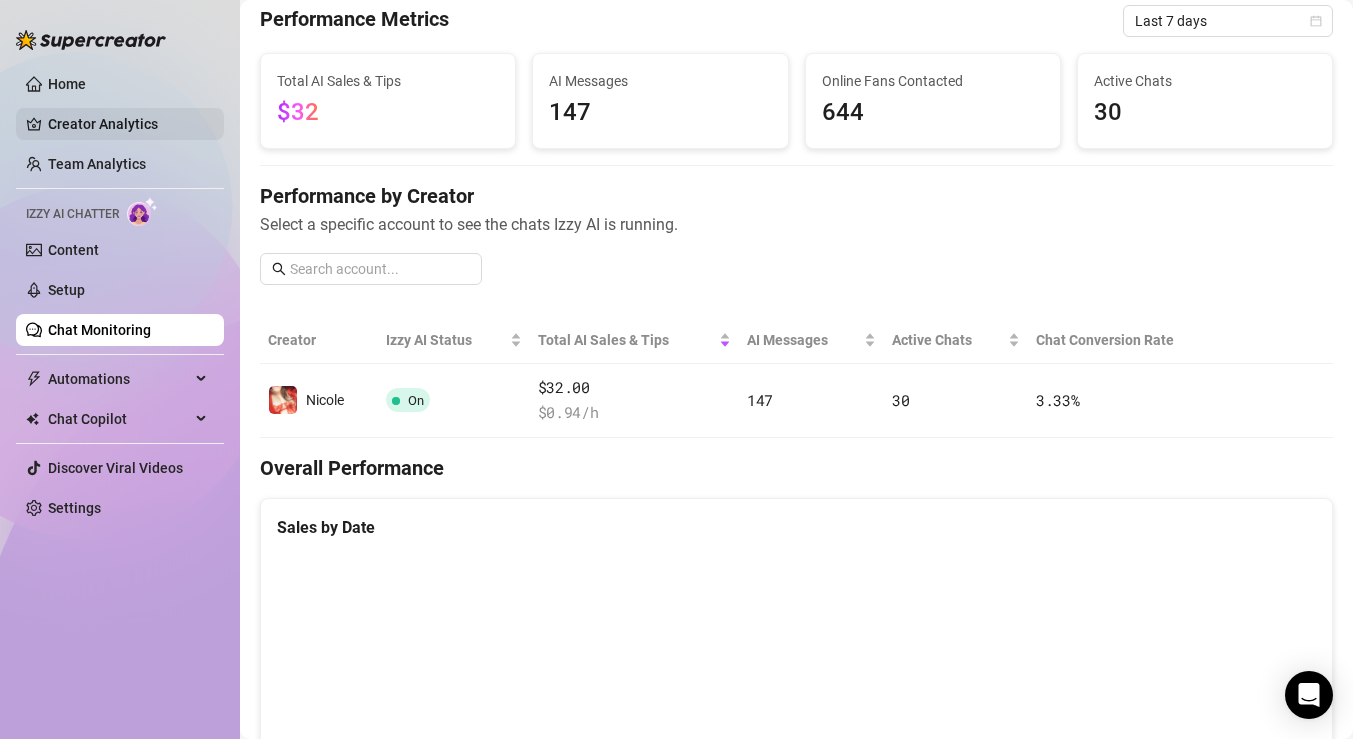 click on "Creator Analytics" at bounding box center [128, 124] 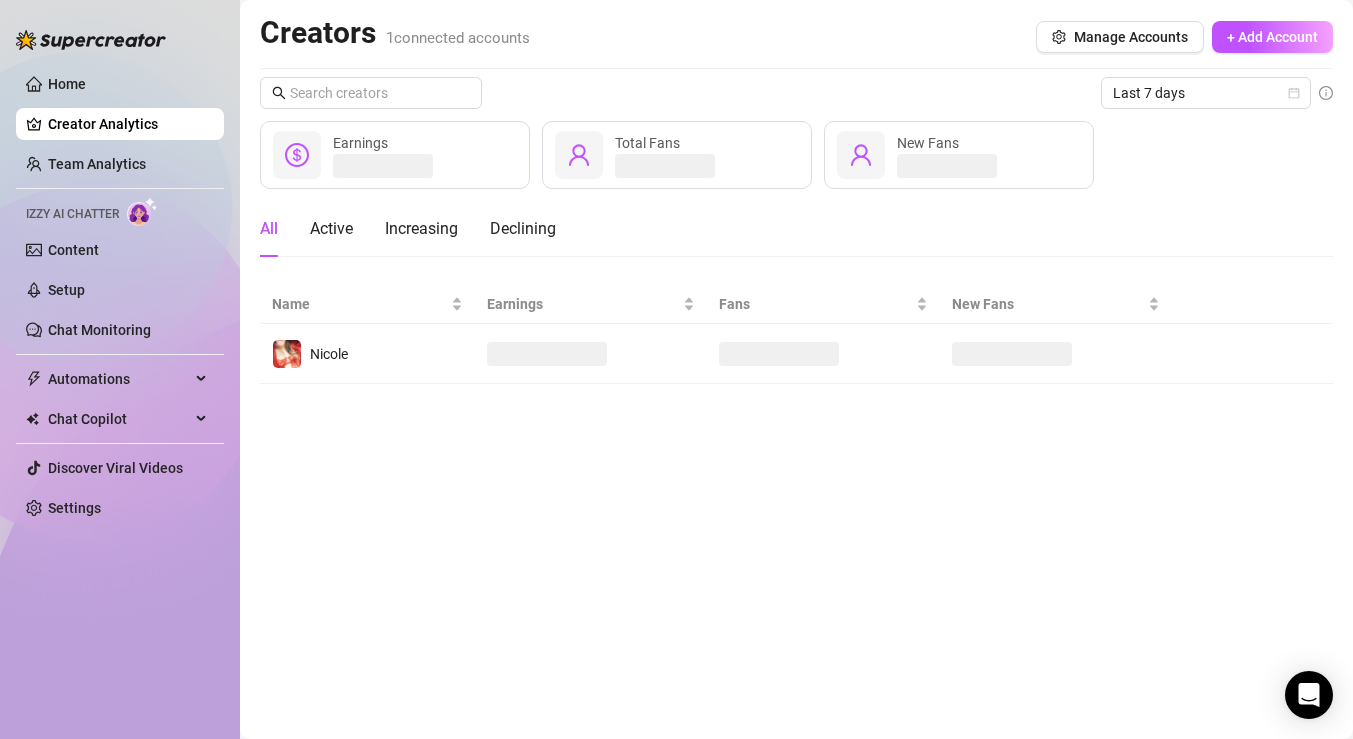 scroll, scrollTop: 0, scrollLeft: 0, axis: both 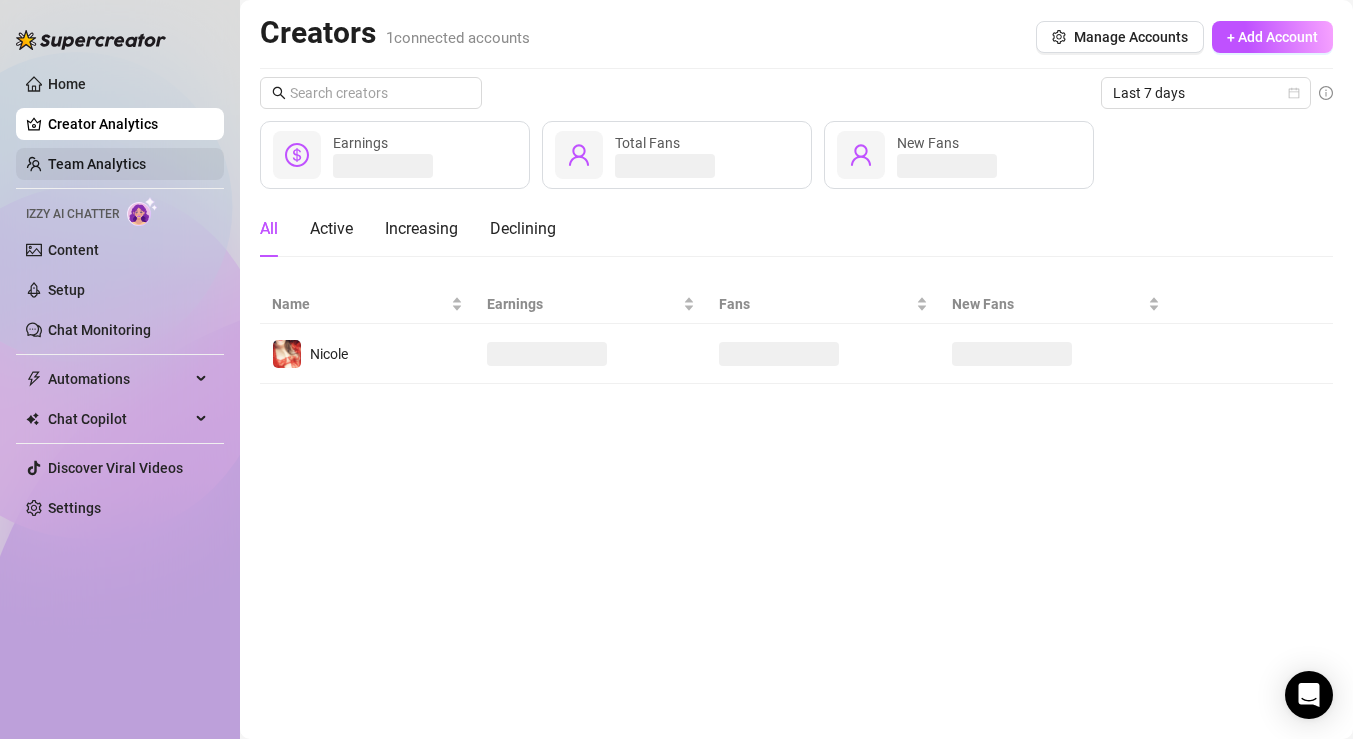 click on "Team Analytics" at bounding box center (97, 164) 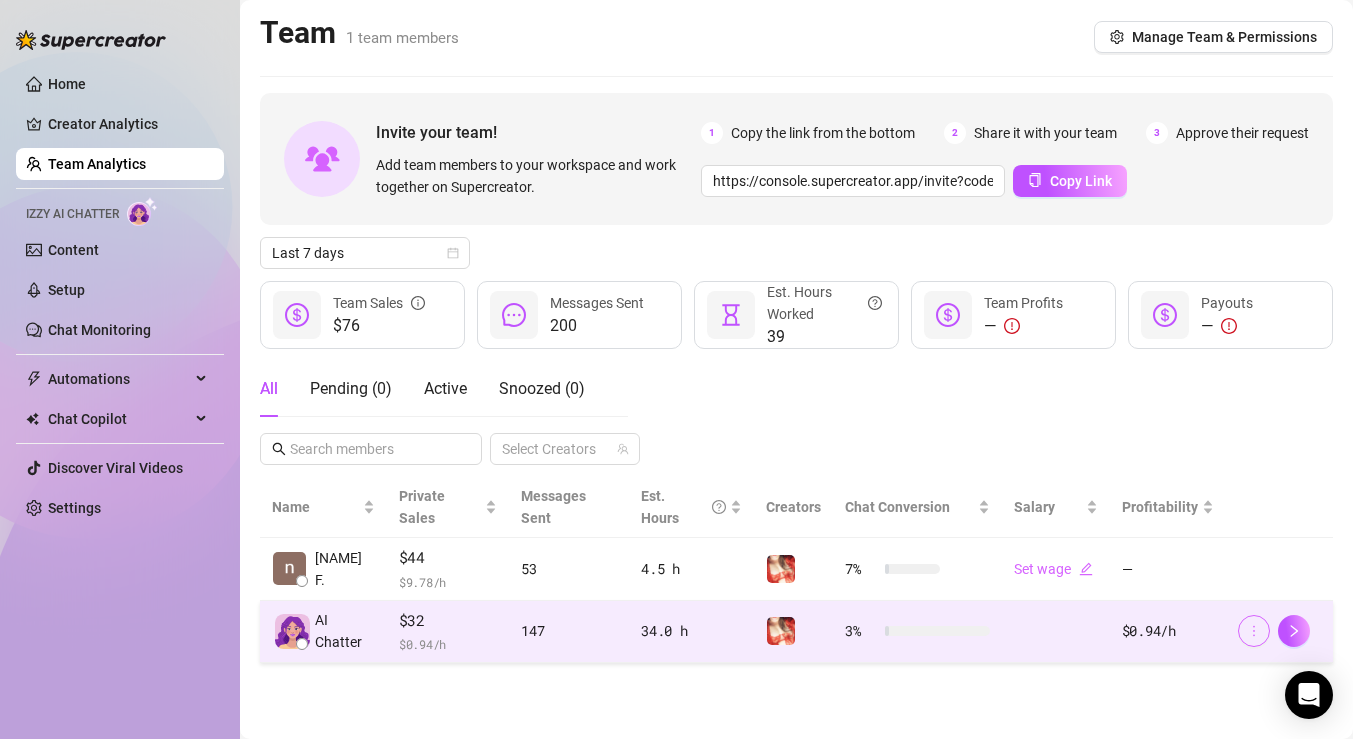 click 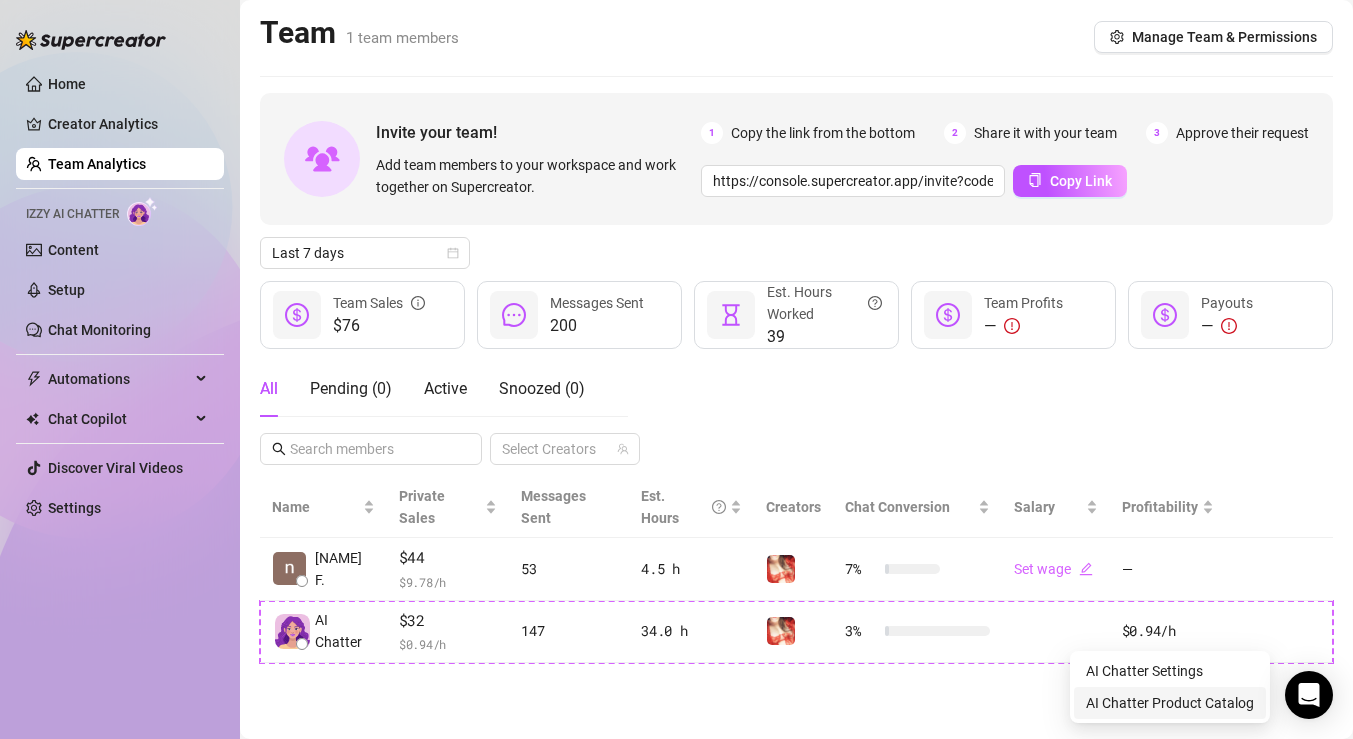click on "AI Chatter Product Catalog" at bounding box center (1170, 703) 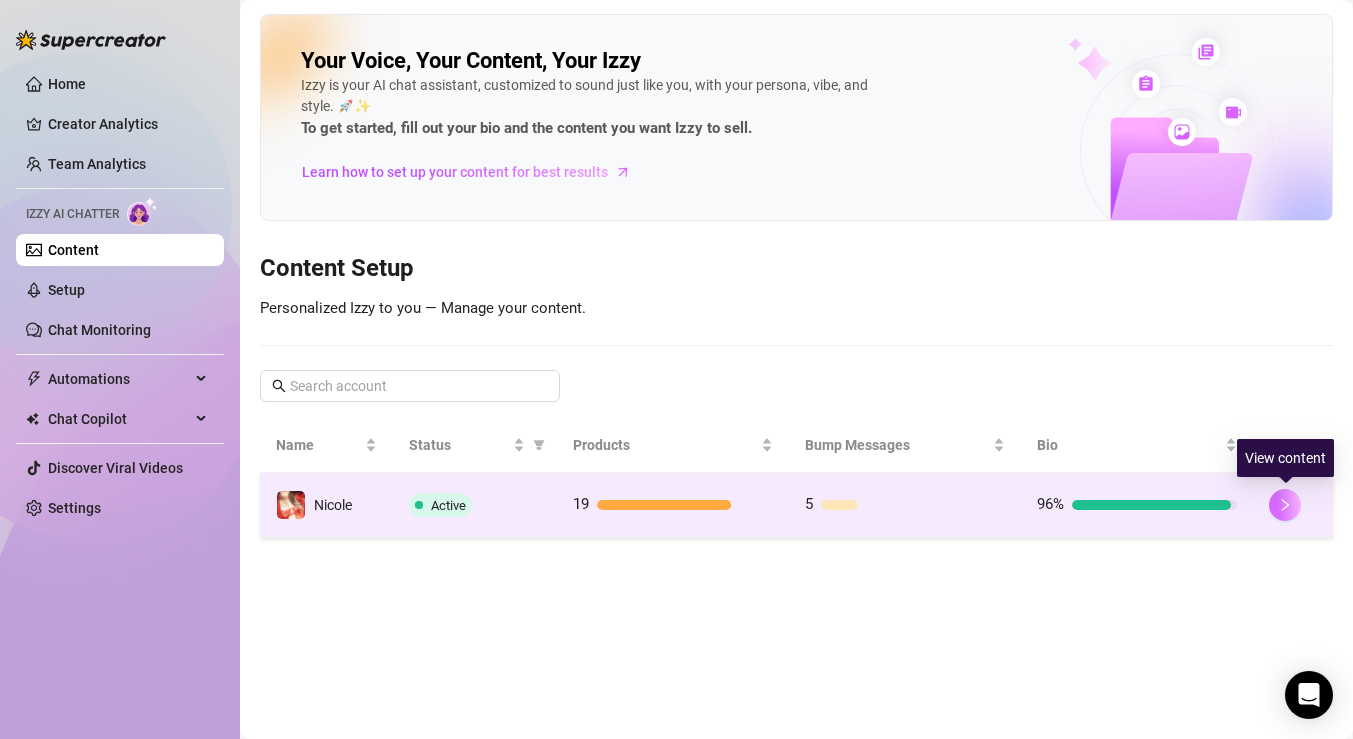 click 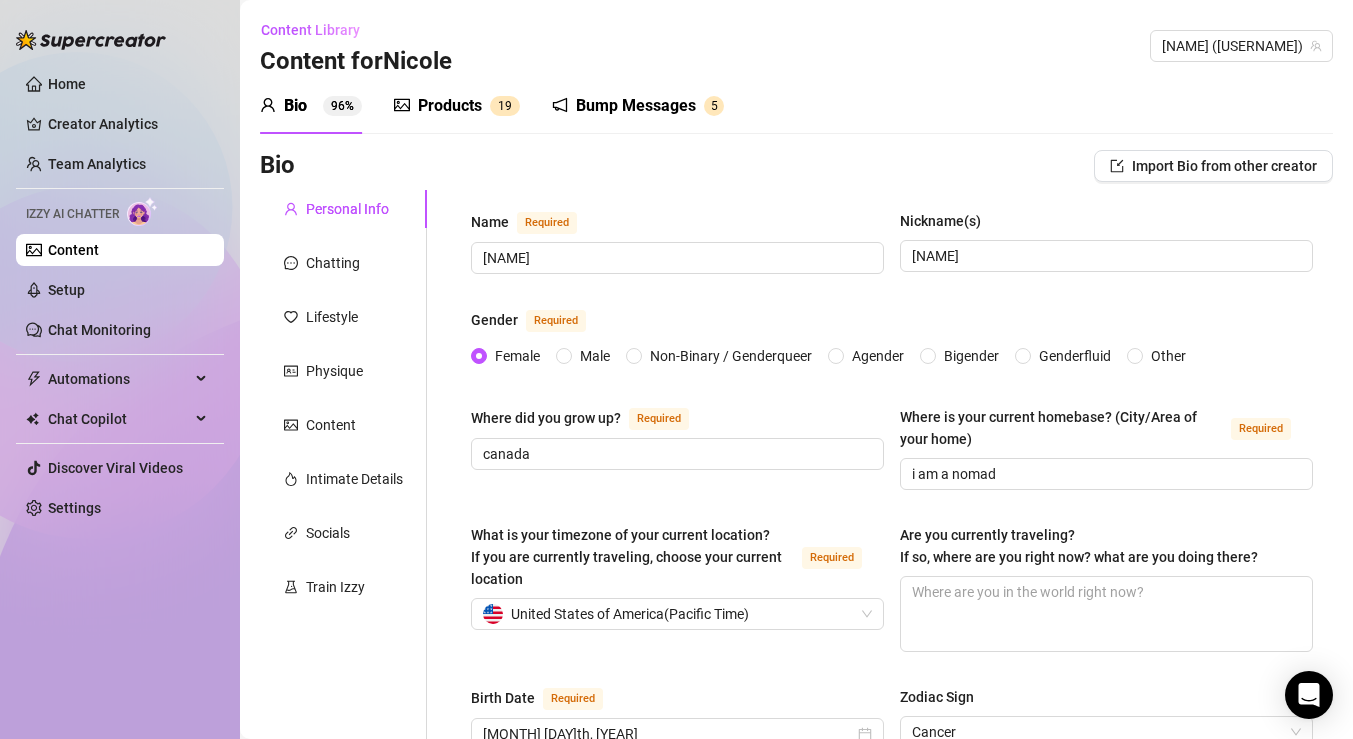 click on "Bump Messages" at bounding box center (636, 106) 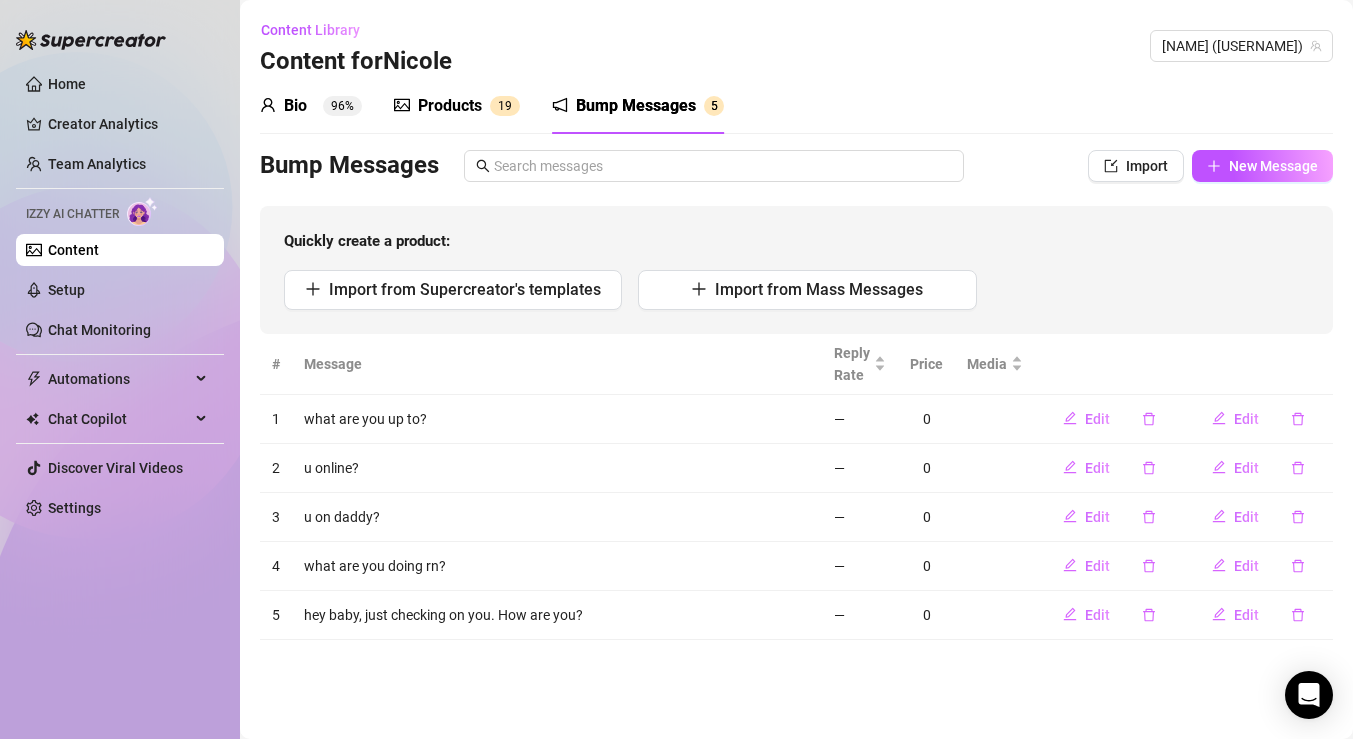 type 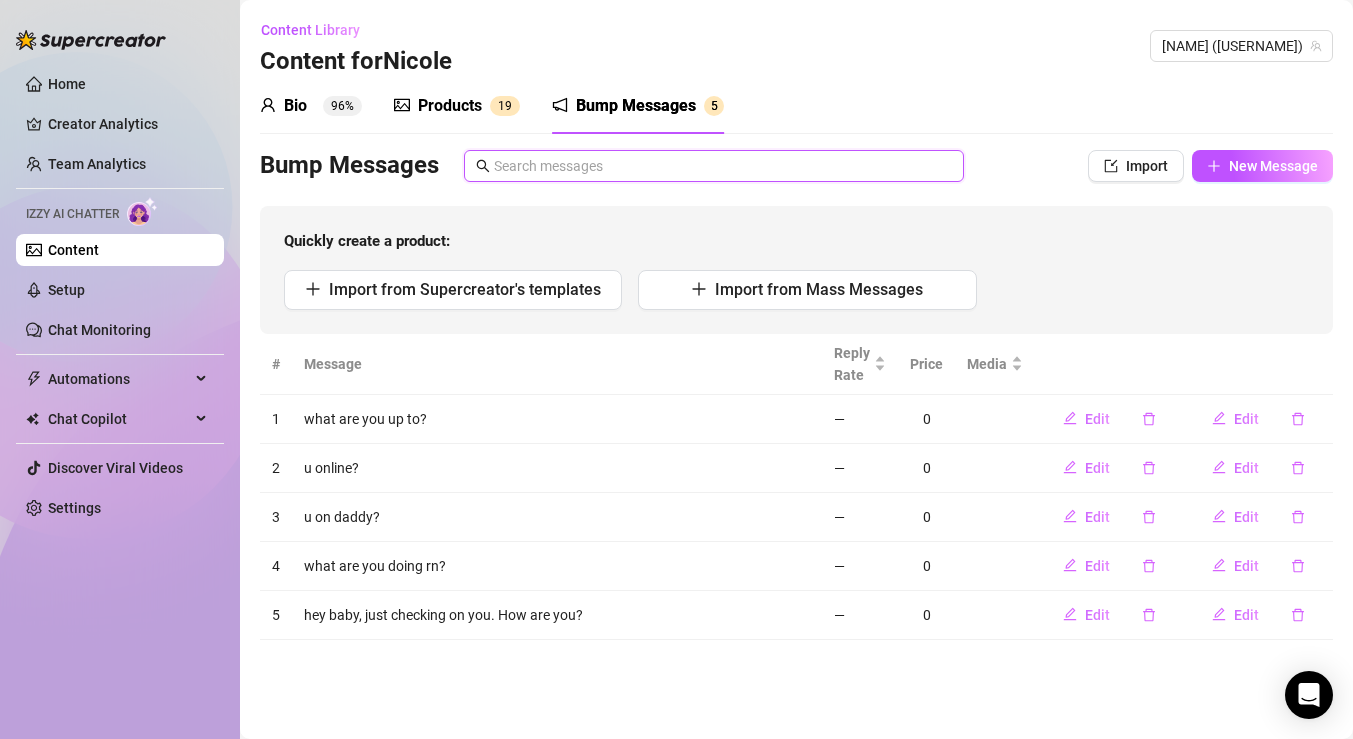 click at bounding box center (723, 166) 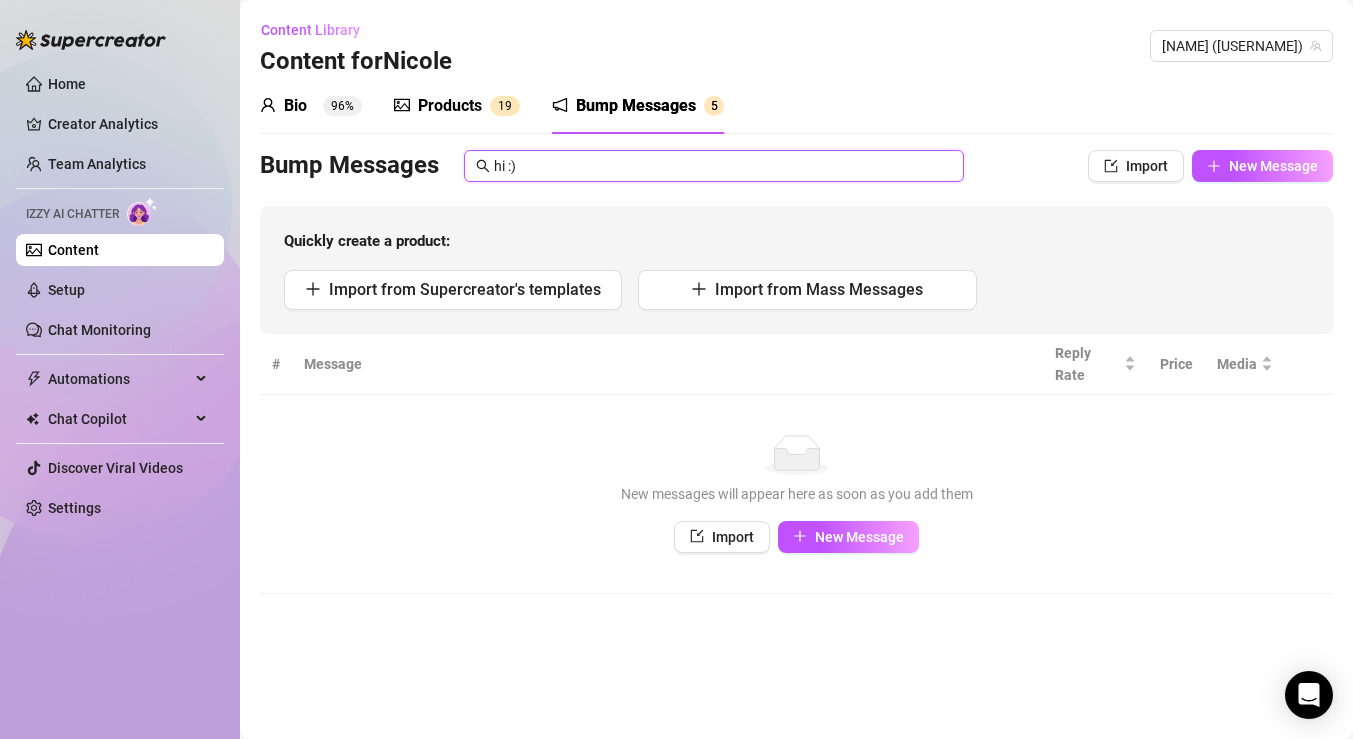 drag, startPoint x: 683, startPoint y: 156, endPoint x: 411, endPoint y: 170, distance: 272.36005 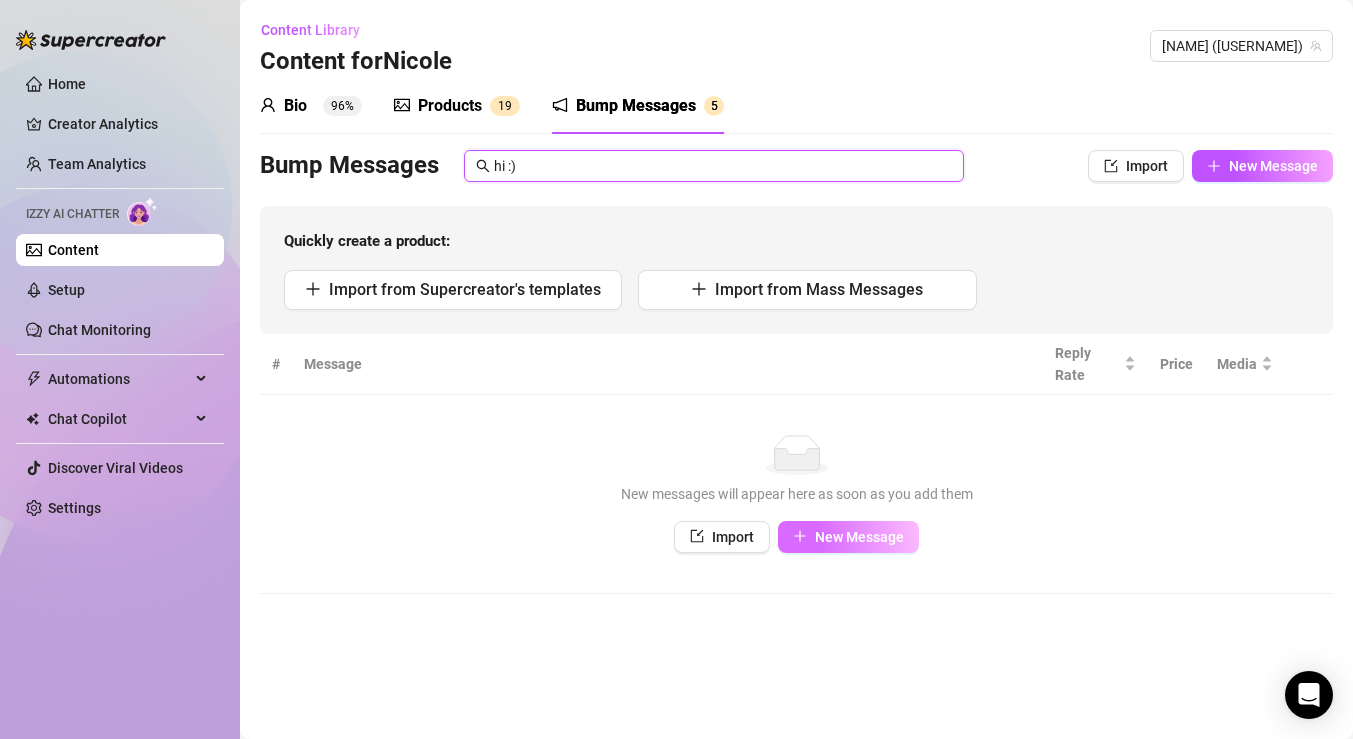 type on "hi :)" 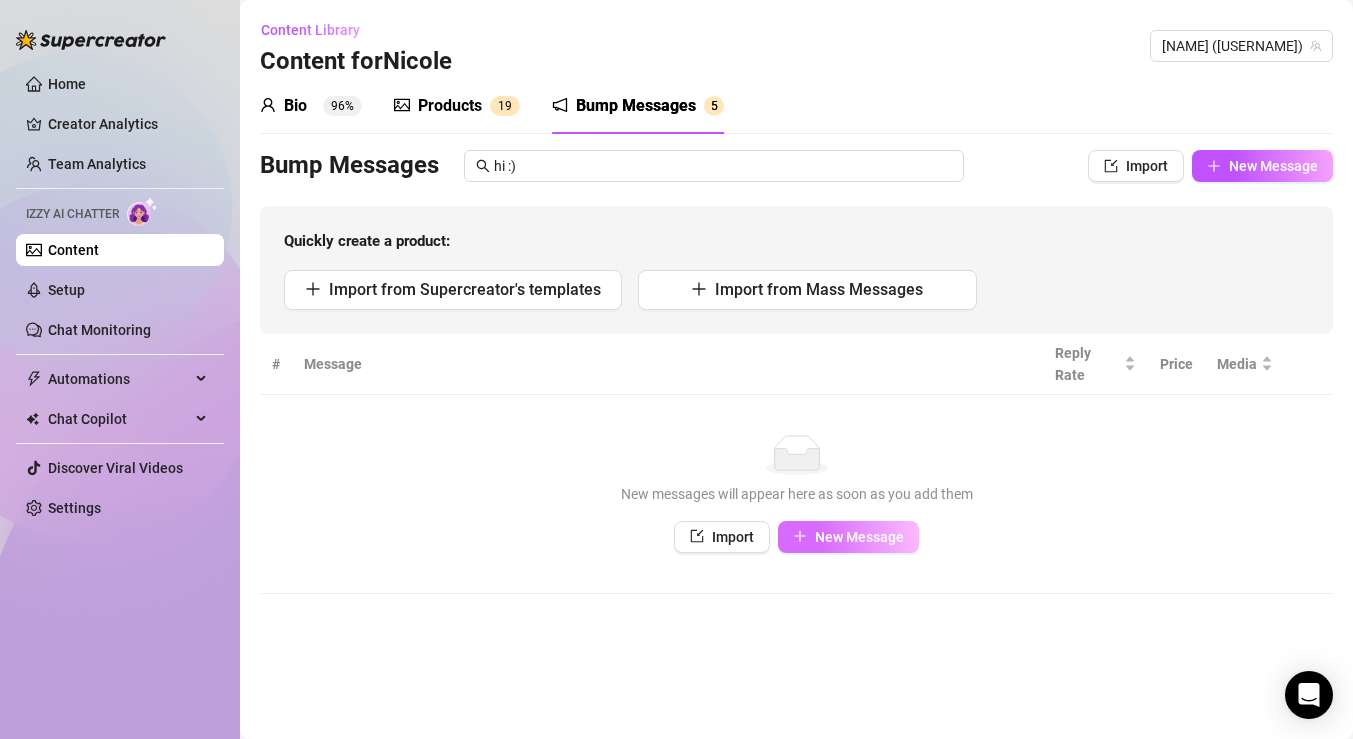 click on "New Message" at bounding box center (859, 537) 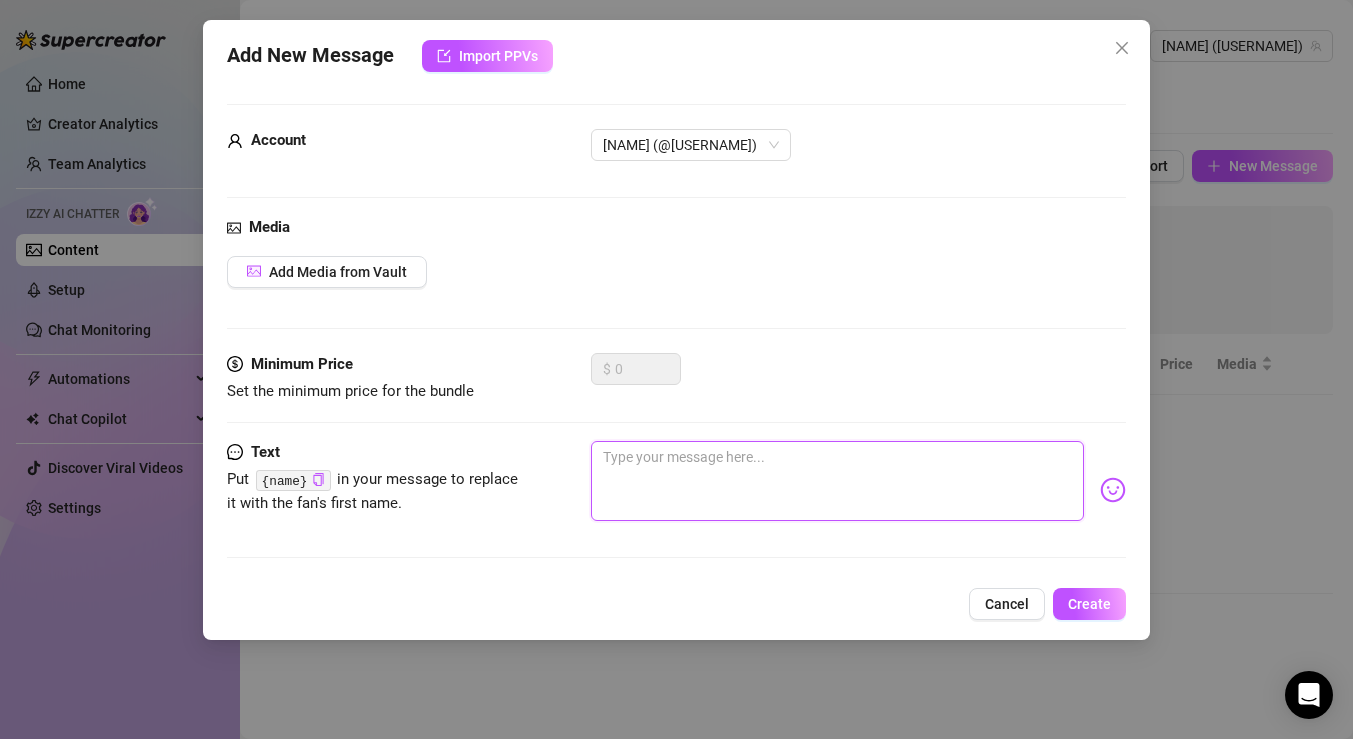 click at bounding box center [837, 481] 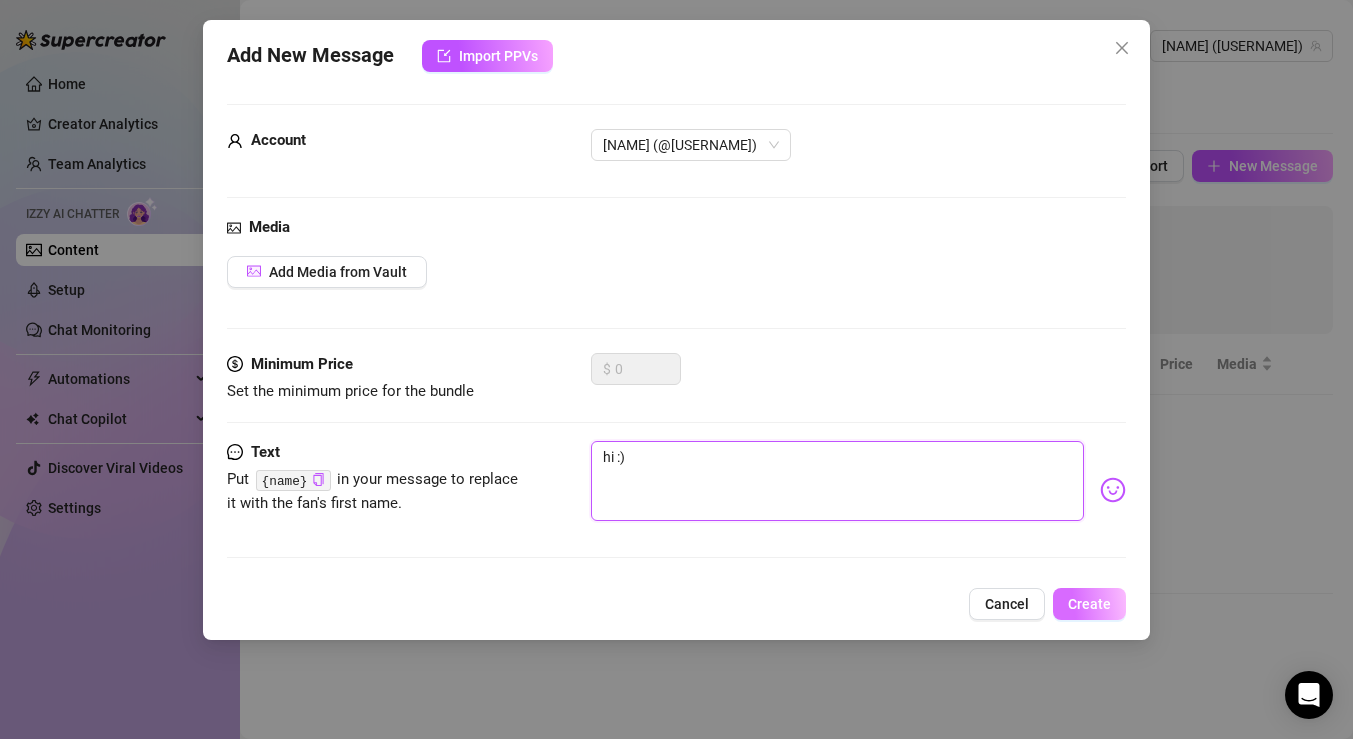 type on "hi :)" 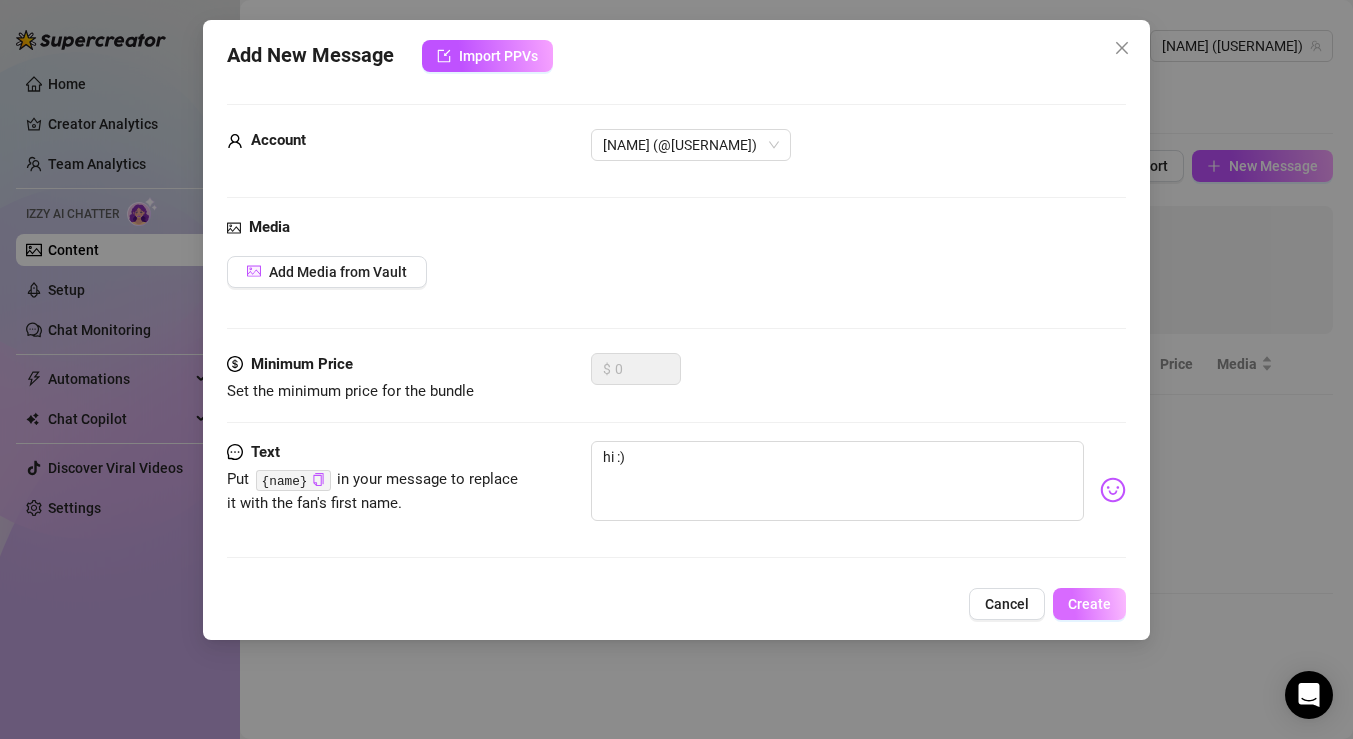 click on "Create" at bounding box center [1089, 604] 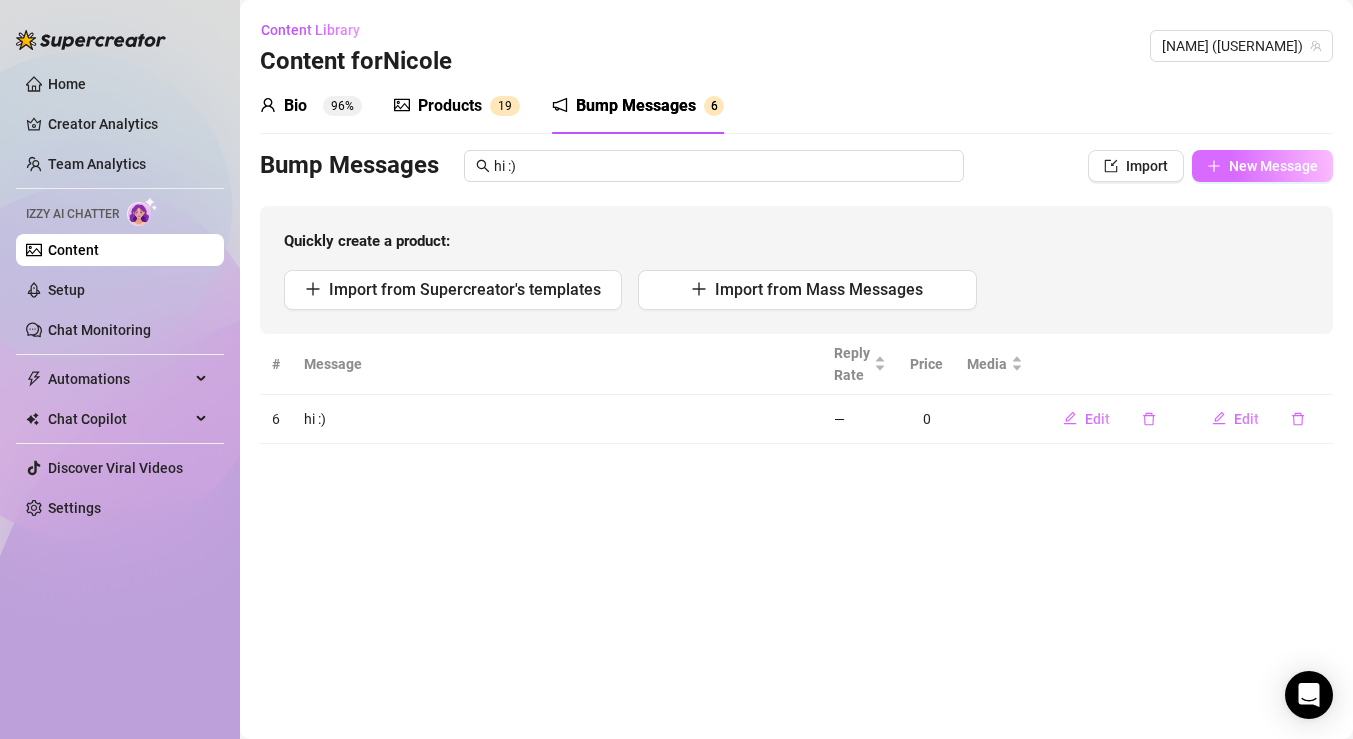 click on "New Message" at bounding box center (1273, 166) 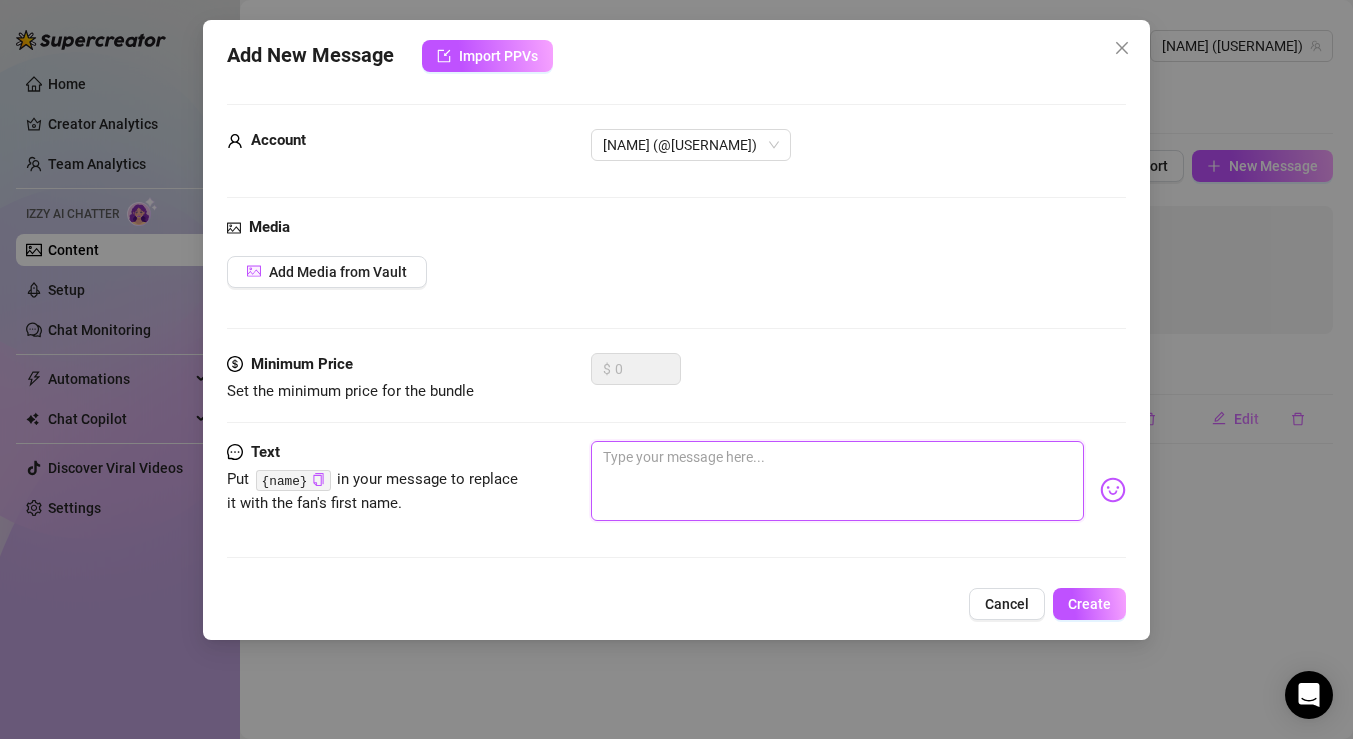 click at bounding box center [837, 481] 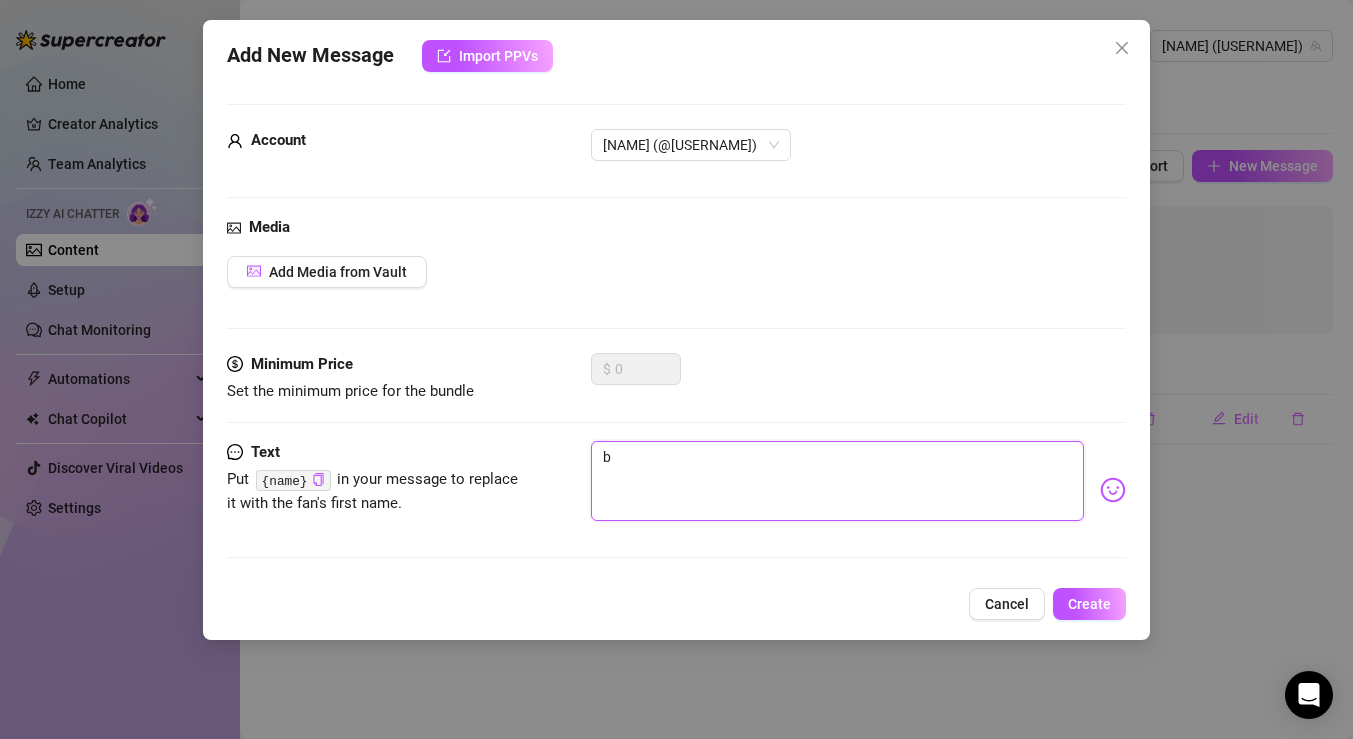 type on "ba" 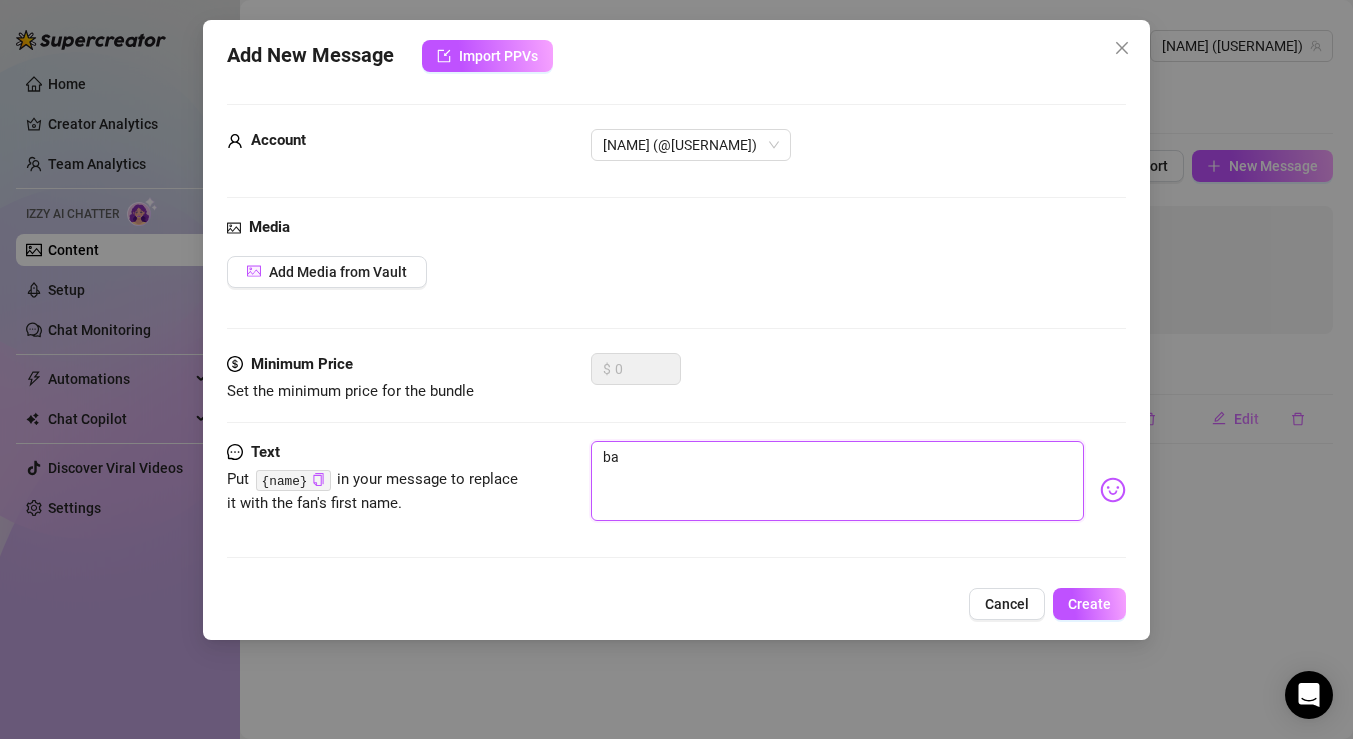 type on "bab" 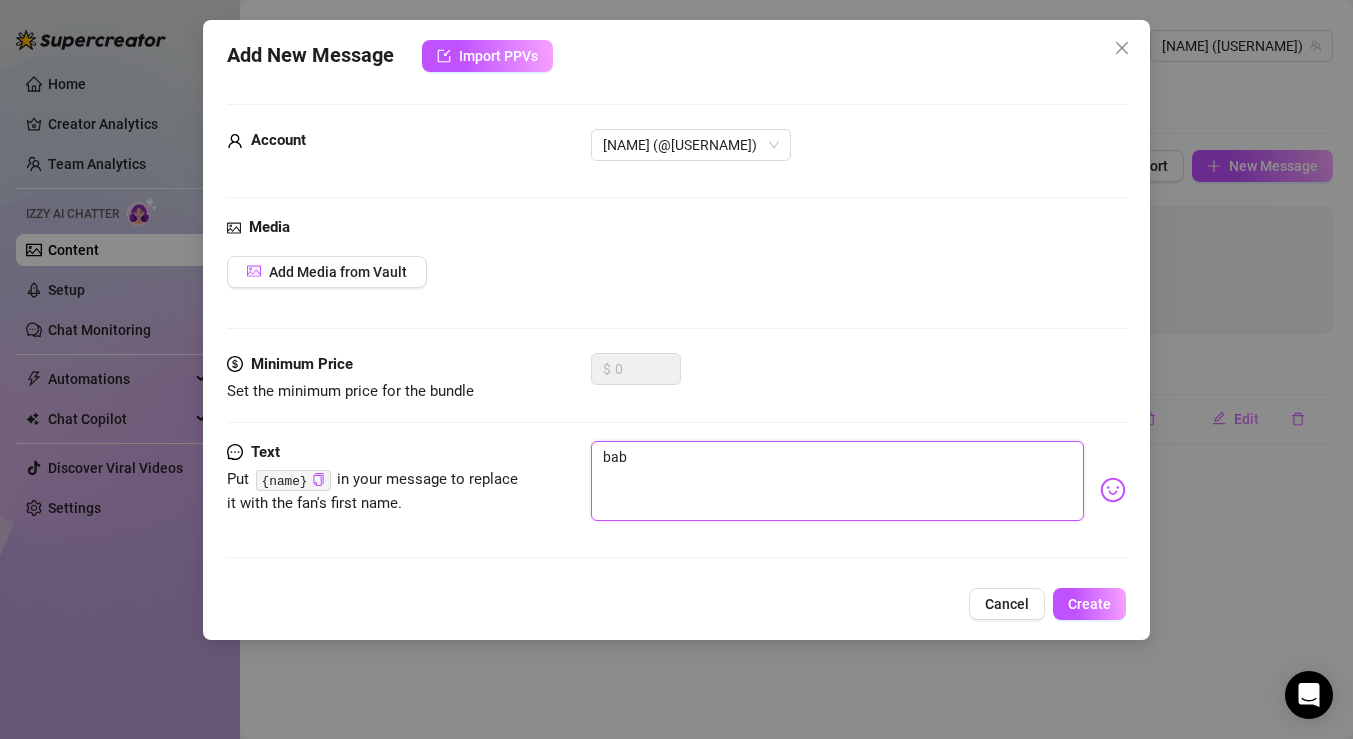 type on "babe" 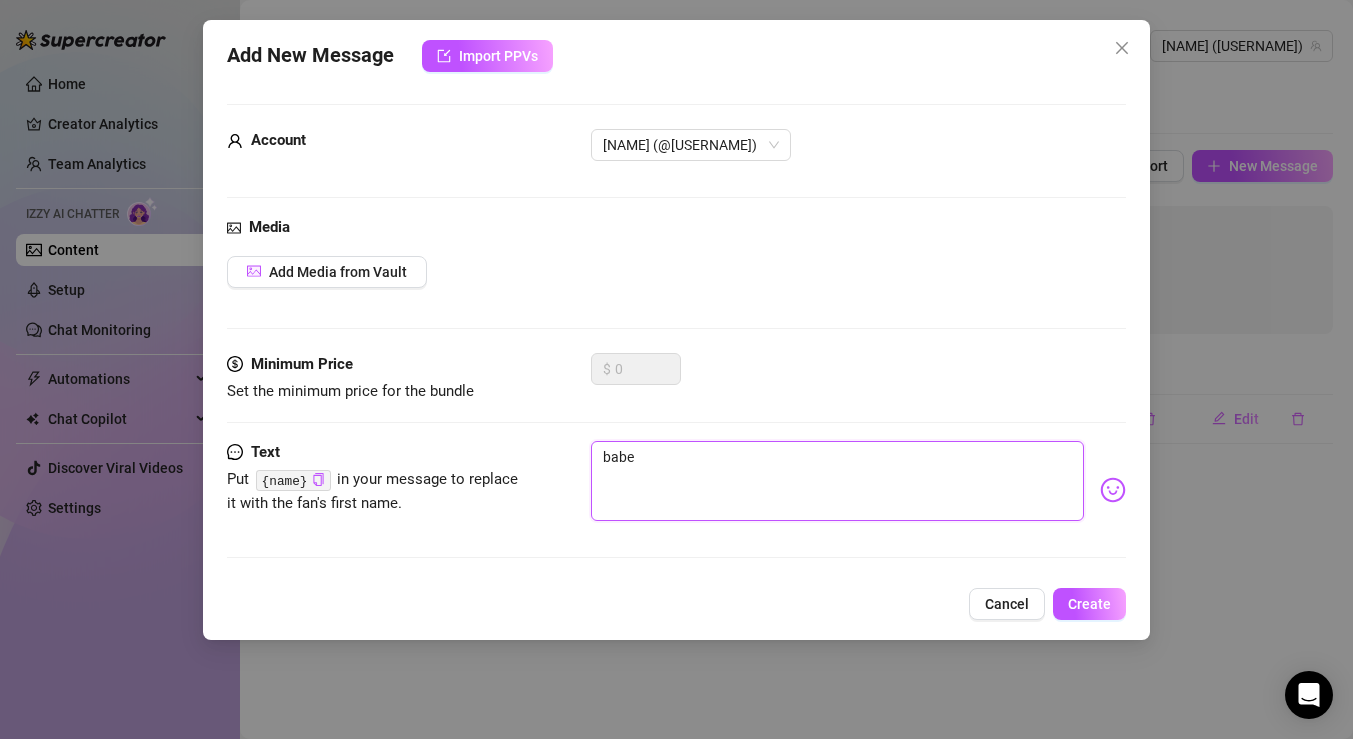 type on "babe" 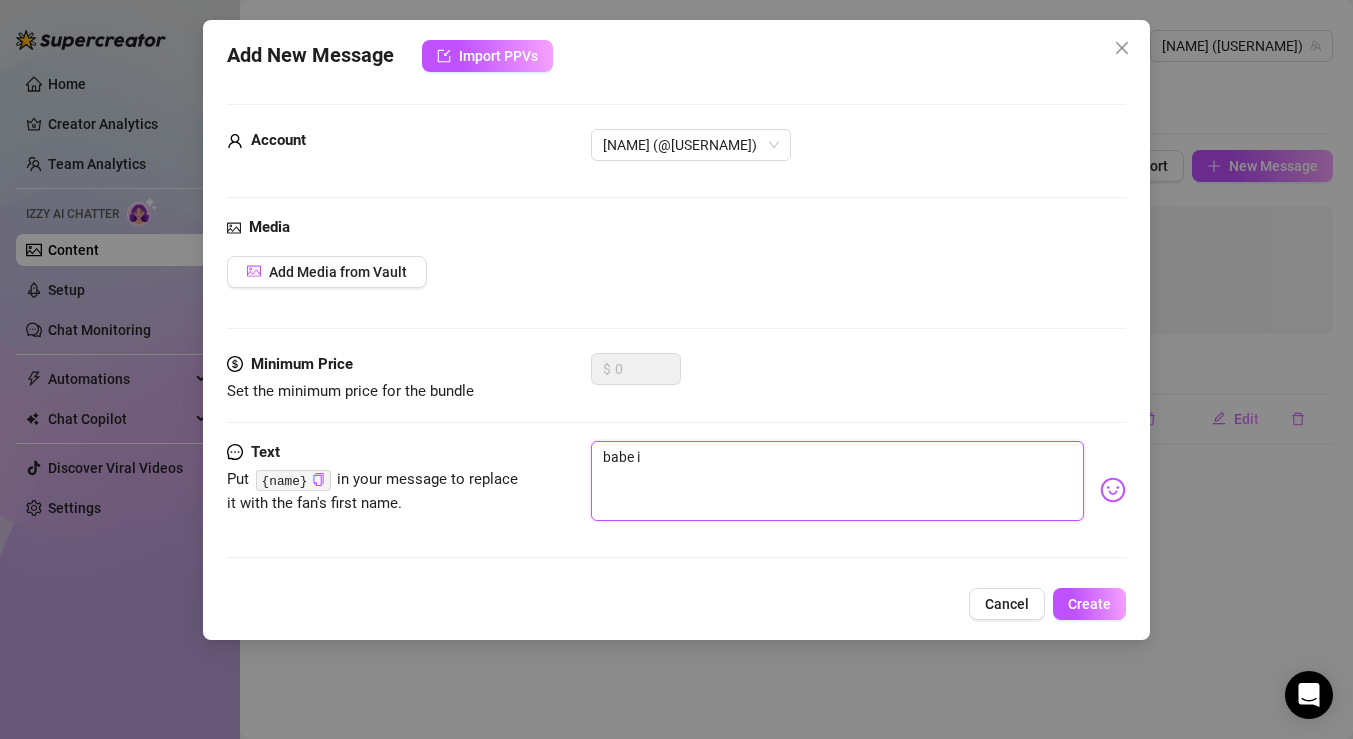 type on "babe i" 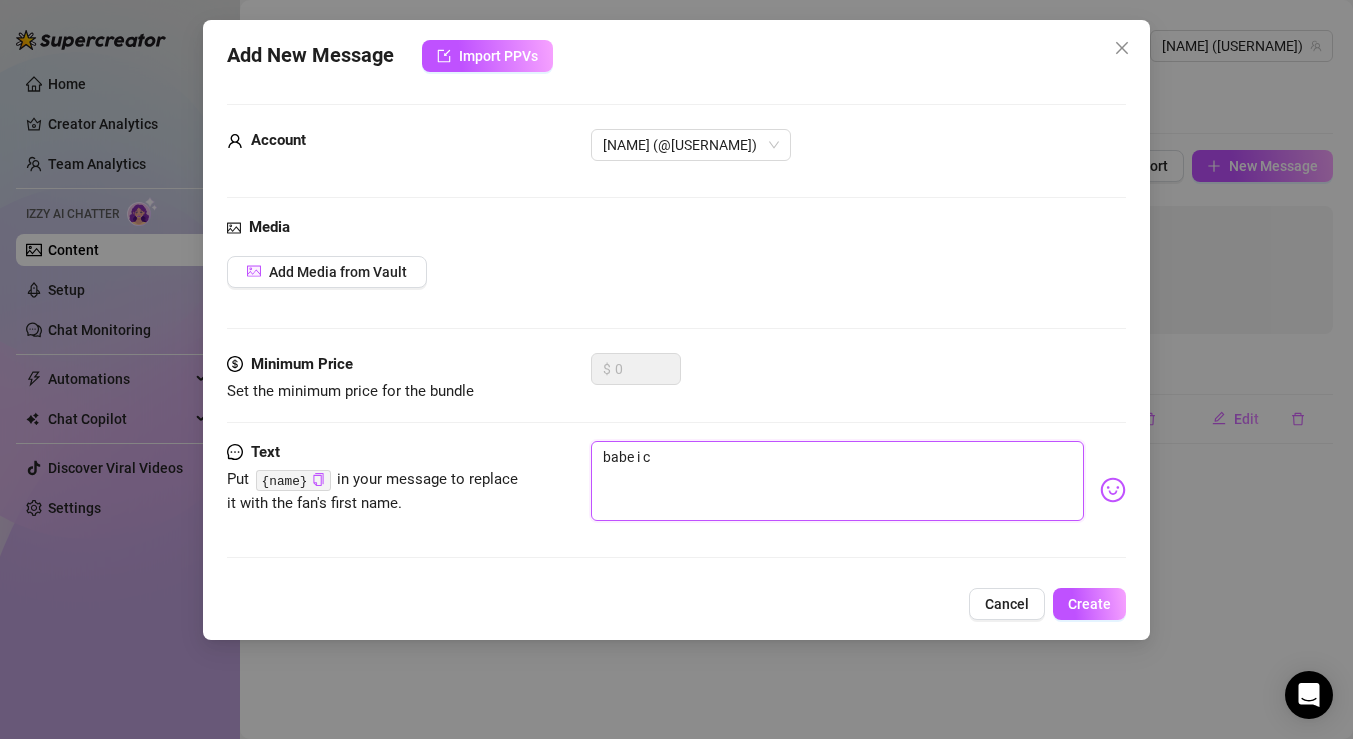 type on "babe i ca" 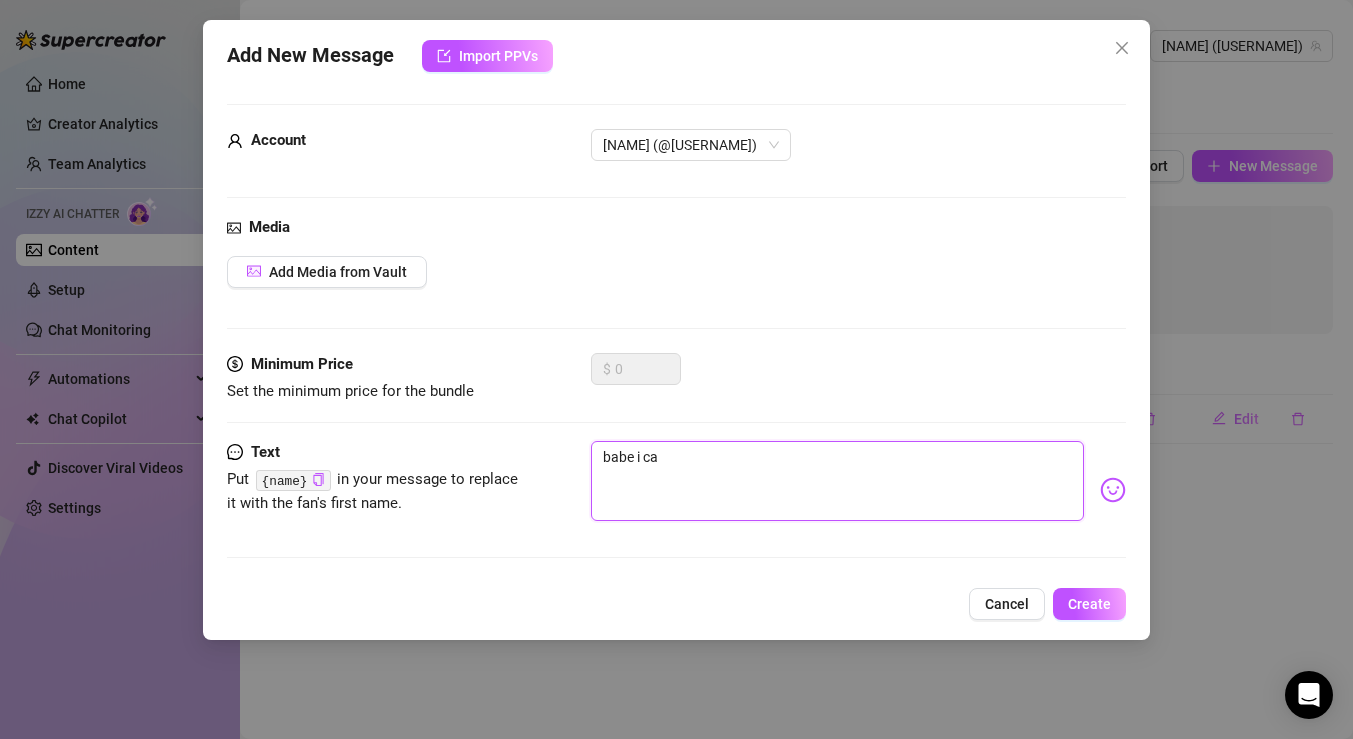 type on "babe i can" 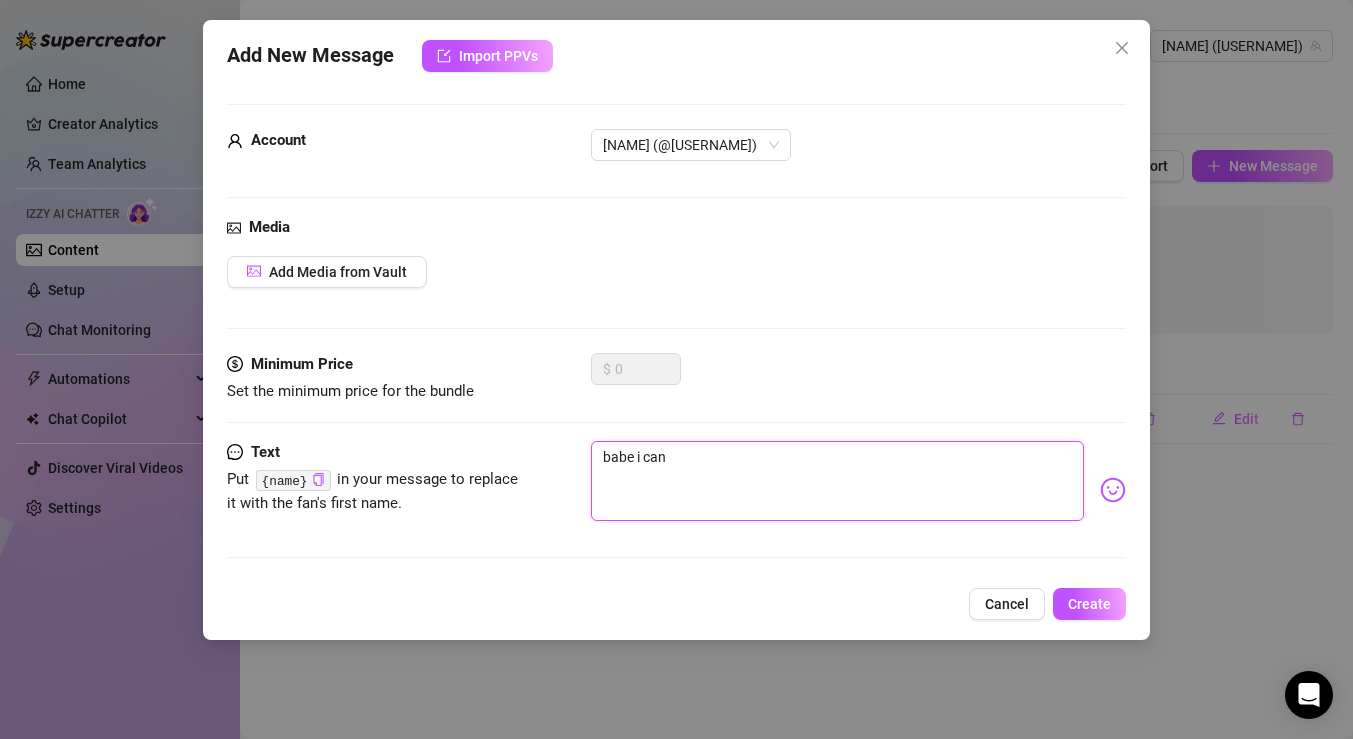 type on "babe i cant" 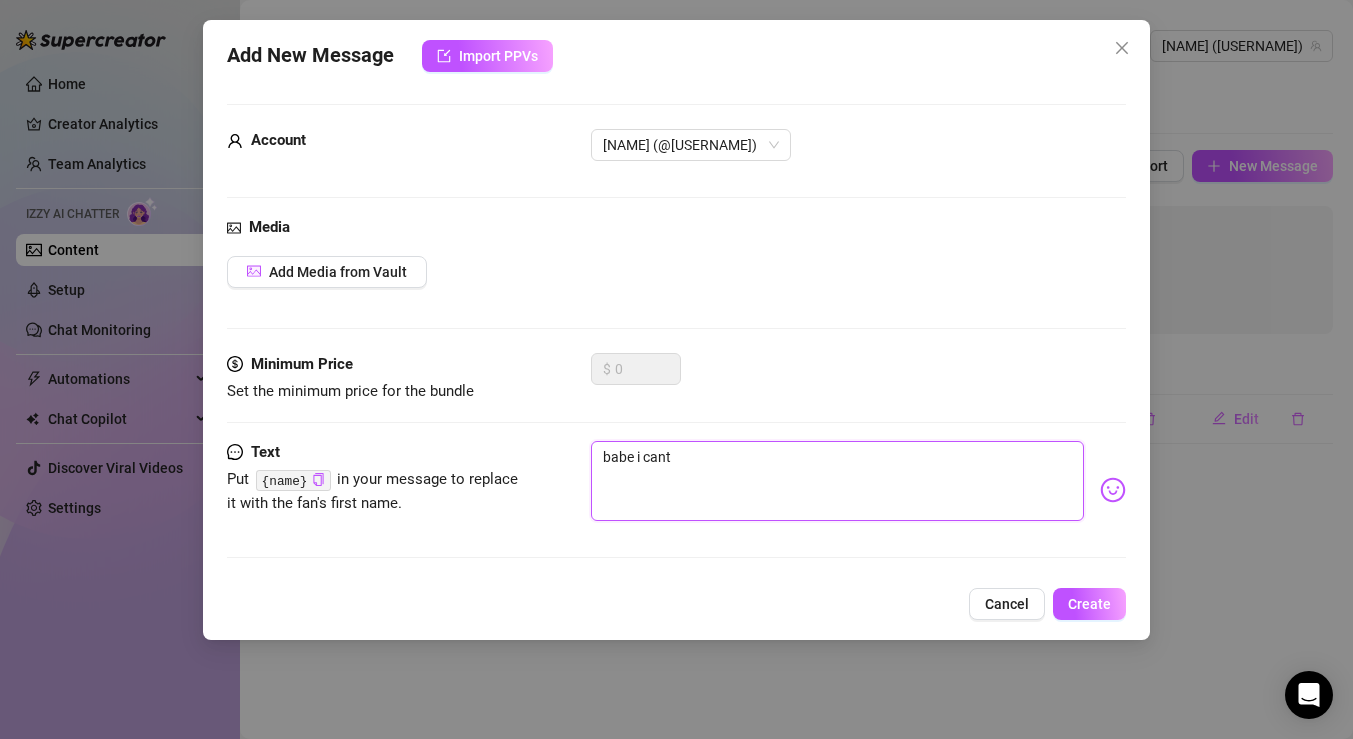 type on "babe i cant" 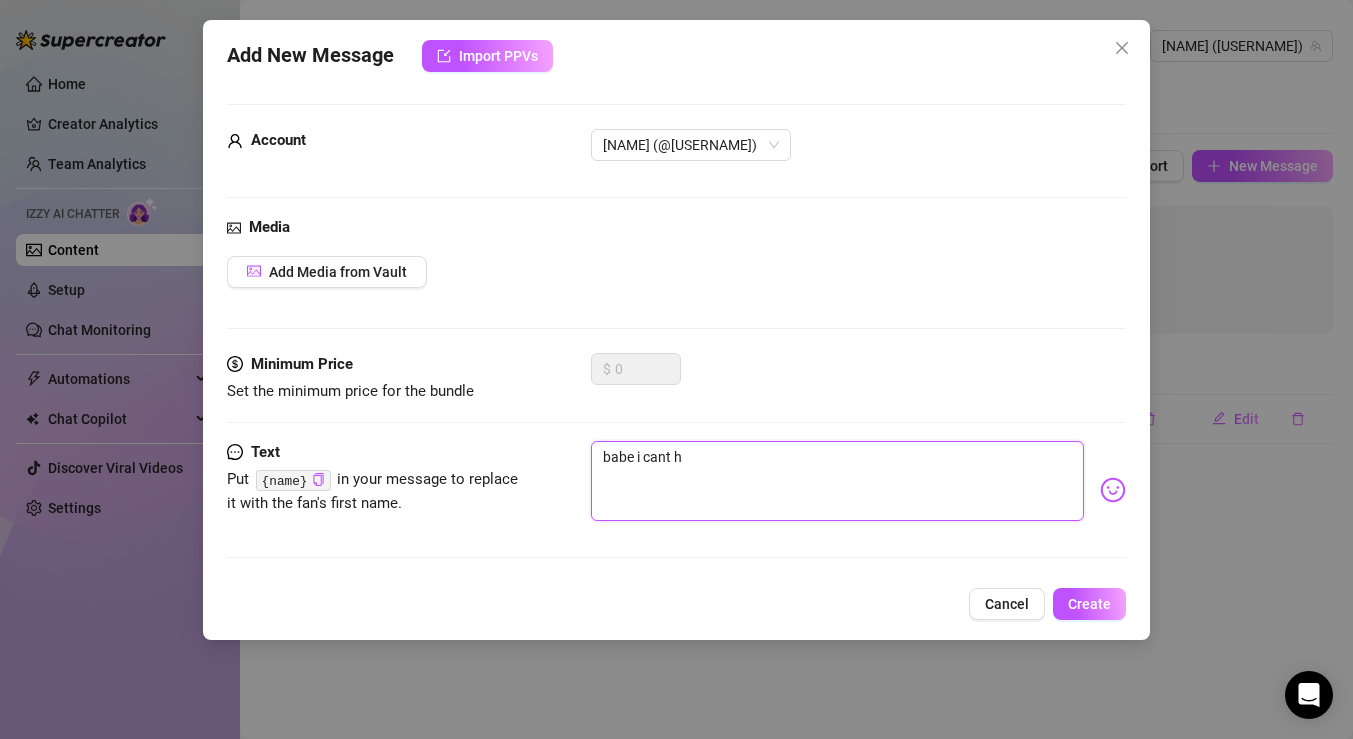 type on "babe i cant he" 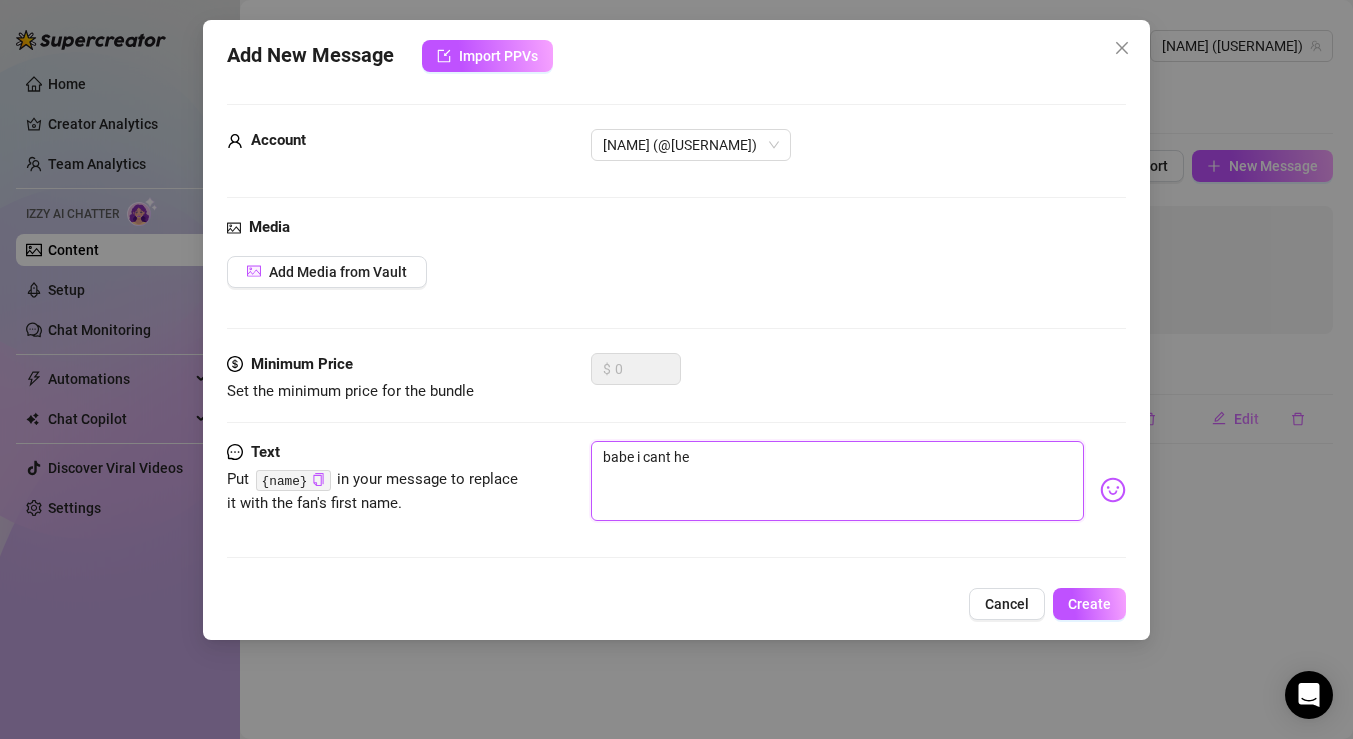type on "babe i cant hel" 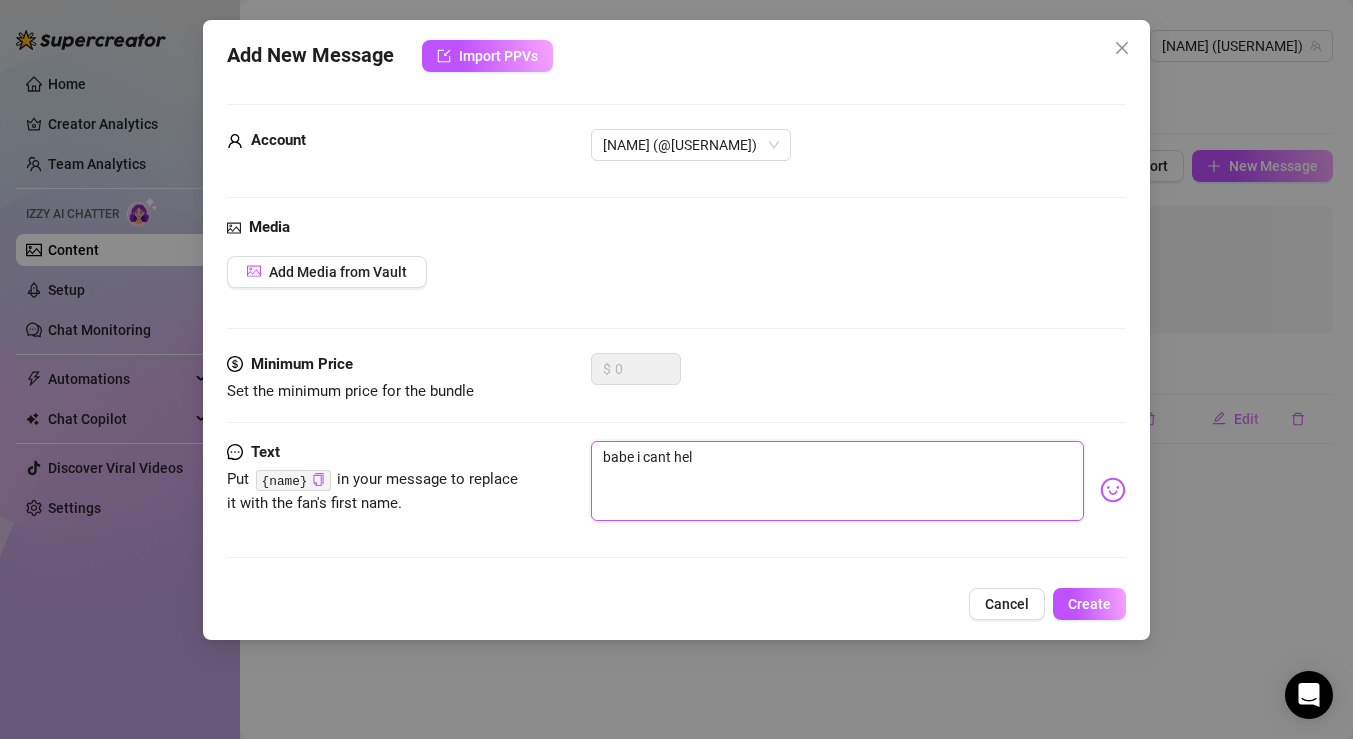 type on "babe i cant help" 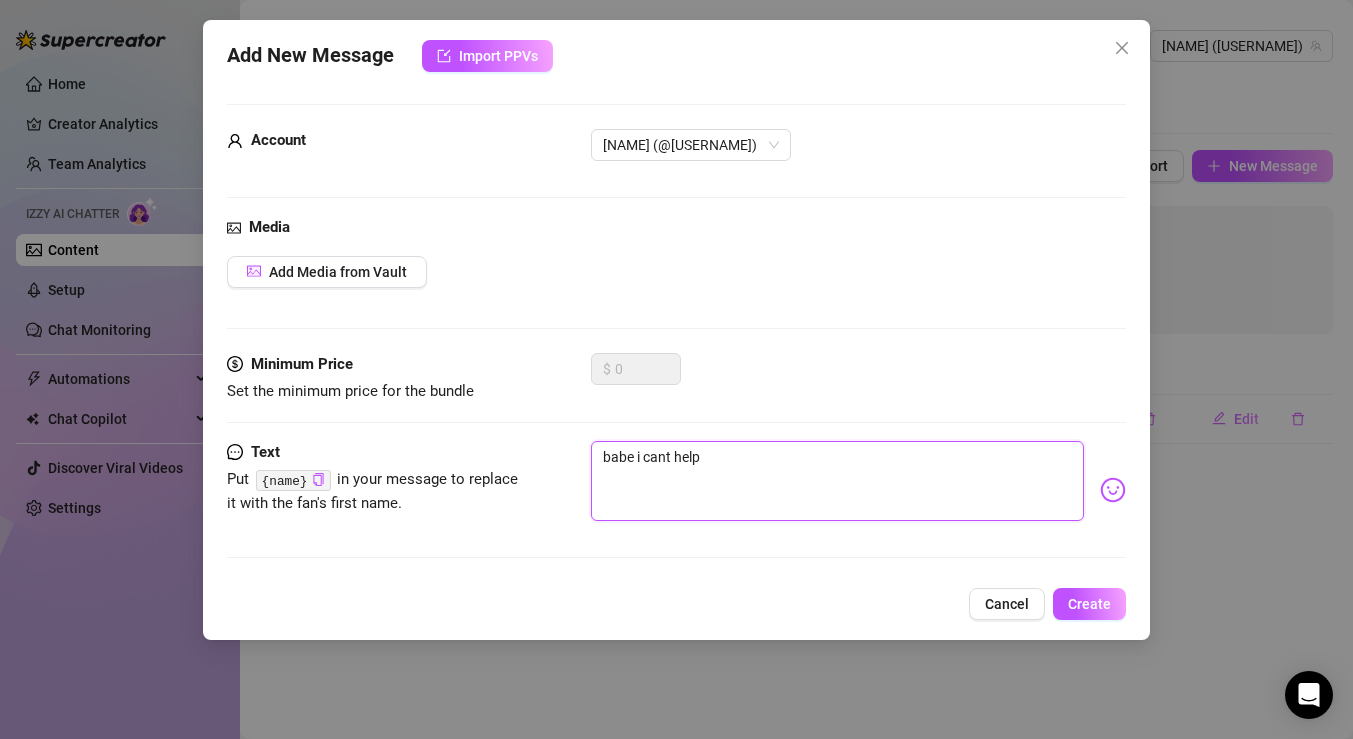 type on "babe i cant help" 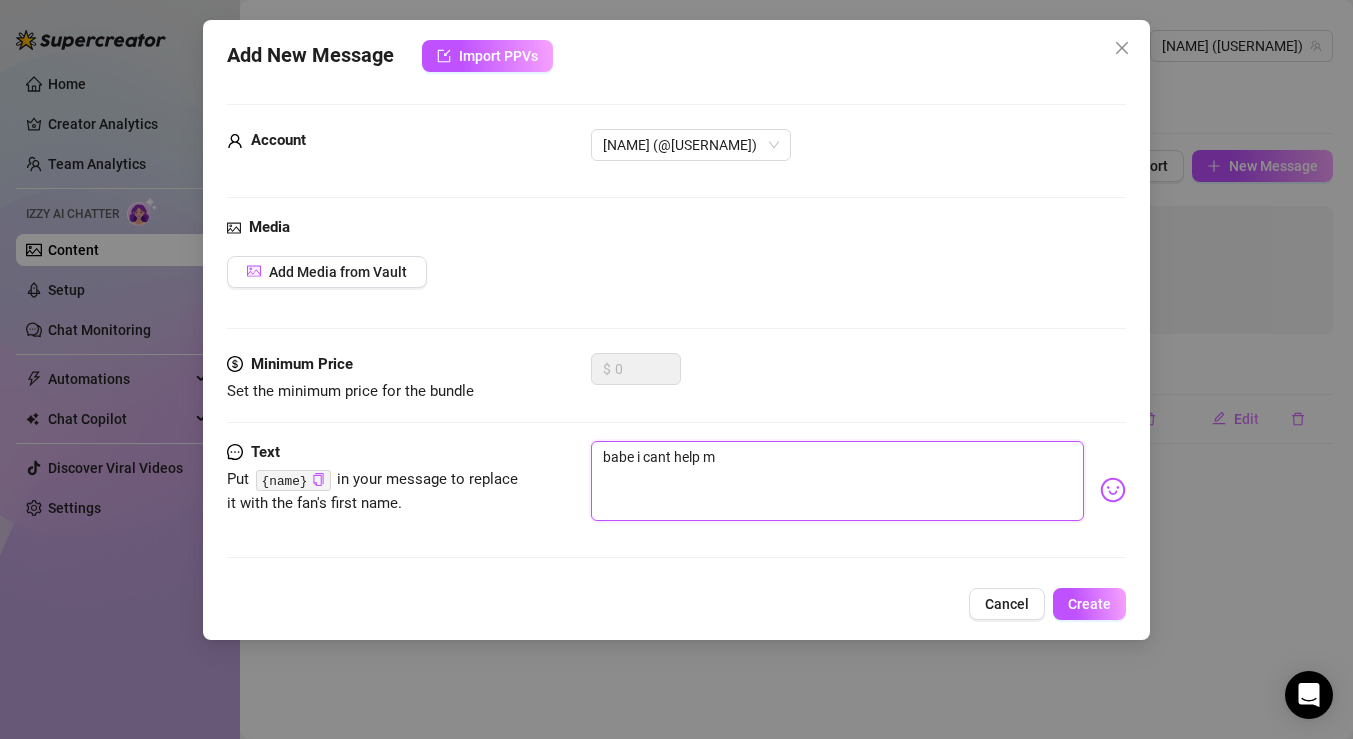 type on "babe i cant help" 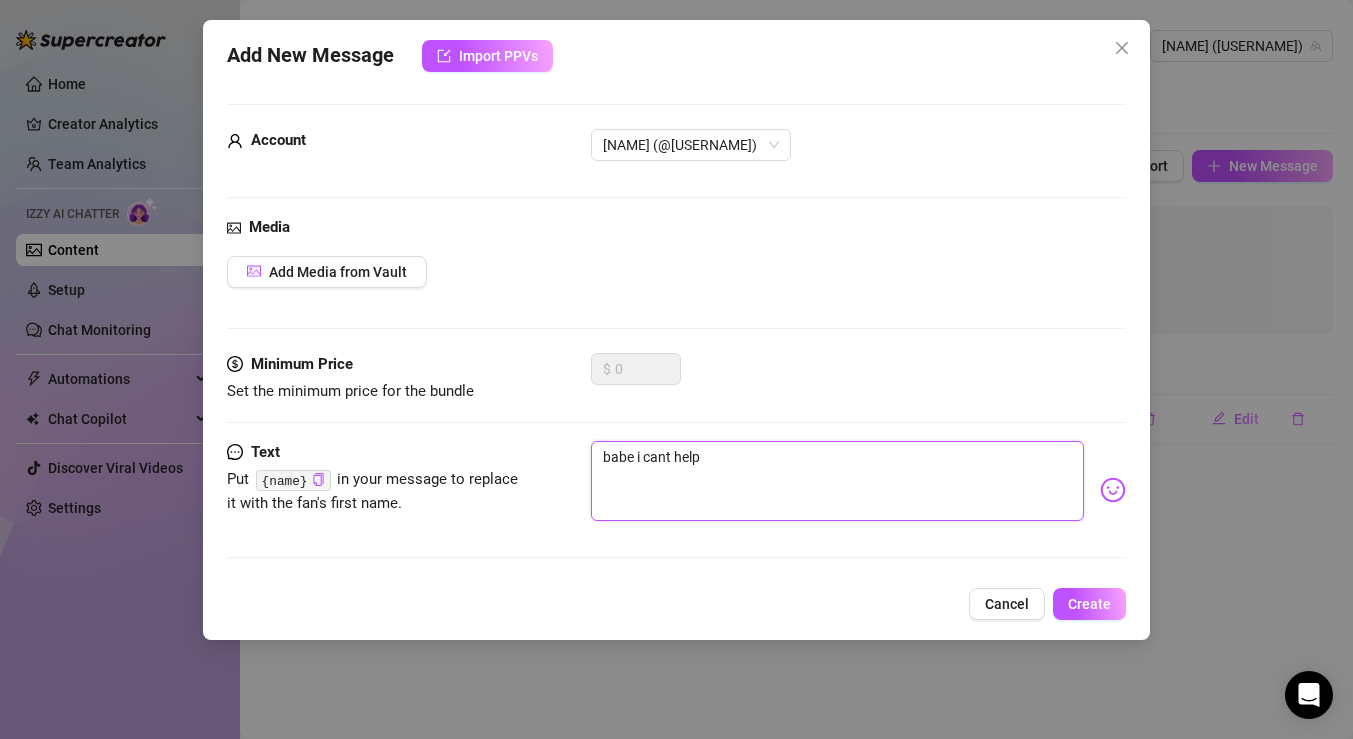 type on "babe i cant help b" 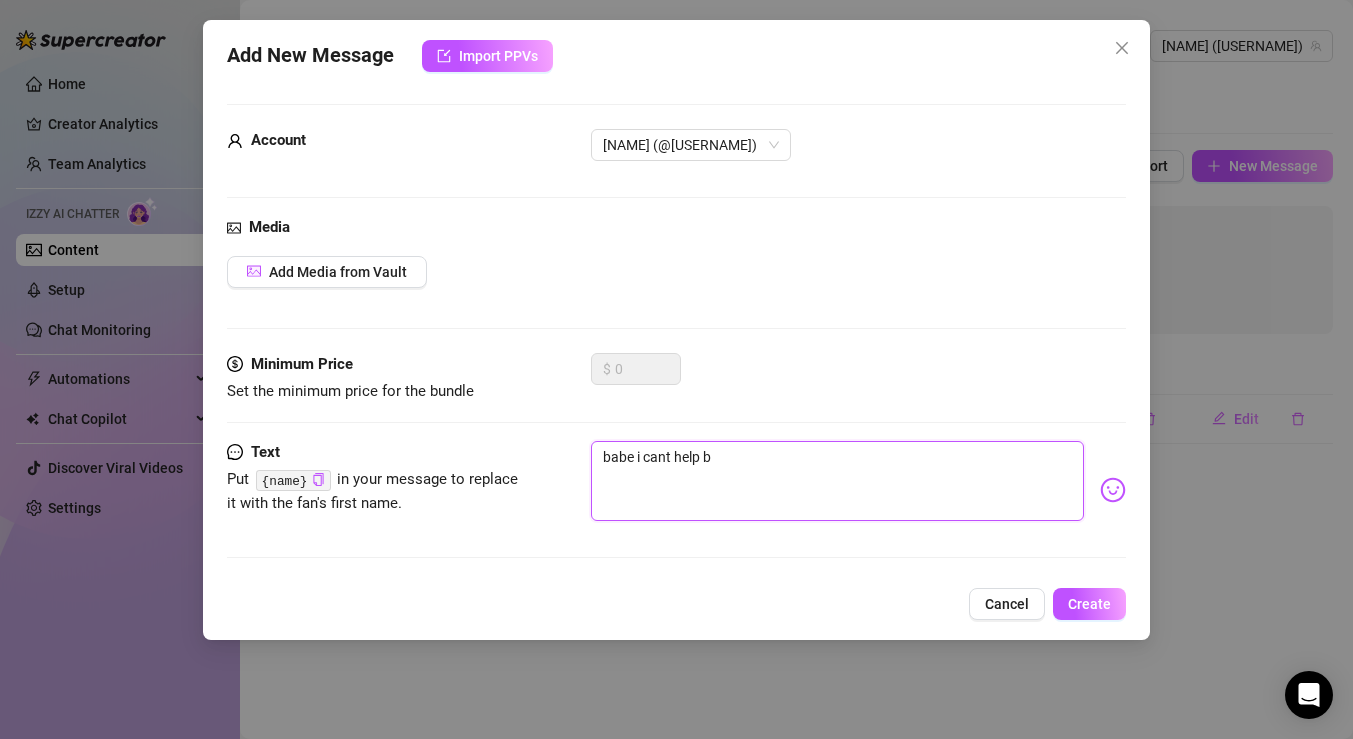 type on "babe i cant help bu" 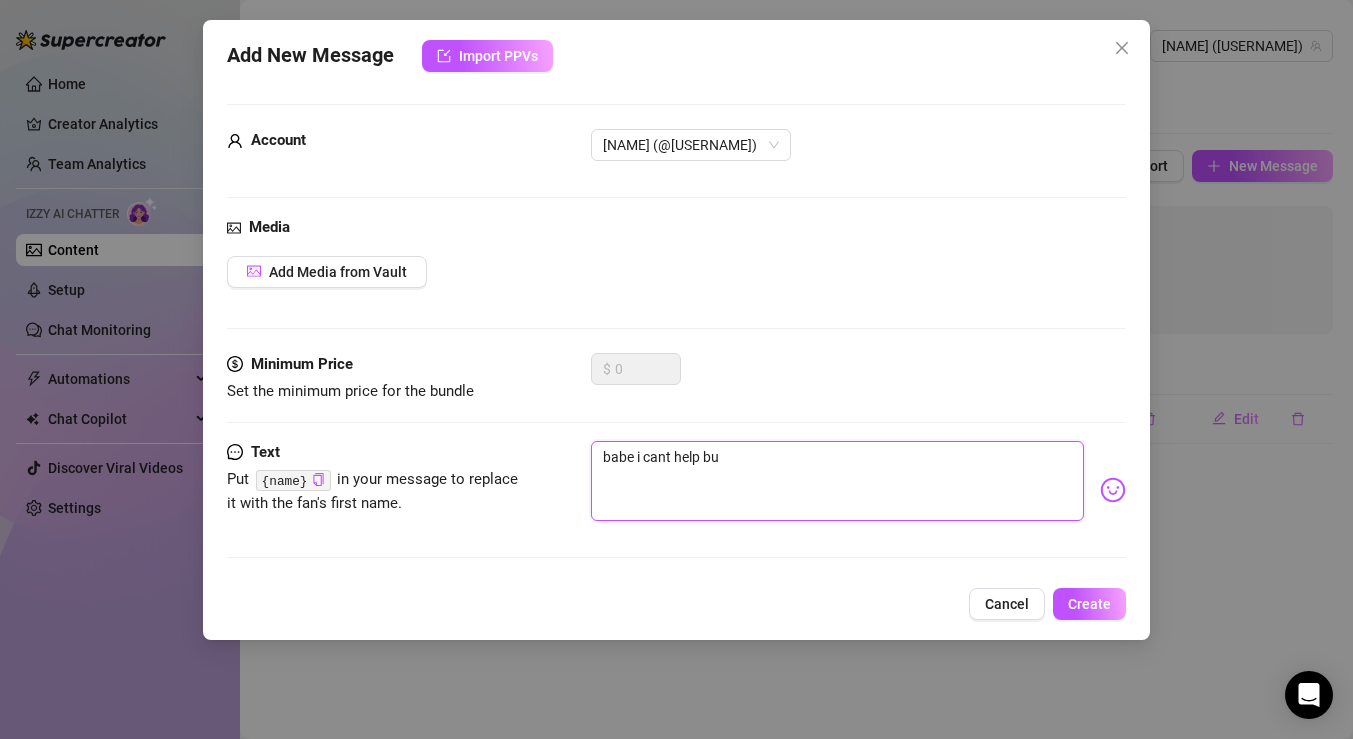 type on "babe i cant help bu" 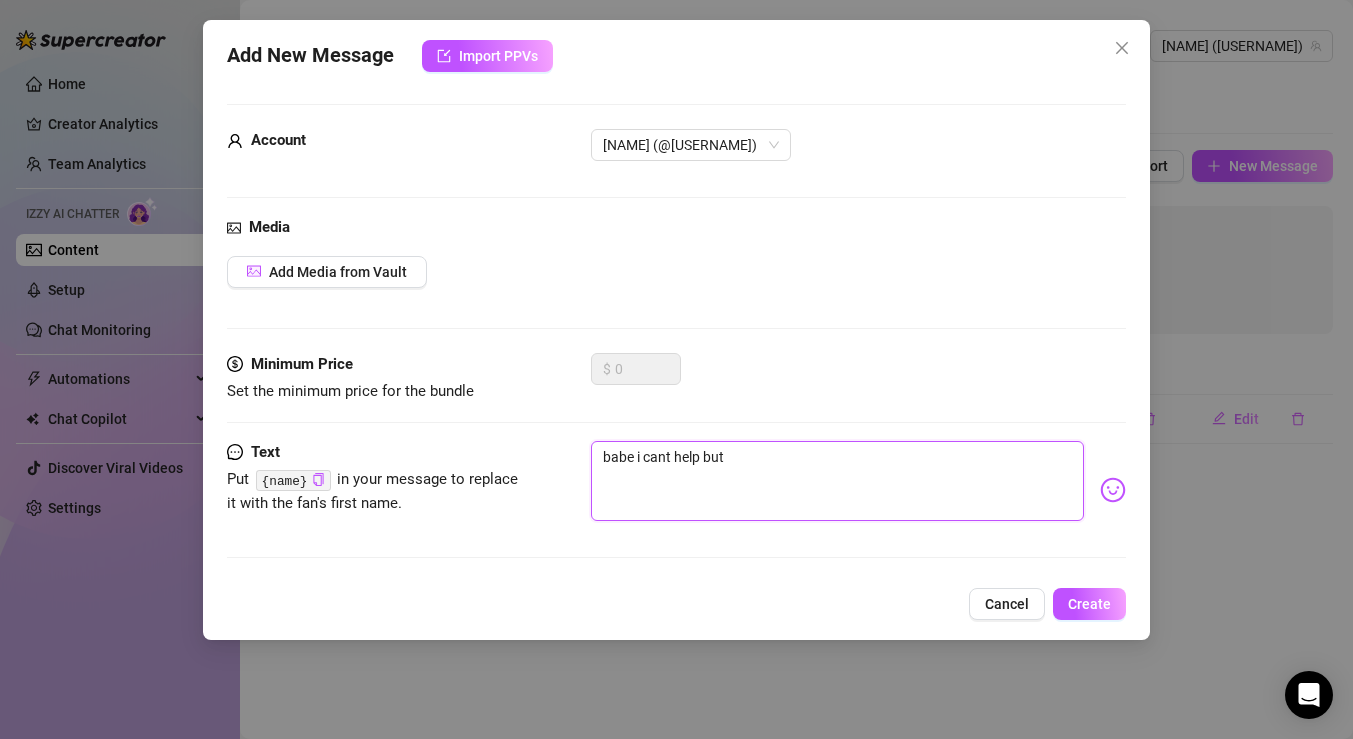 type on "babe i cant help but" 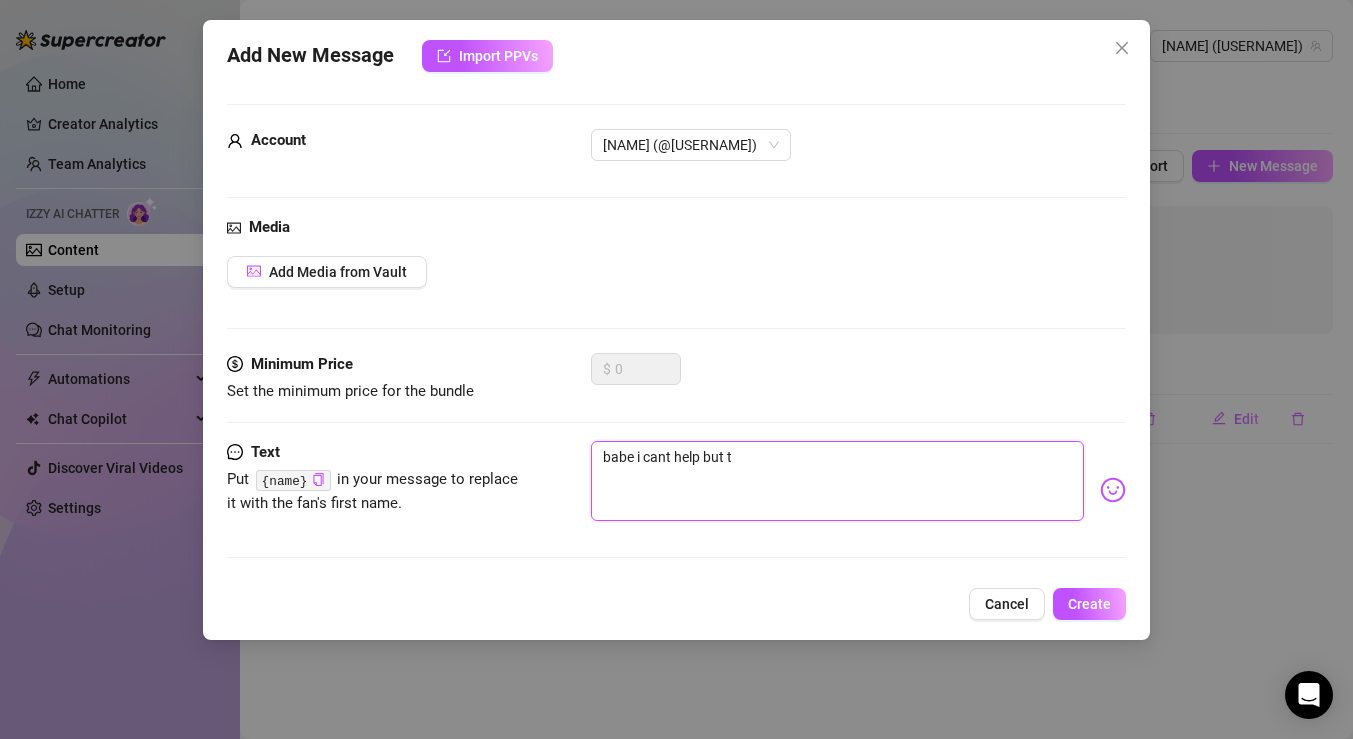 type on "babe i cant help but to" 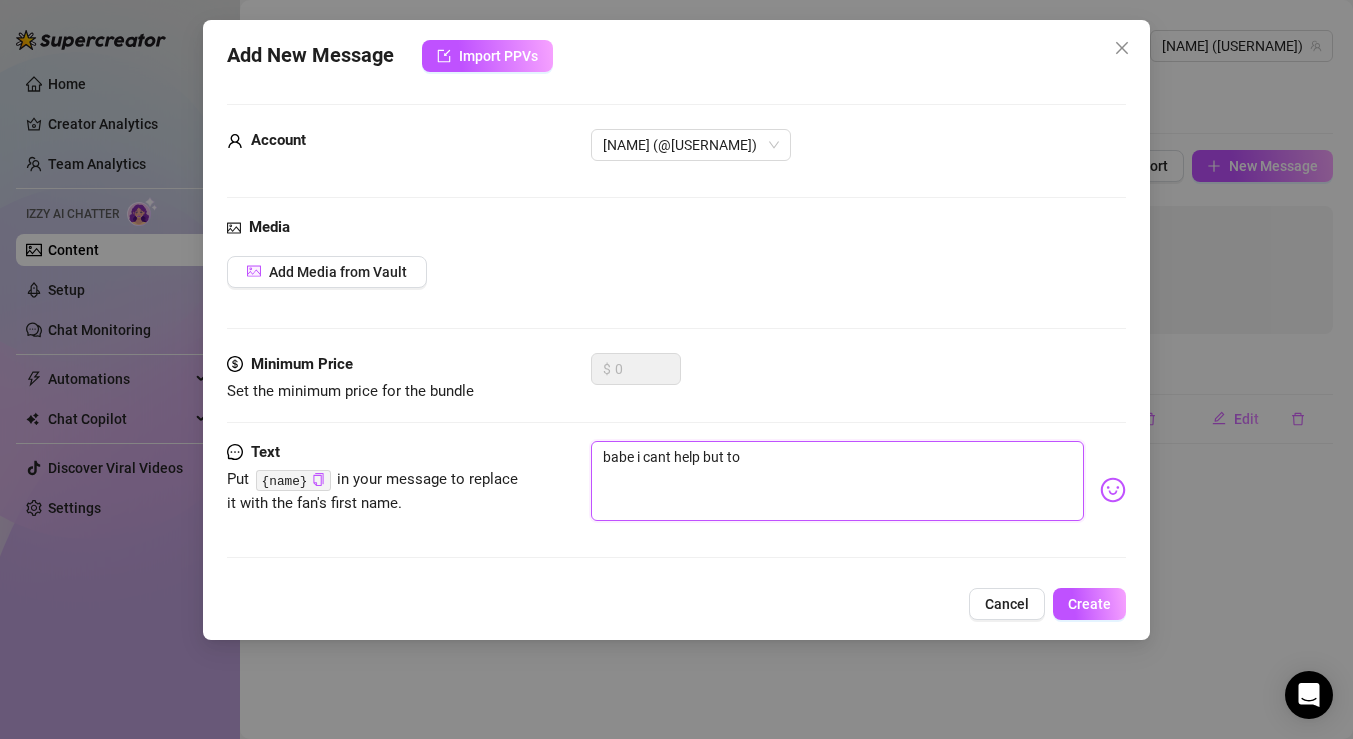 type on "babe i cant help but tou" 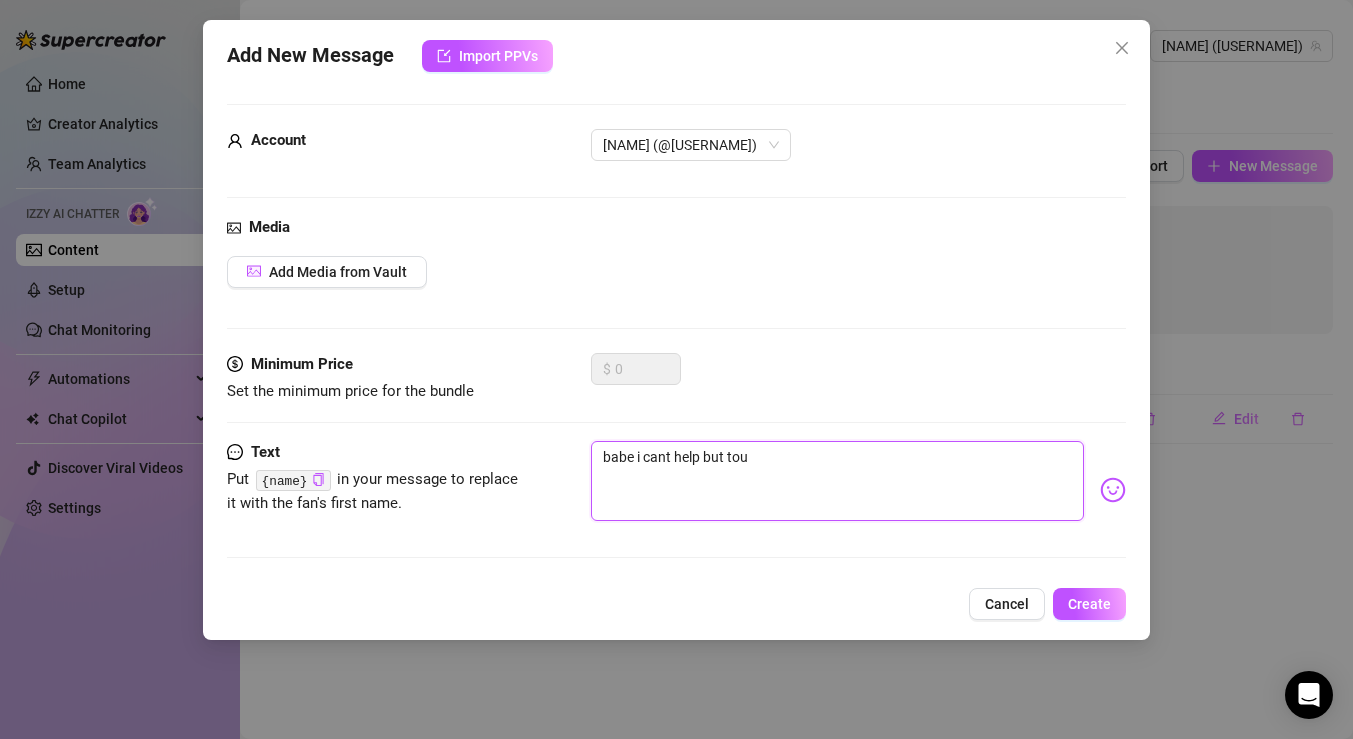 type on "babe i cant help but touc" 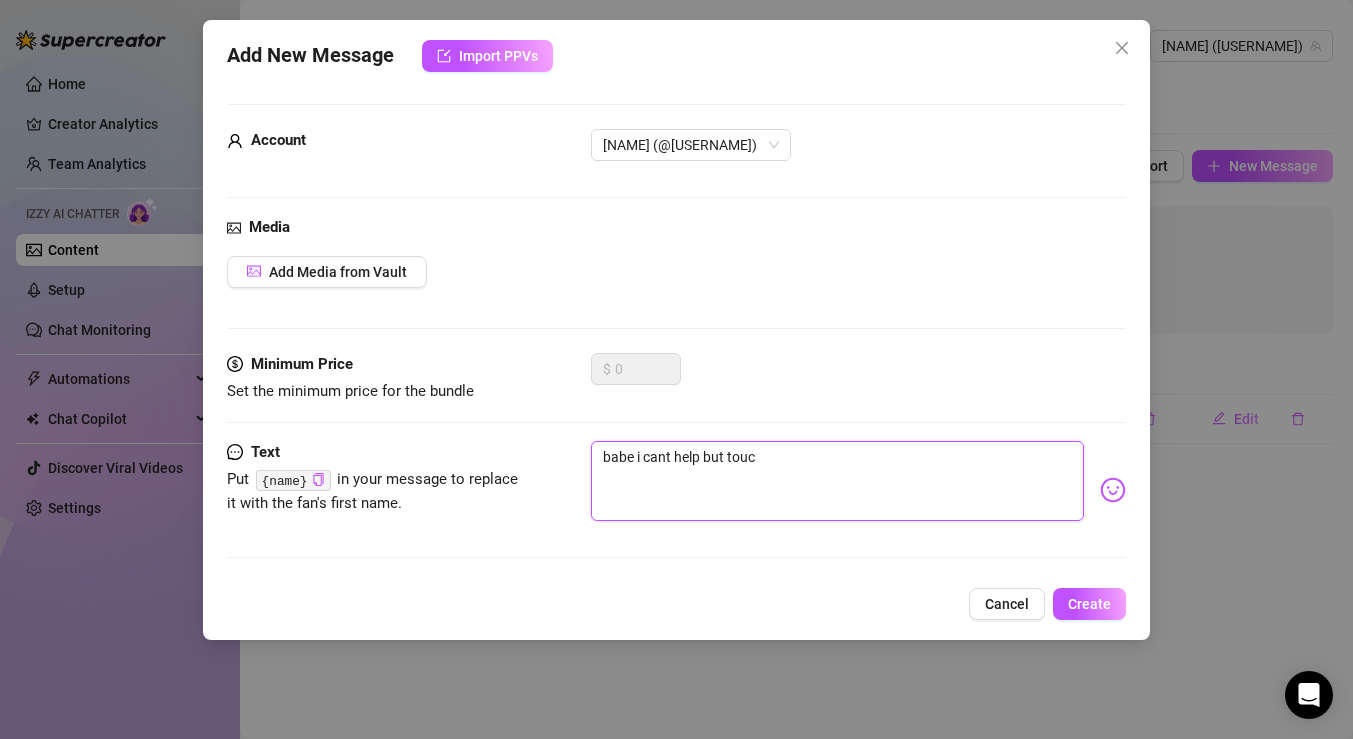 type on "babe i cant help but touch" 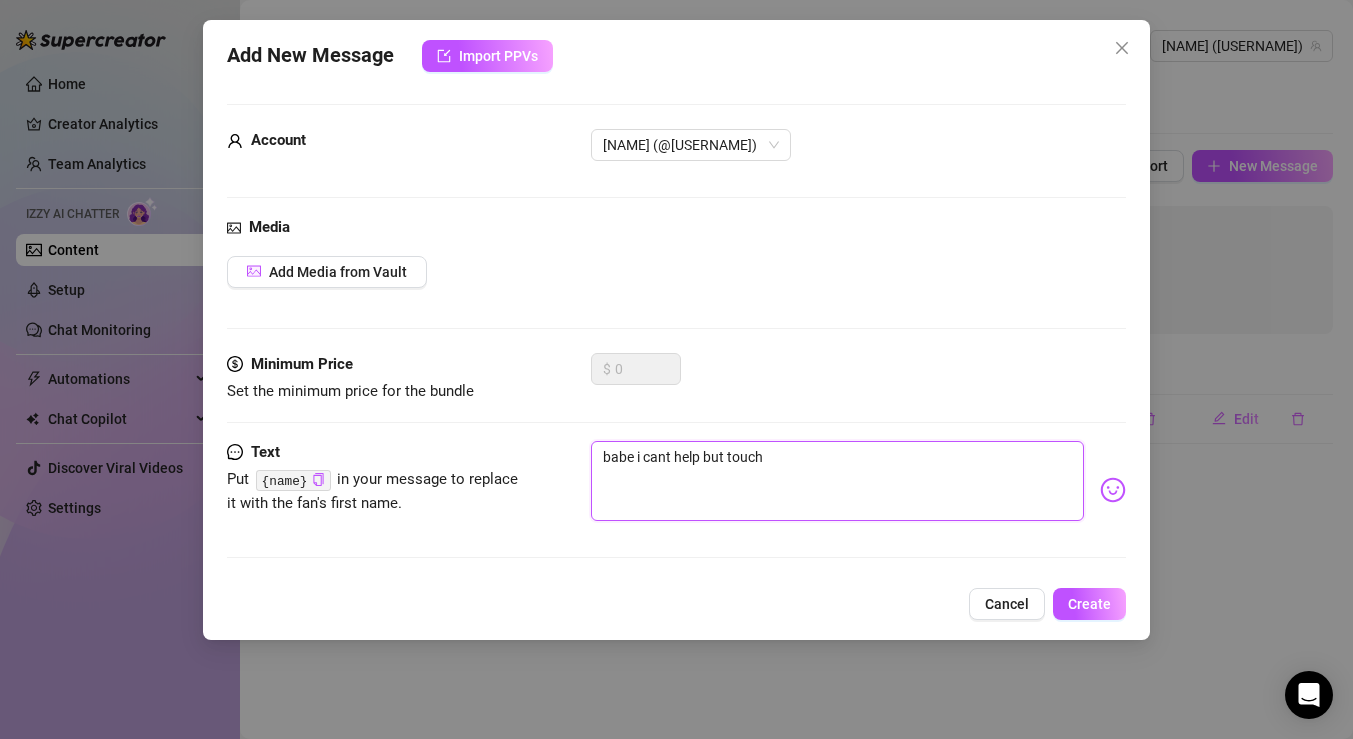type on "babe i cant help but touch" 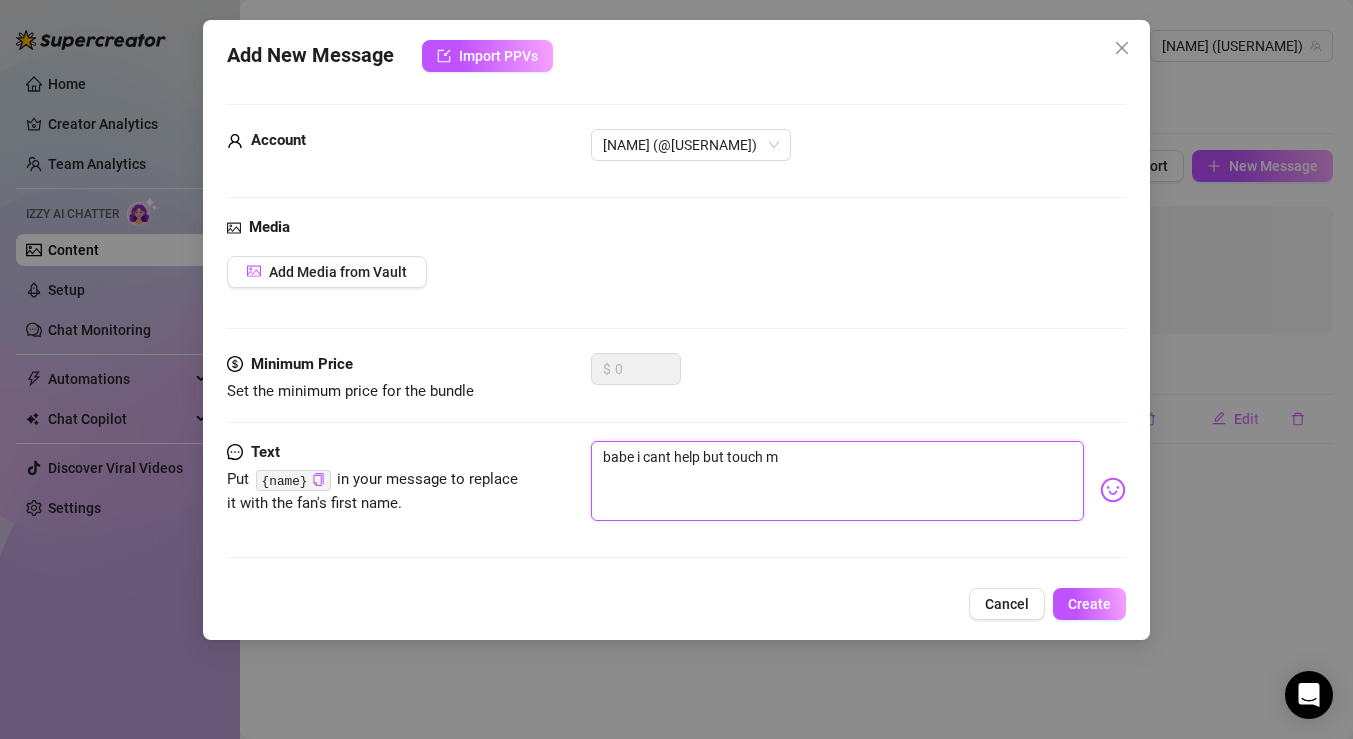 type on "babe i cant help but touch my" 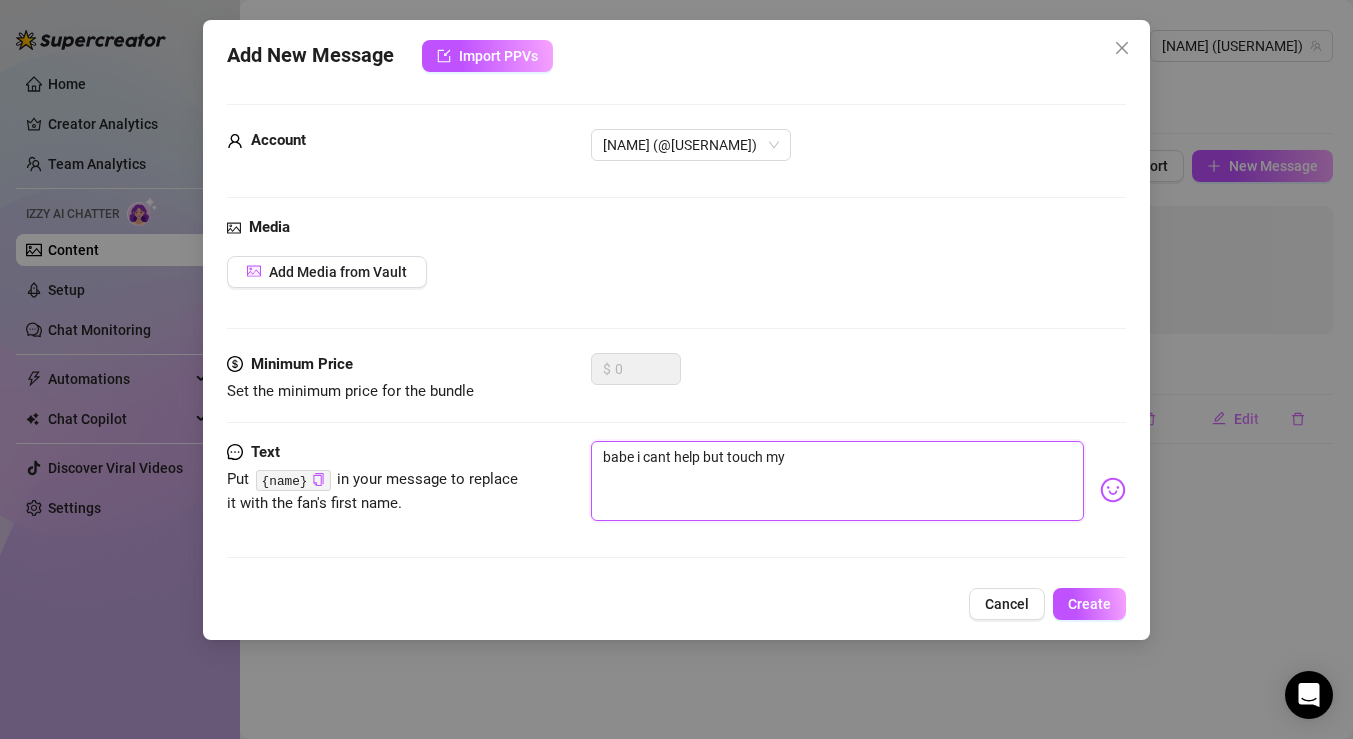 type on "babe i cant help but touch mys" 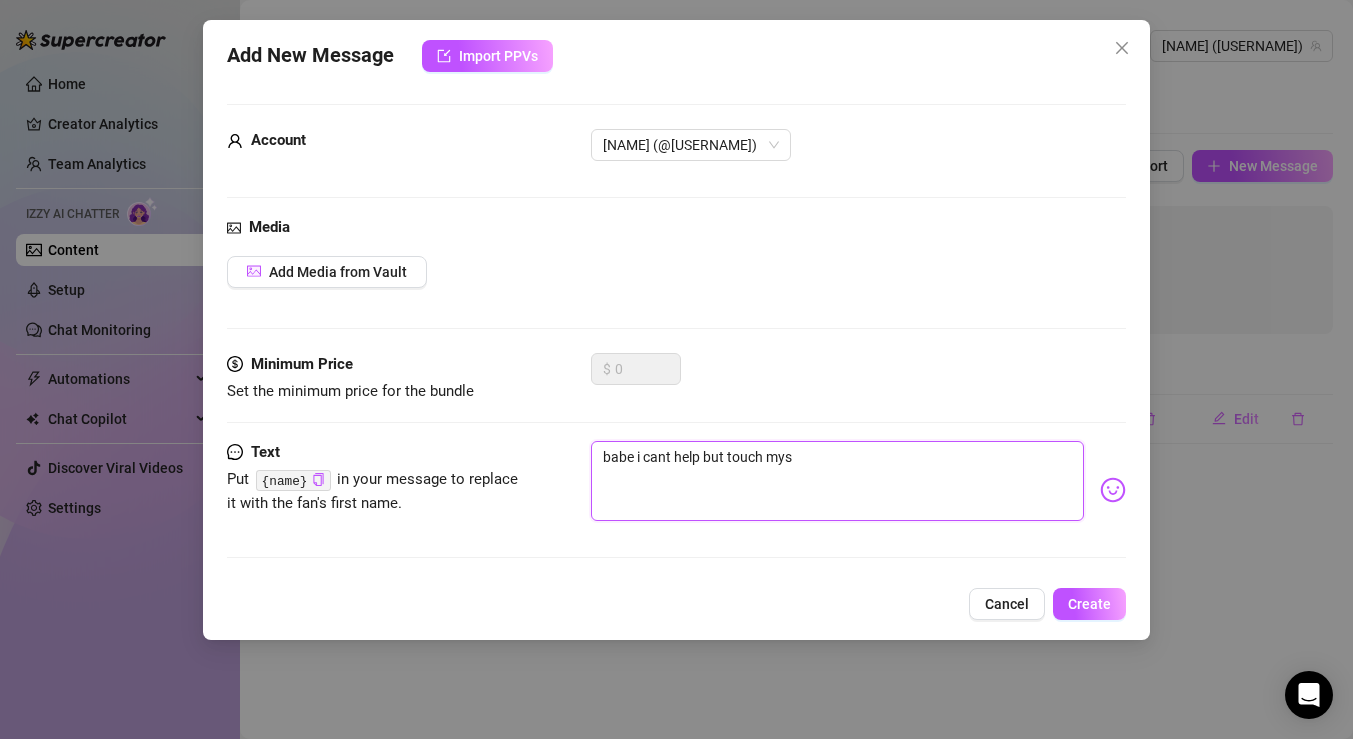 type on "babe i cant help but touch myse" 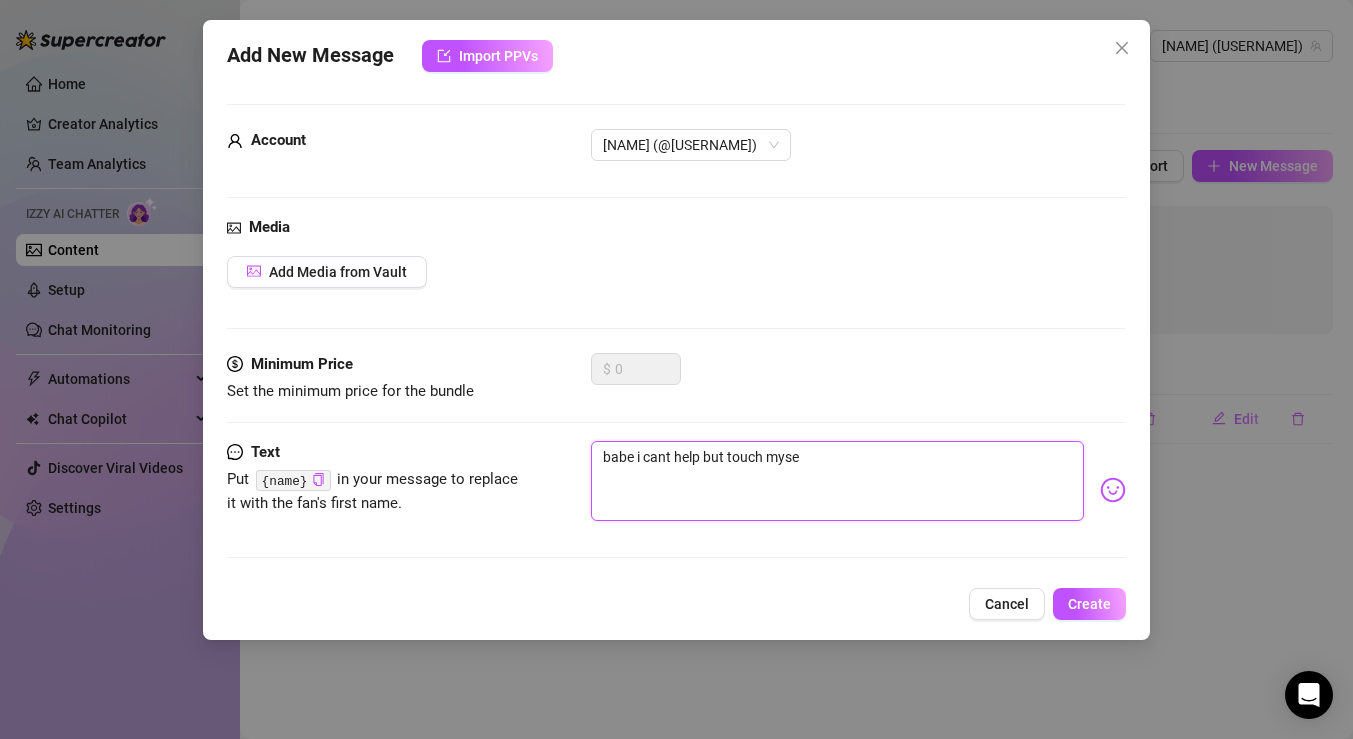 type on "babe i cant help but touch mysel" 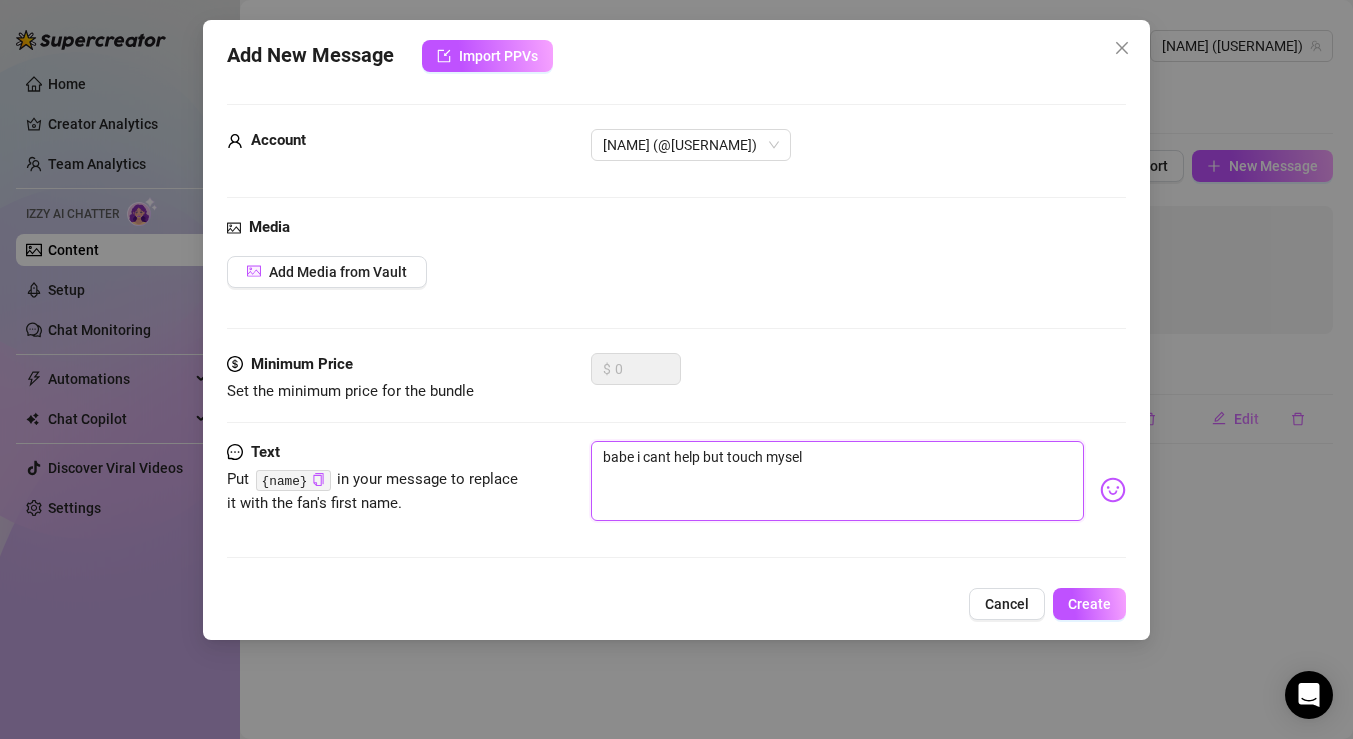 type on "babe i cant help but touch mysel" 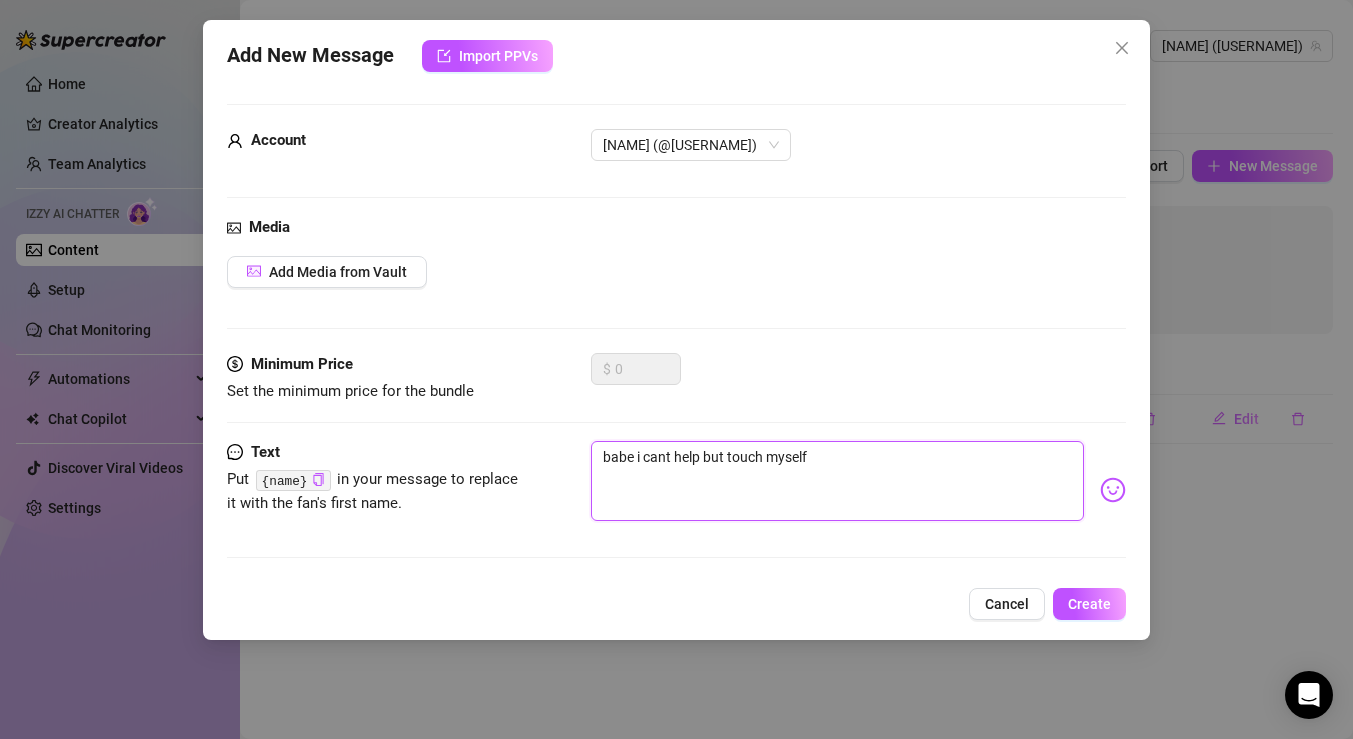 type on "babe i cant help but touch myself" 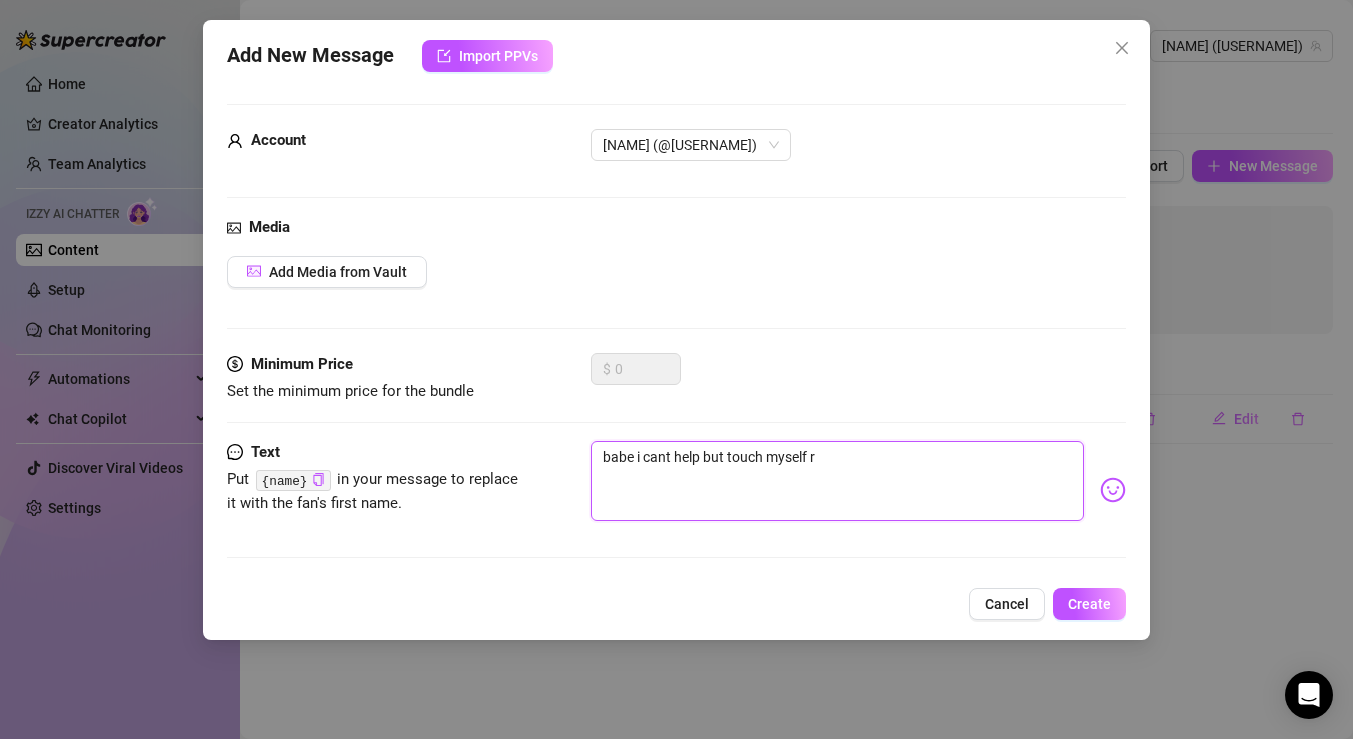 type on "babe i cant help but touch myself rn" 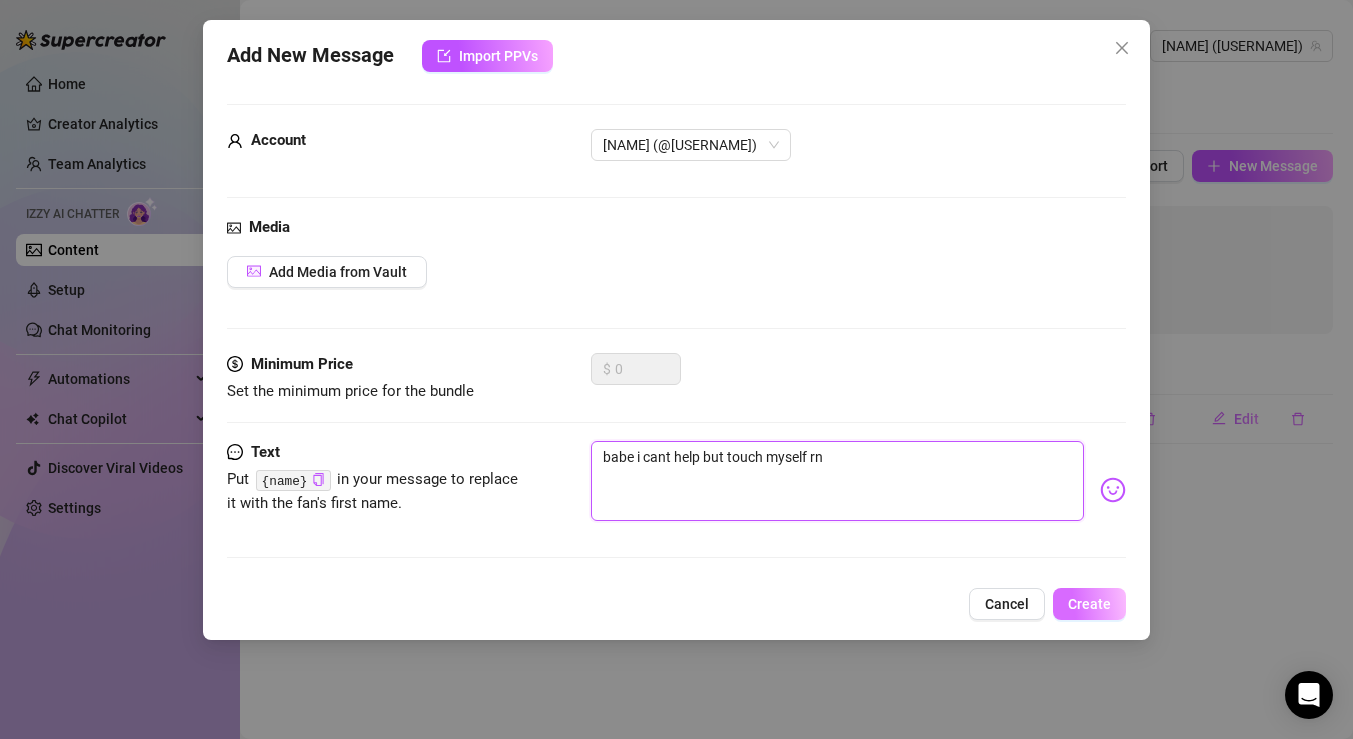 type on "babe i cant help but touch myself rn" 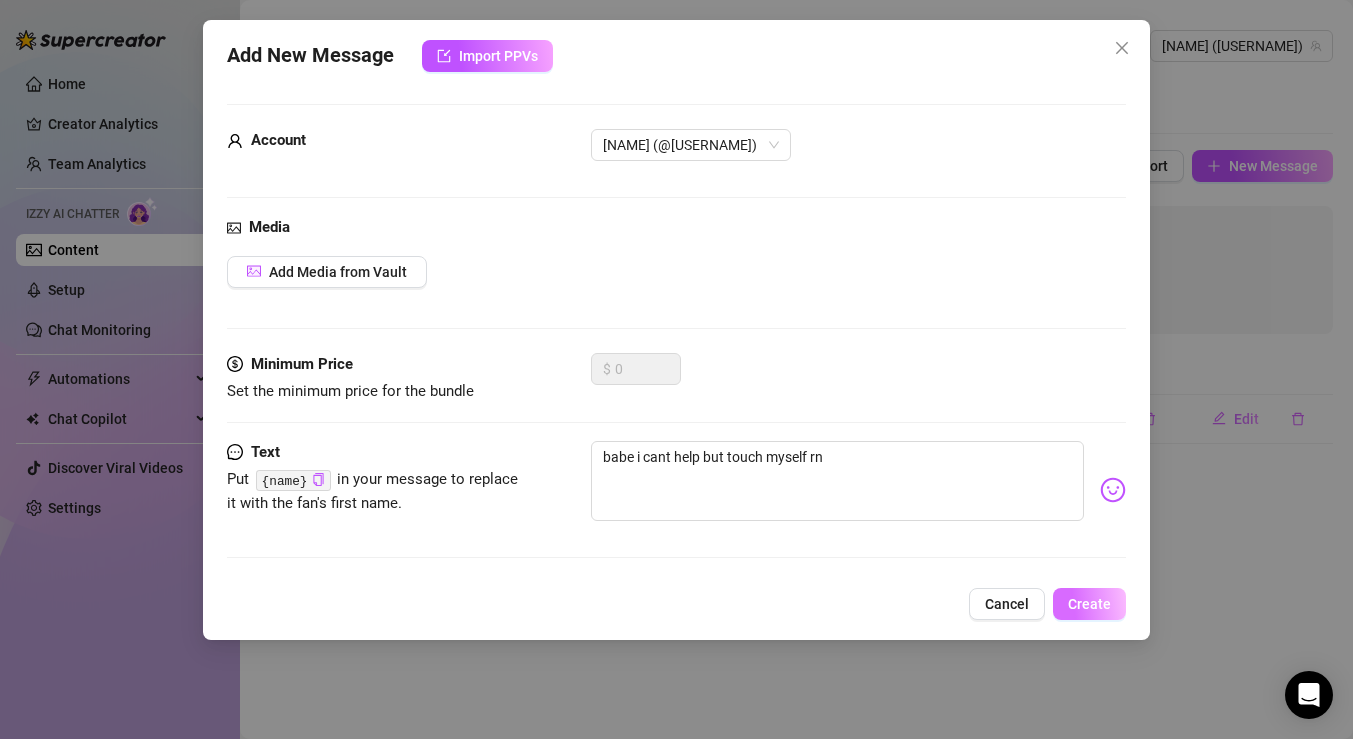 click on "Create" at bounding box center (1089, 604) 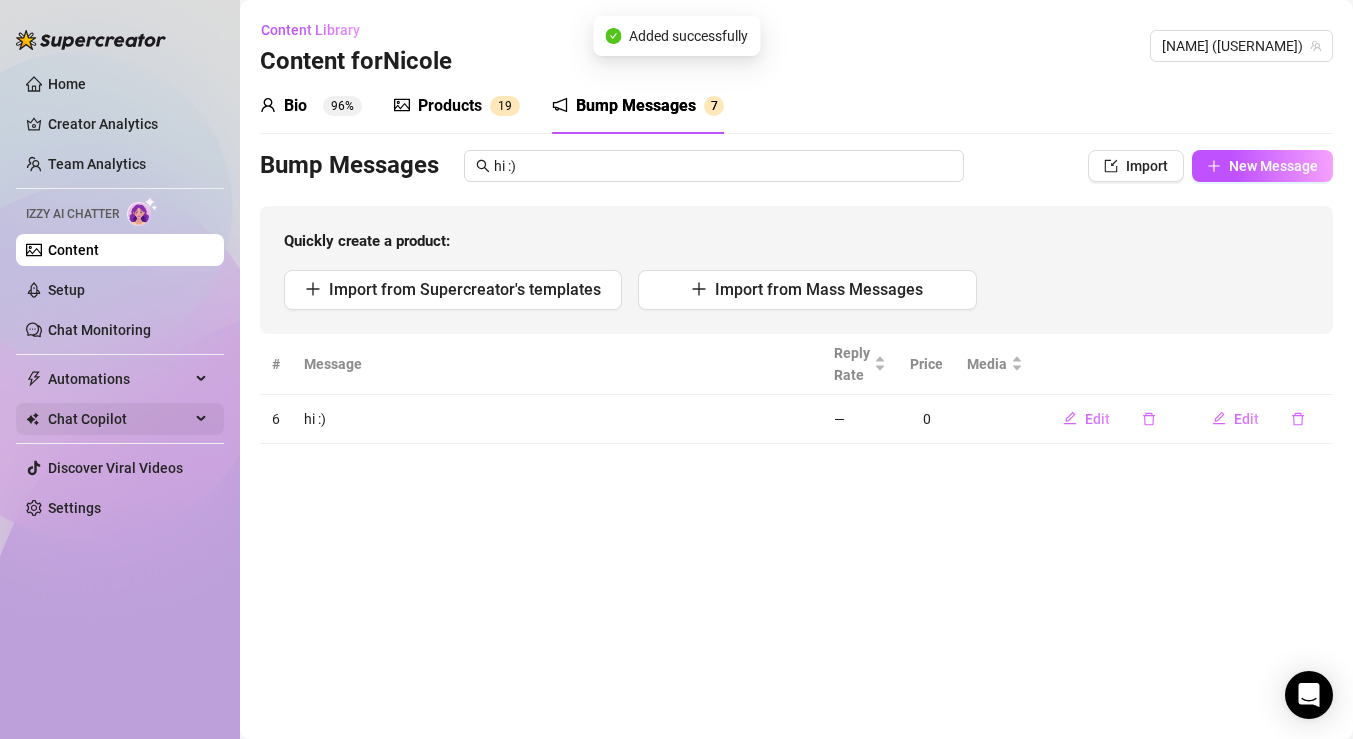 click at bounding box center (203, 419) 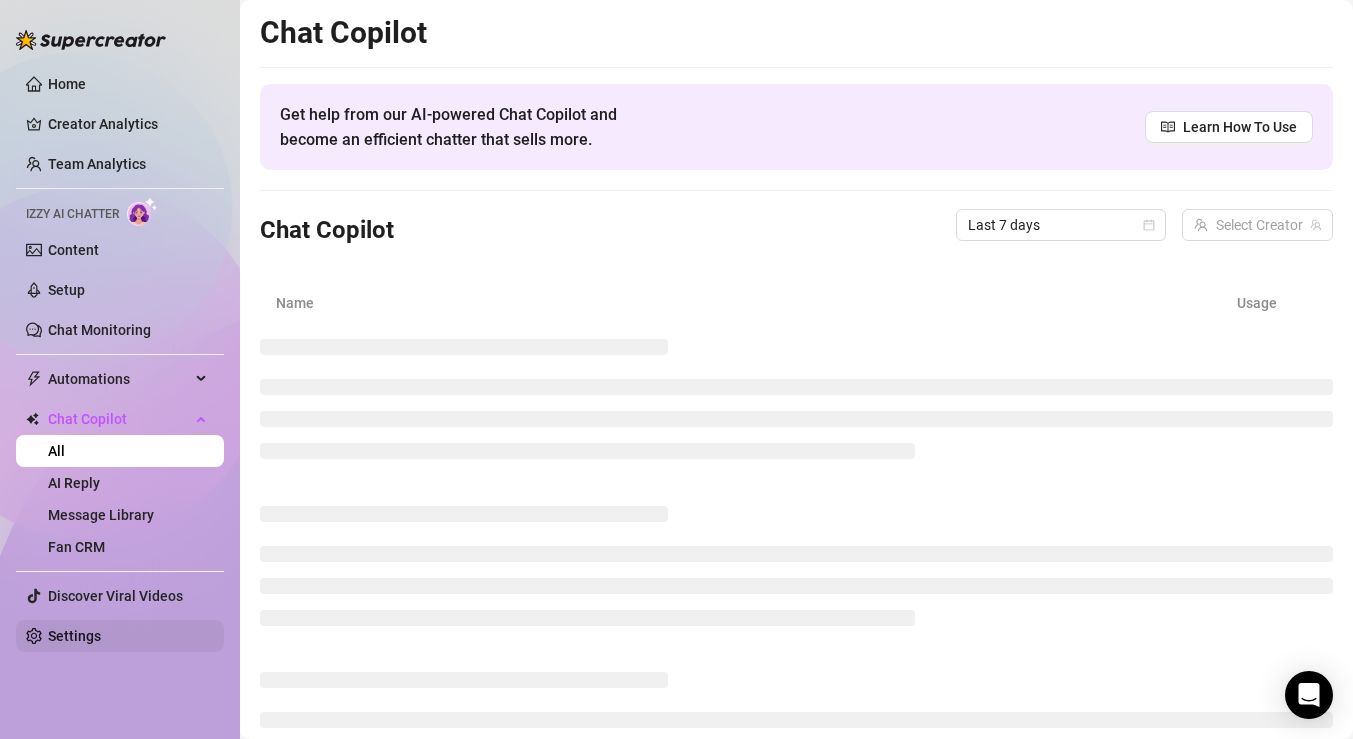 click on "Settings" at bounding box center (74, 636) 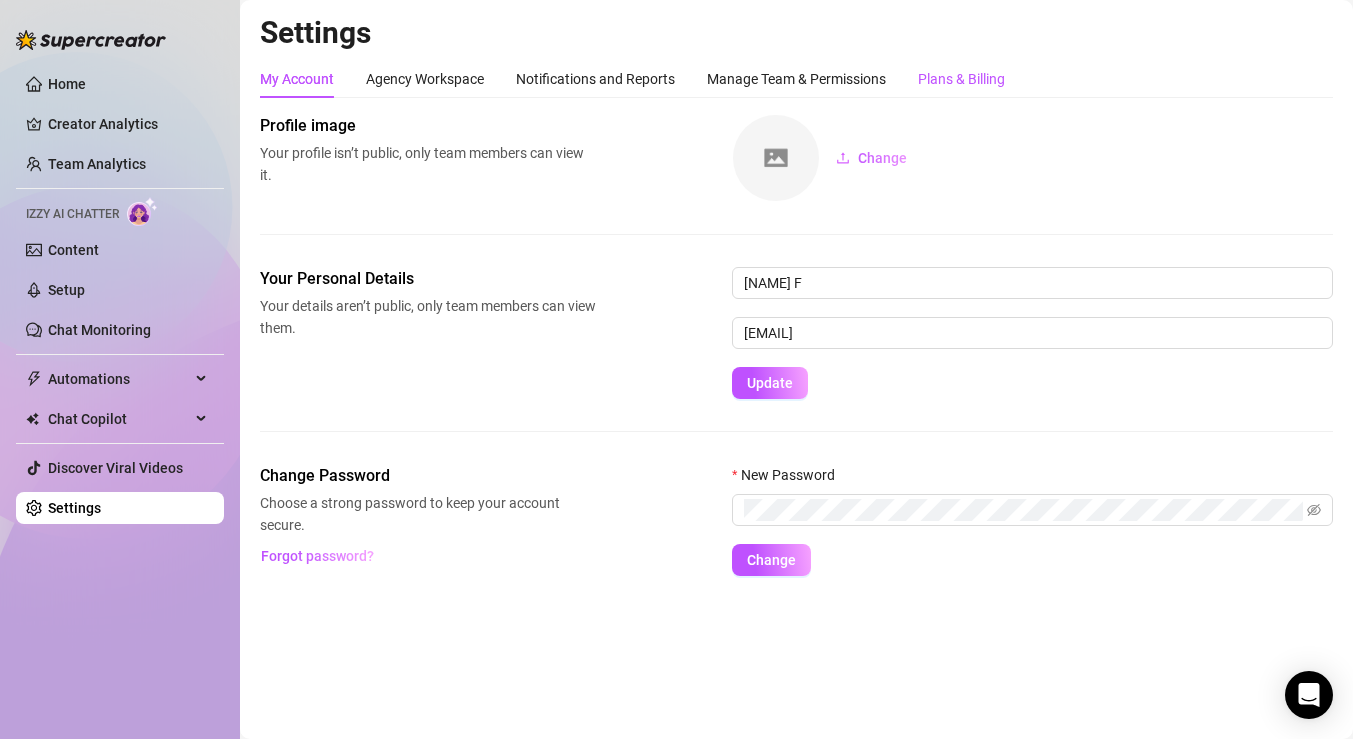 click on "Plans & Billing" at bounding box center (961, 79) 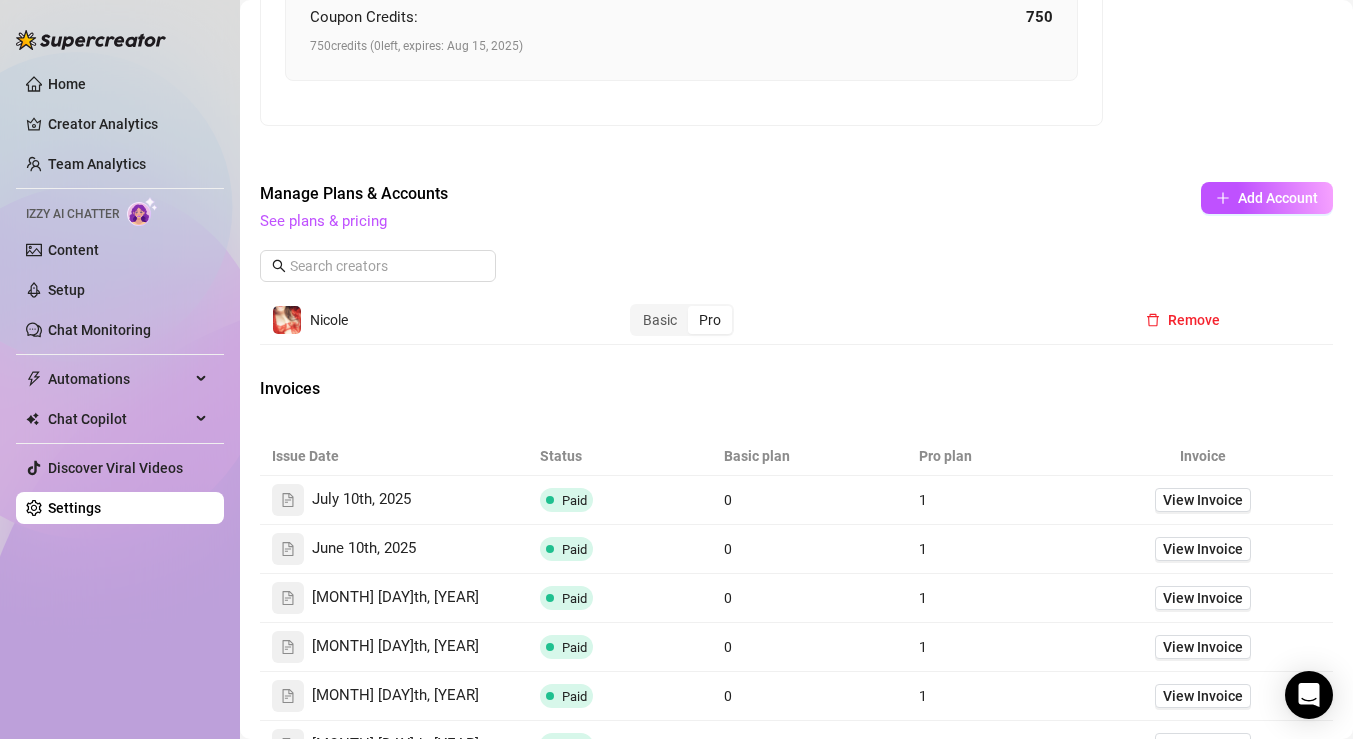 scroll, scrollTop: 909, scrollLeft: 0, axis: vertical 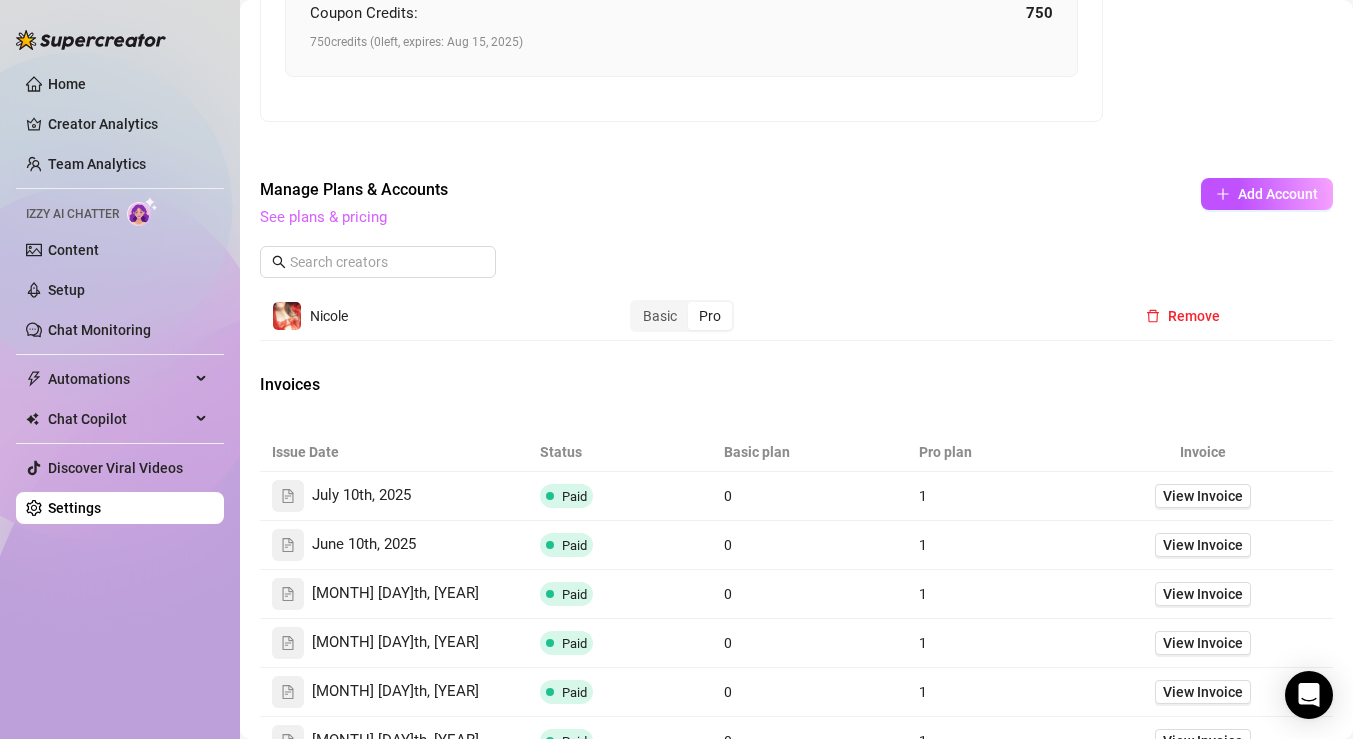 click on "See plans & pricing" at bounding box center [323, 217] 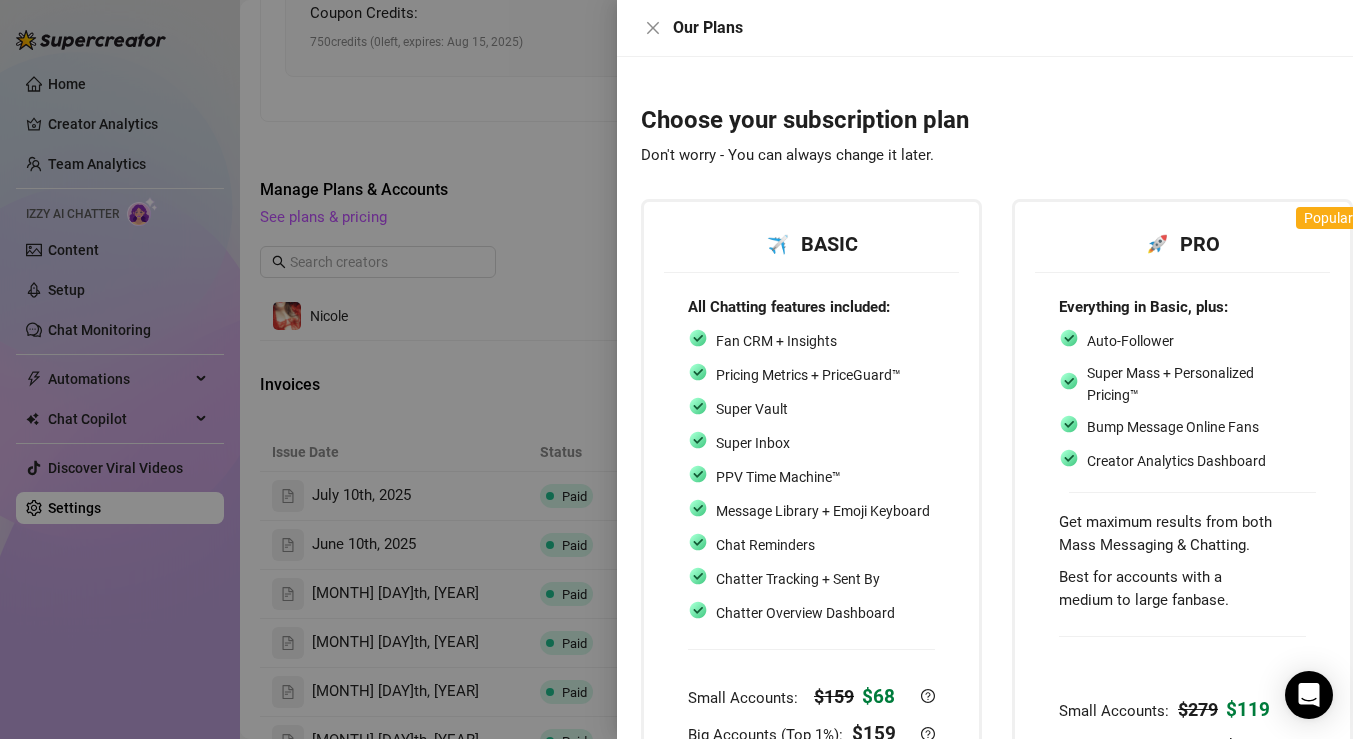 scroll, scrollTop: 129, scrollLeft: 0, axis: vertical 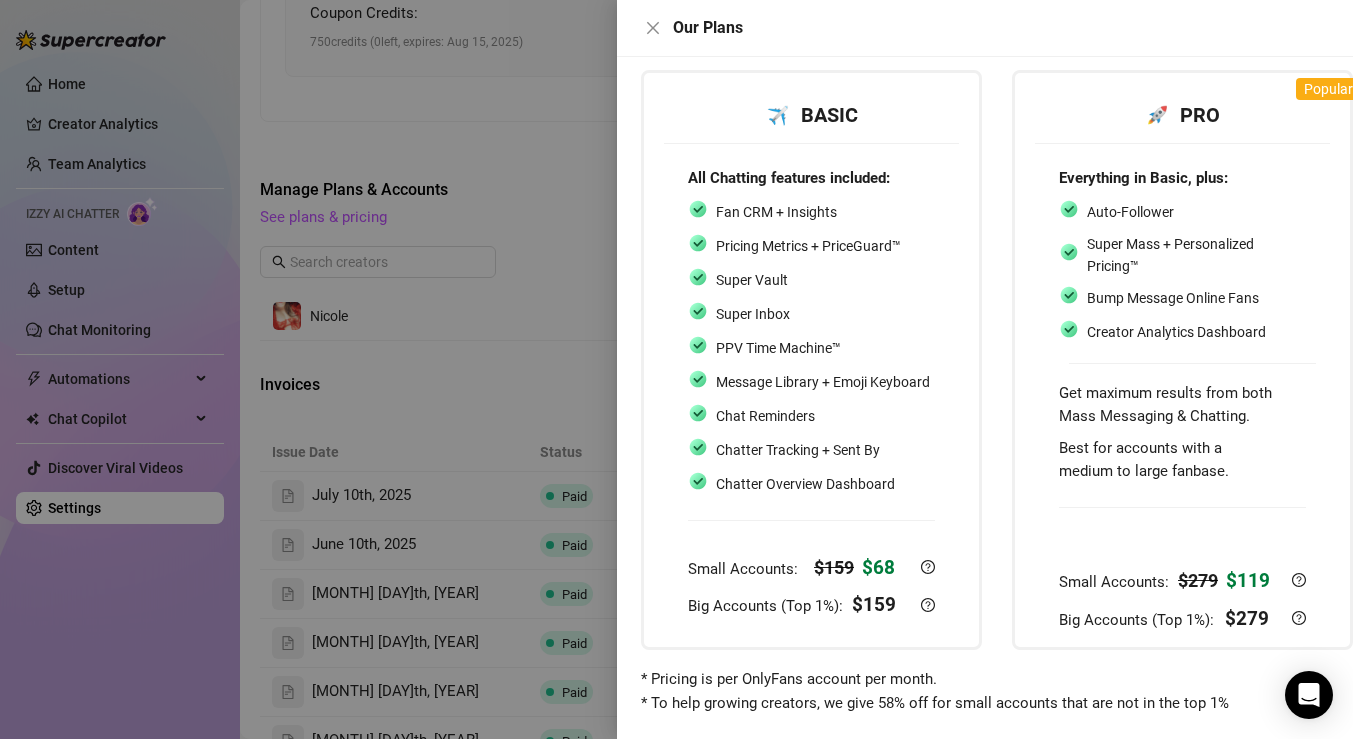 click at bounding box center [676, 369] 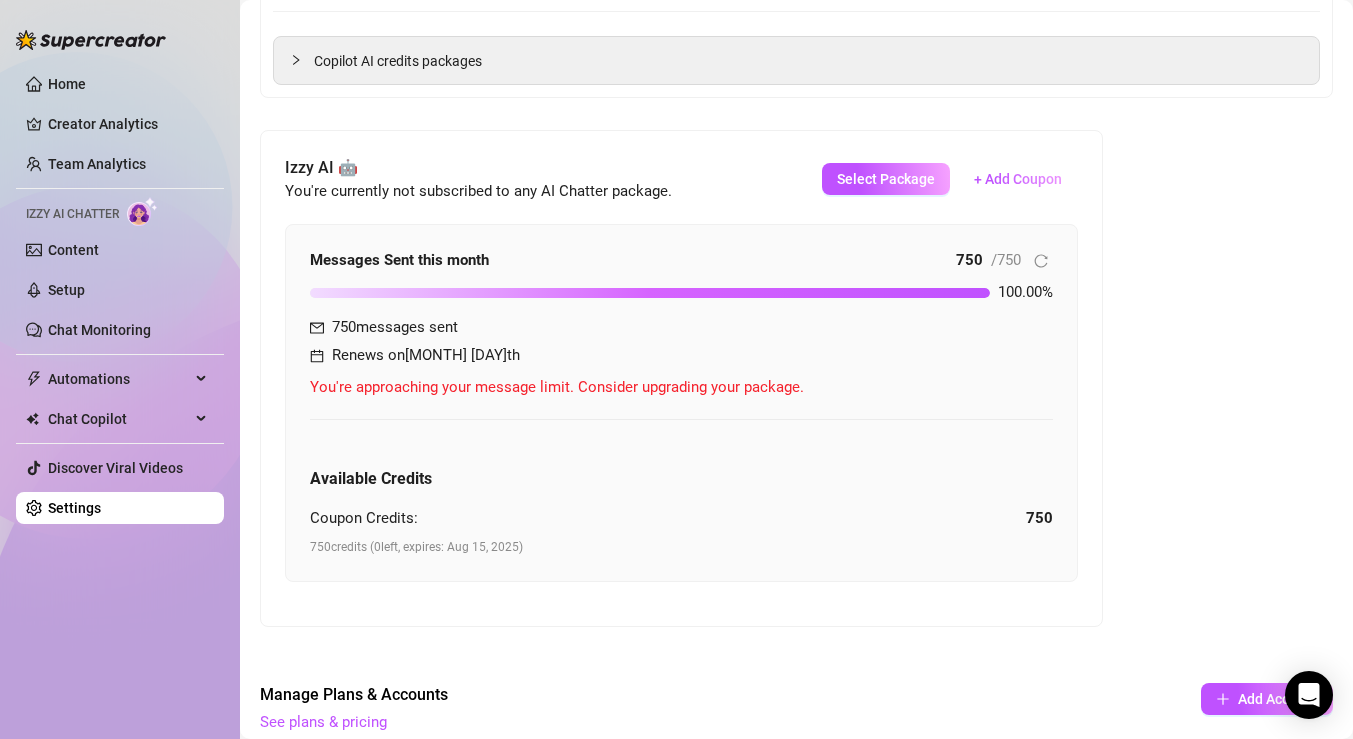 scroll, scrollTop: 320, scrollLeft: 0, axis: vertical 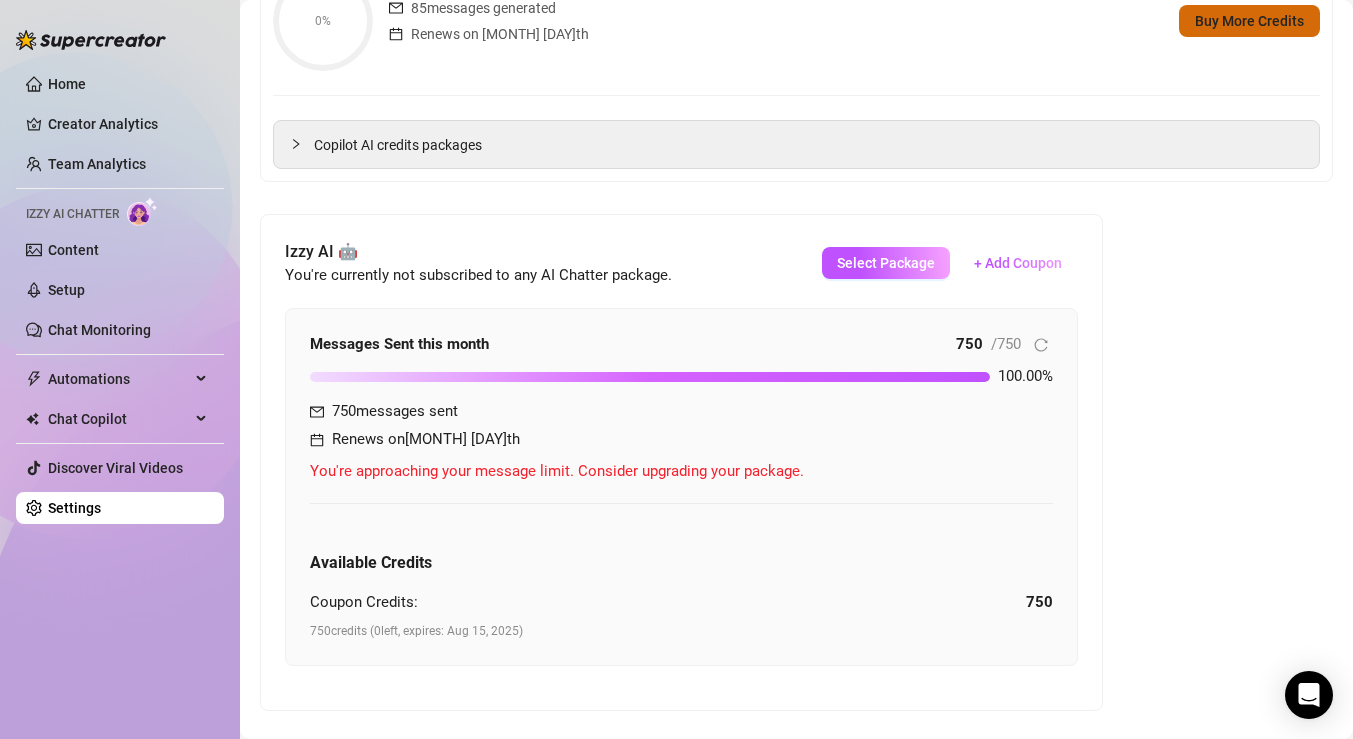 click on "Buy More Credits" at bounding box center [1249, 21] 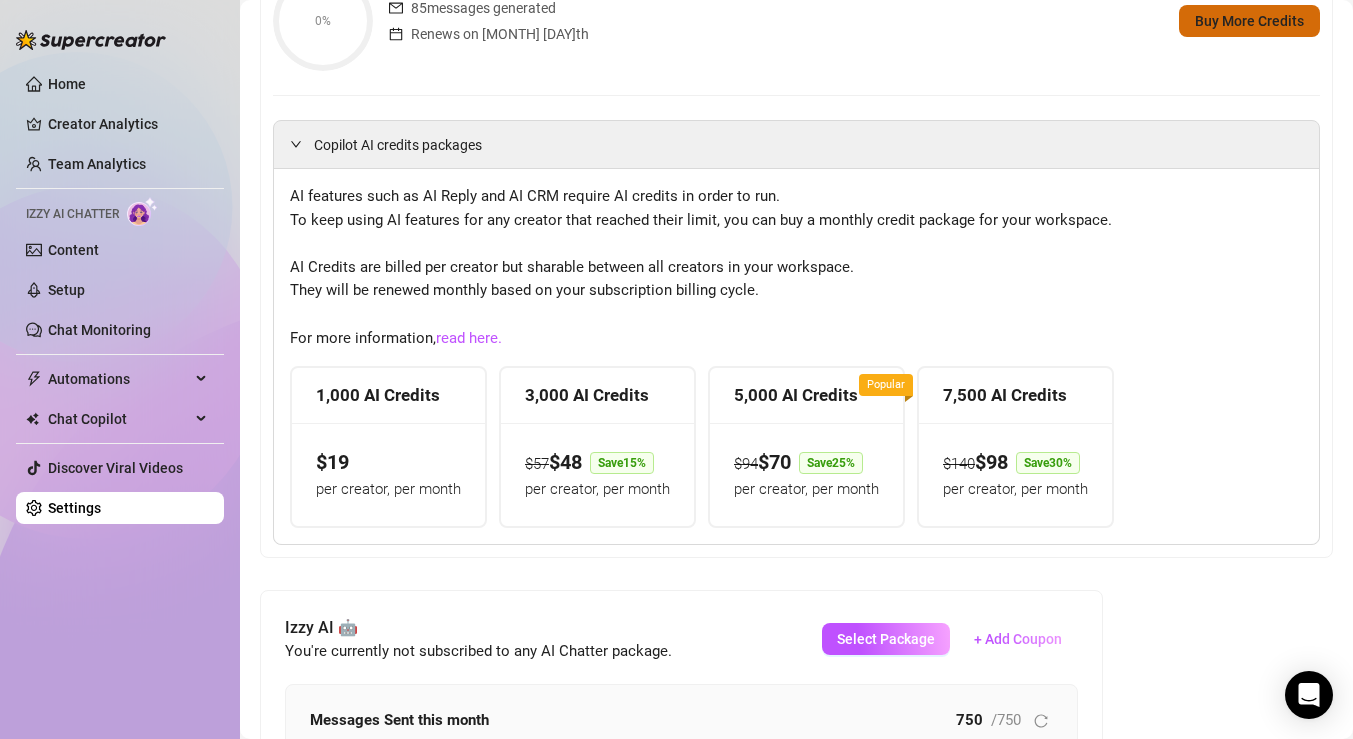 scroll, scrollTop: 278, scrollLeft: 0, axis: vertical 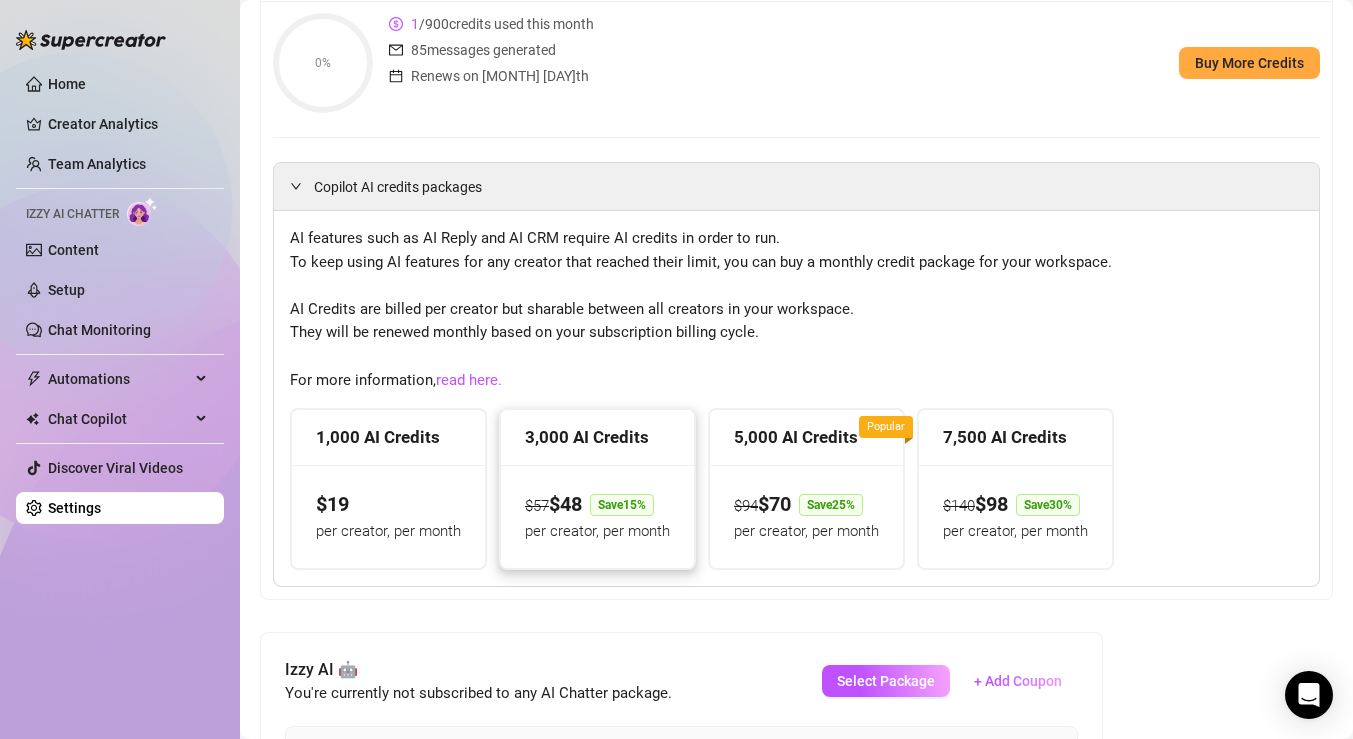 click on "$ 57  $ 48 Save  15 % per creator, per month" at bounding box center (597, 516) 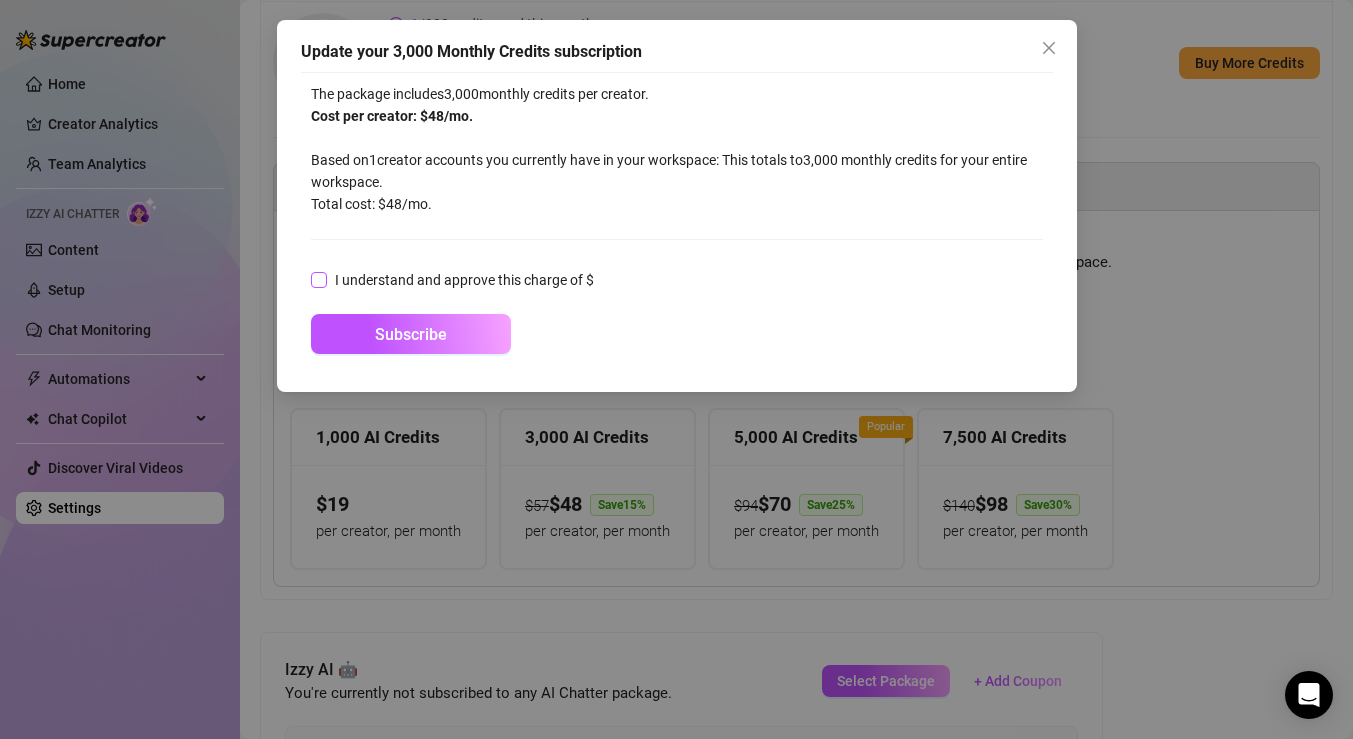 click on "I understand and approve this charge of $" at bounding box center (318, 279) 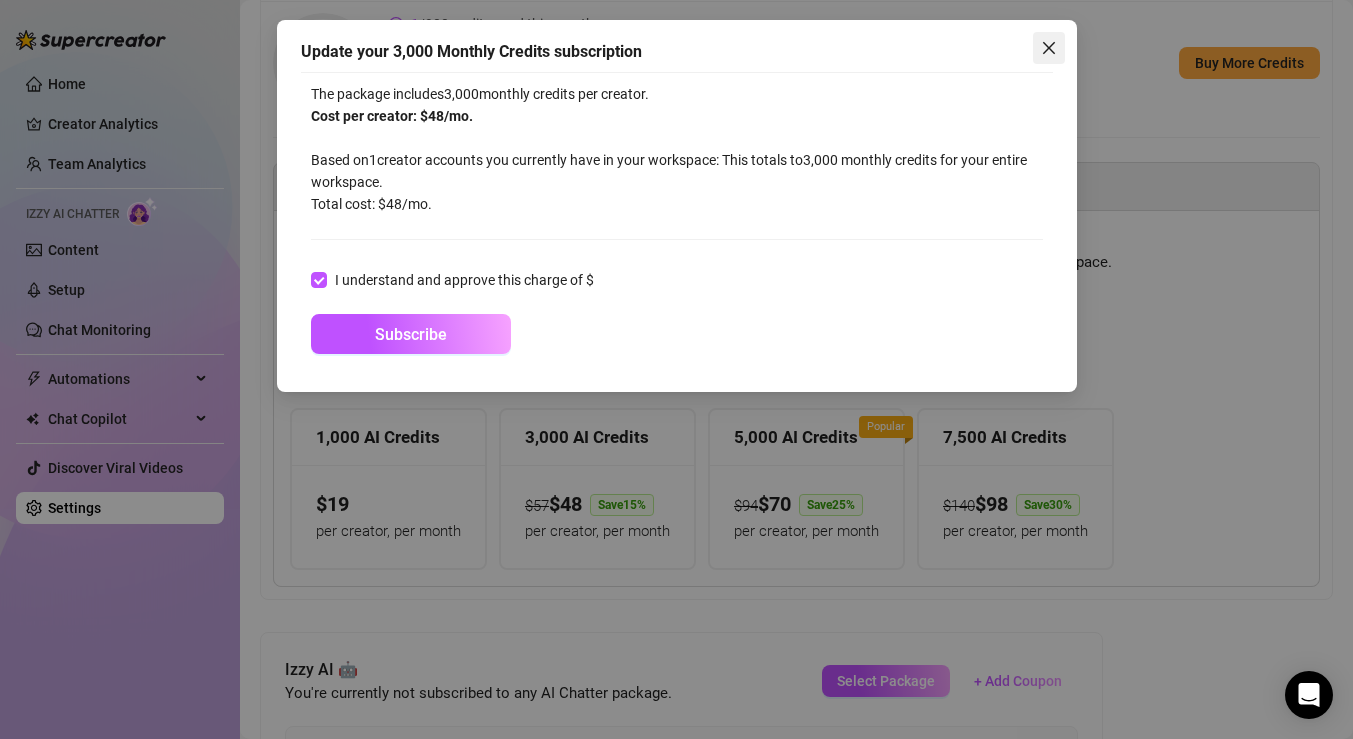 click 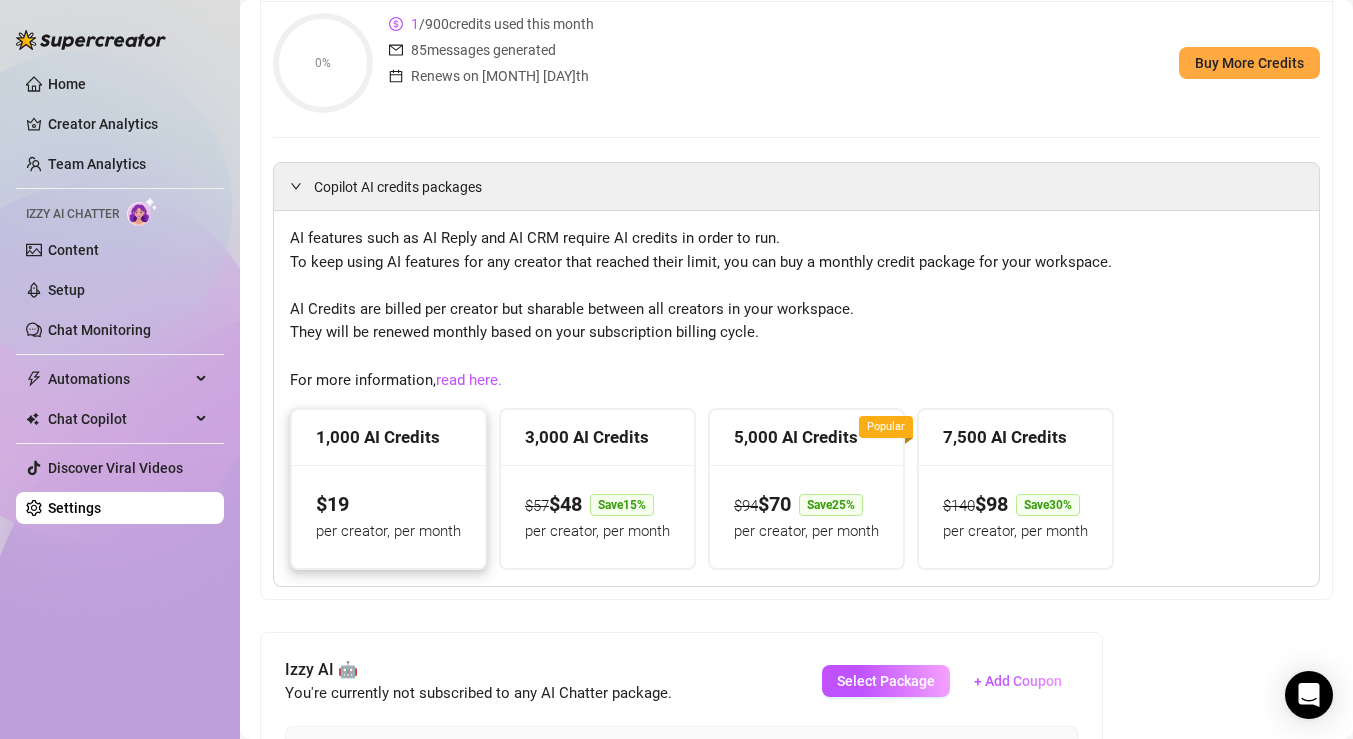 click on "$ [NUMBER] per creator, per month" at bounding box center (388, 516) 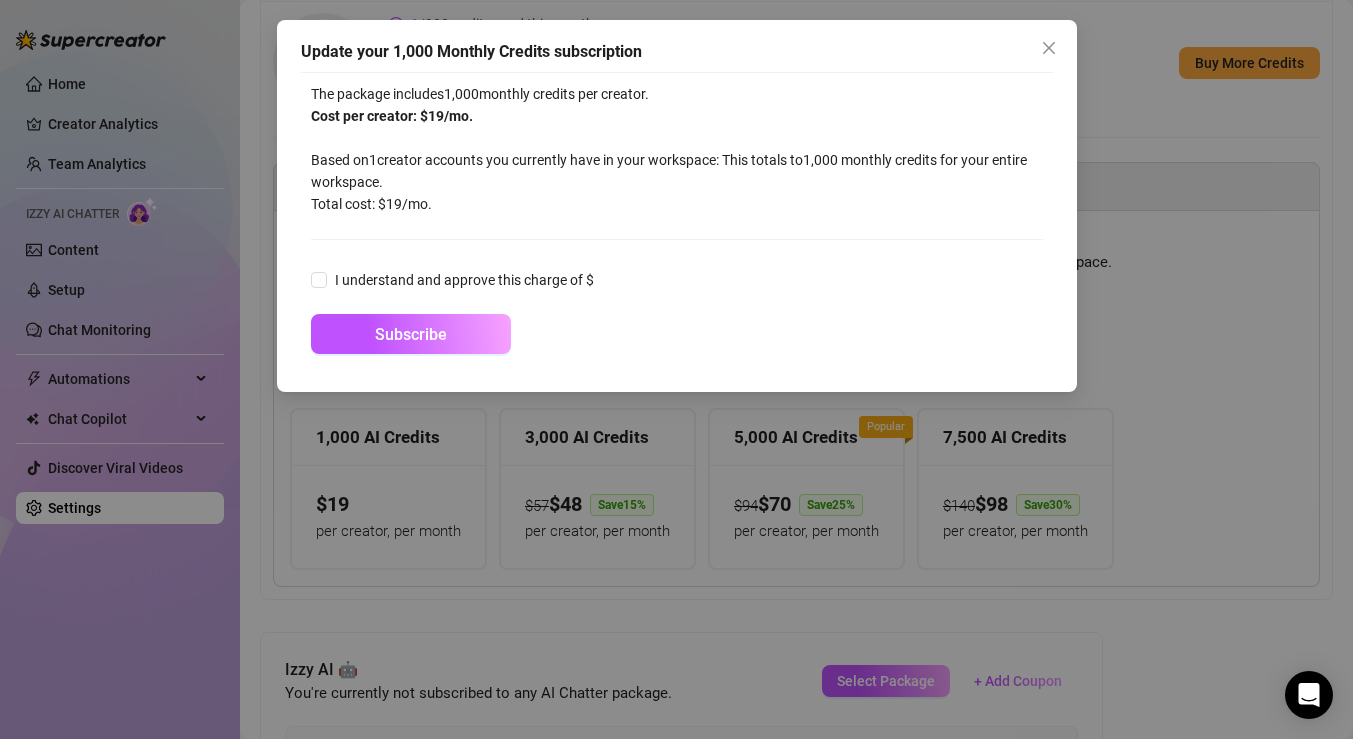 click on "I understand and approve this charge of $" at bounding box center (677, 280) 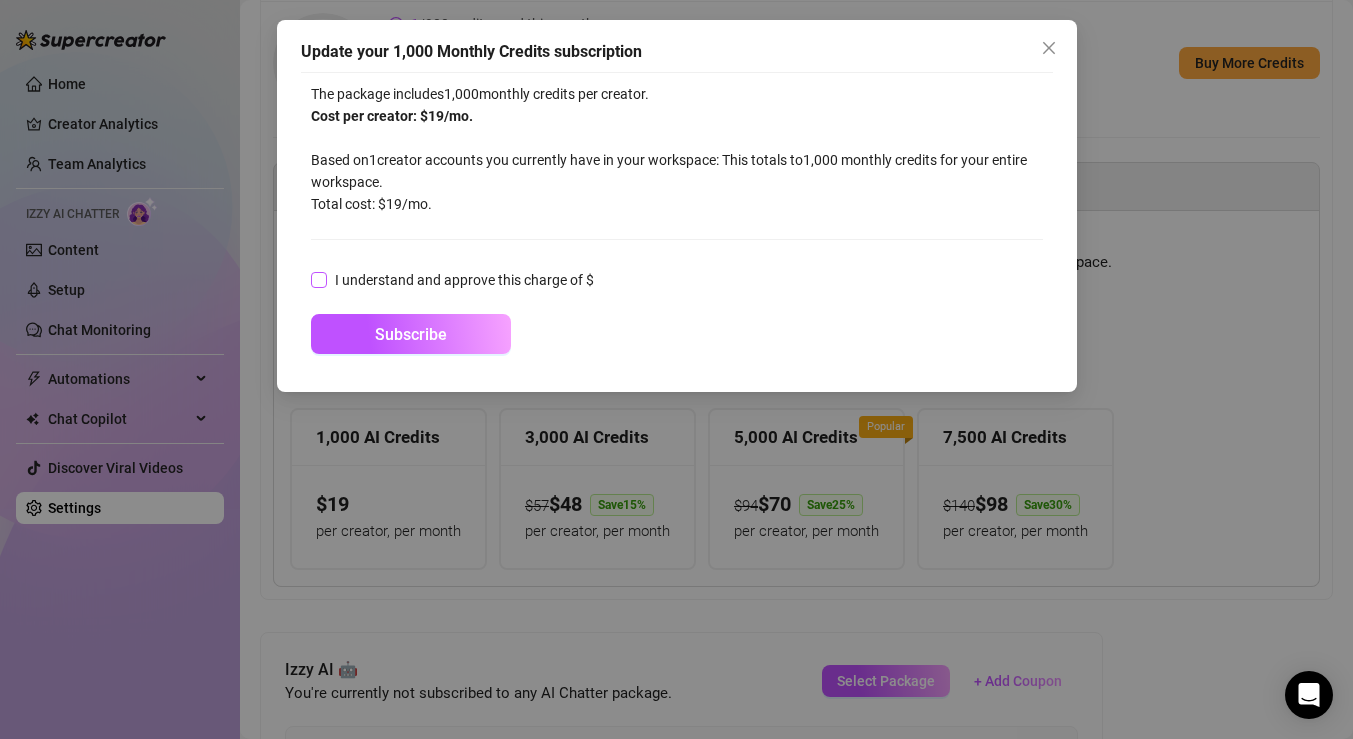 click on "I understand and approve this charge of $" at bounding box center [464, 280] 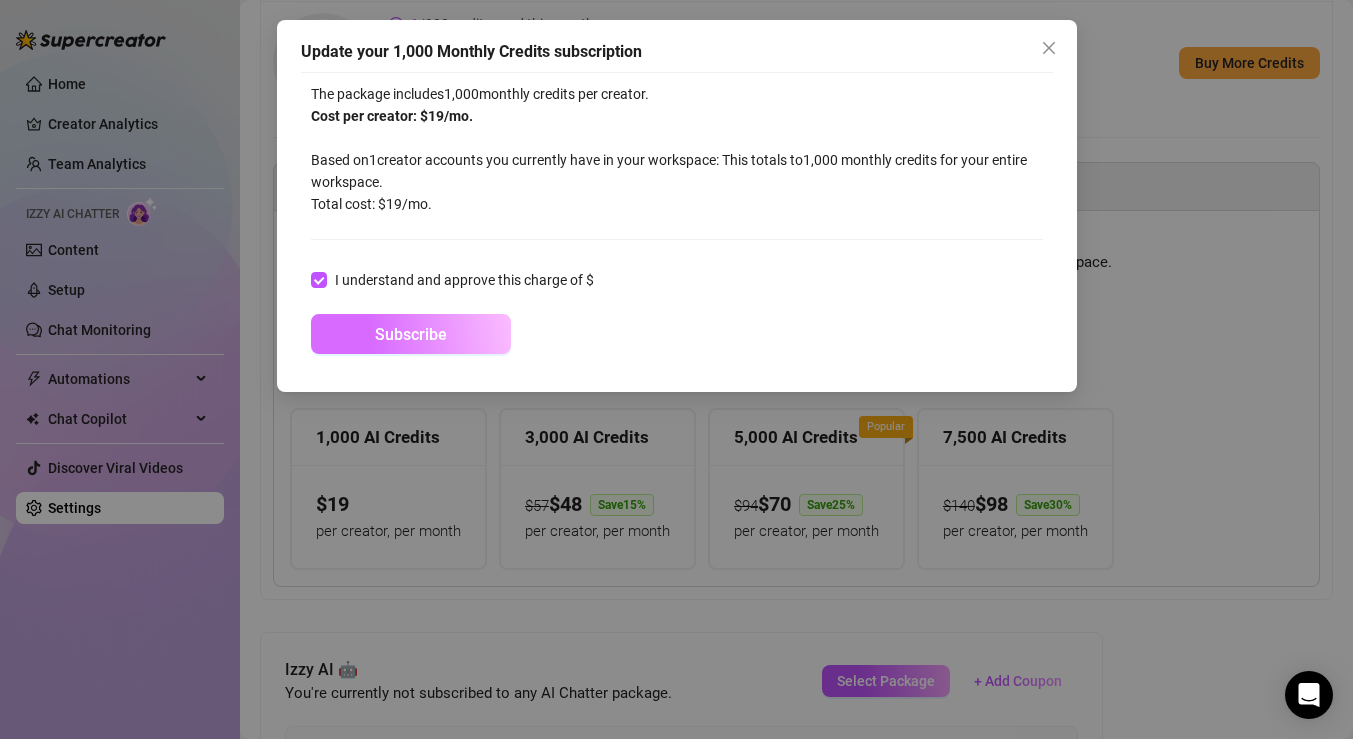 click on "Subscribe" at bounding box center (411, 334) 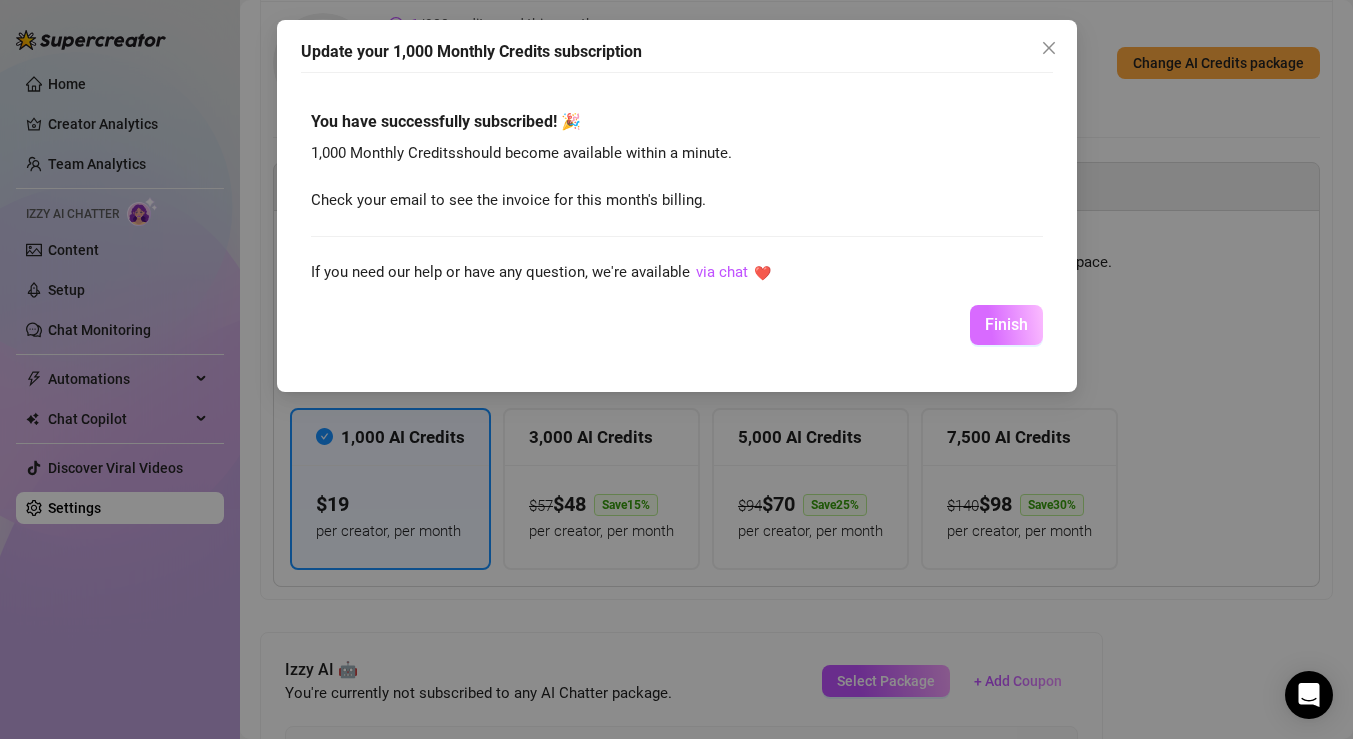 click on "Finish" at bounding box center (1006, 324) 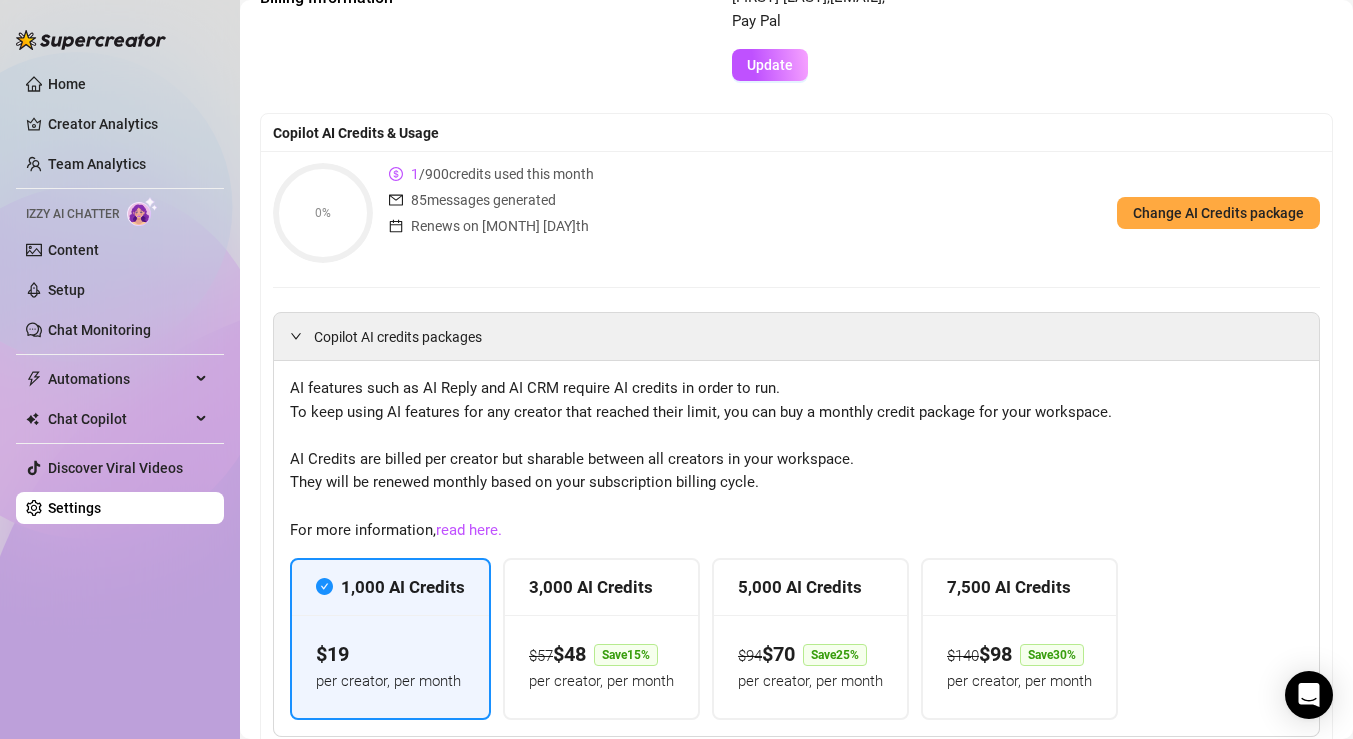 scroll, scrollTop: 133, scrollLeft: 0, axis: vertical 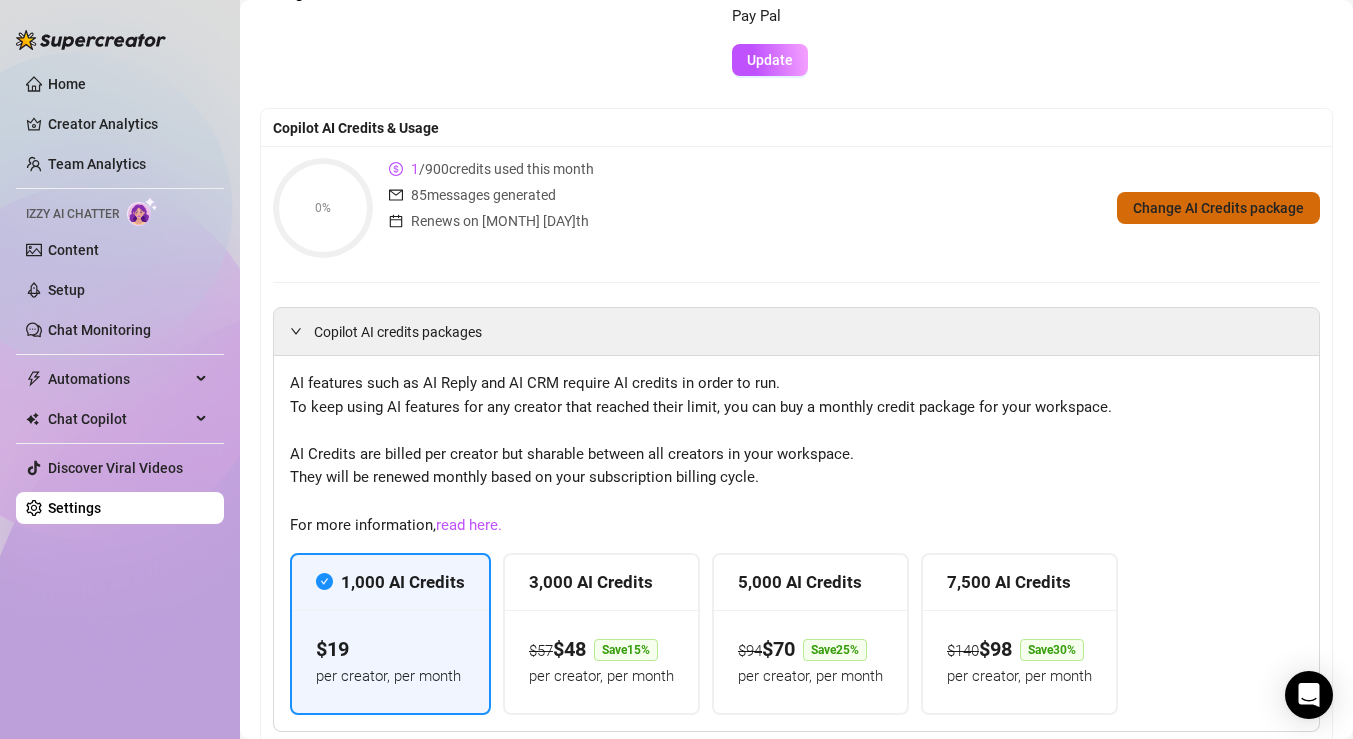 click on "Change AI Credits package" at bounding box center (1218, 208) 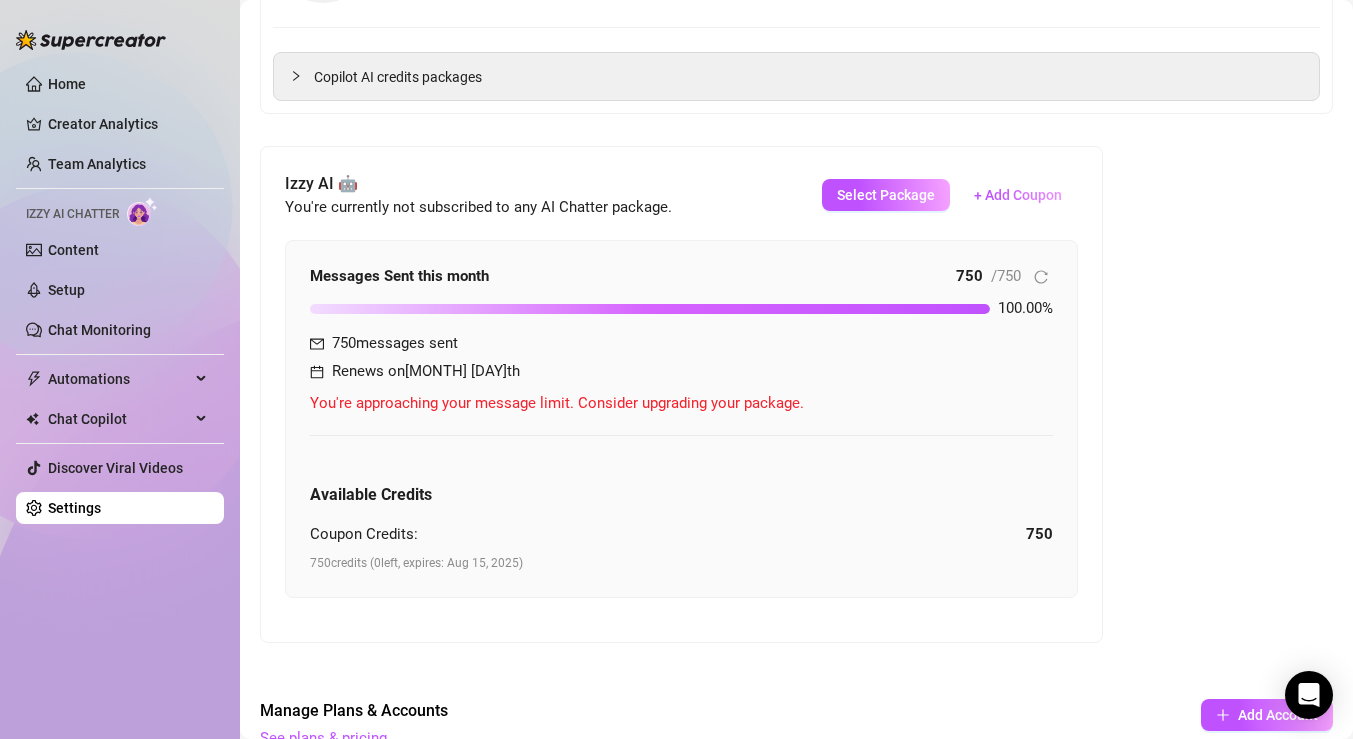 scroll, scrollTop: 389, scrollLeft: 0, axis: vertical 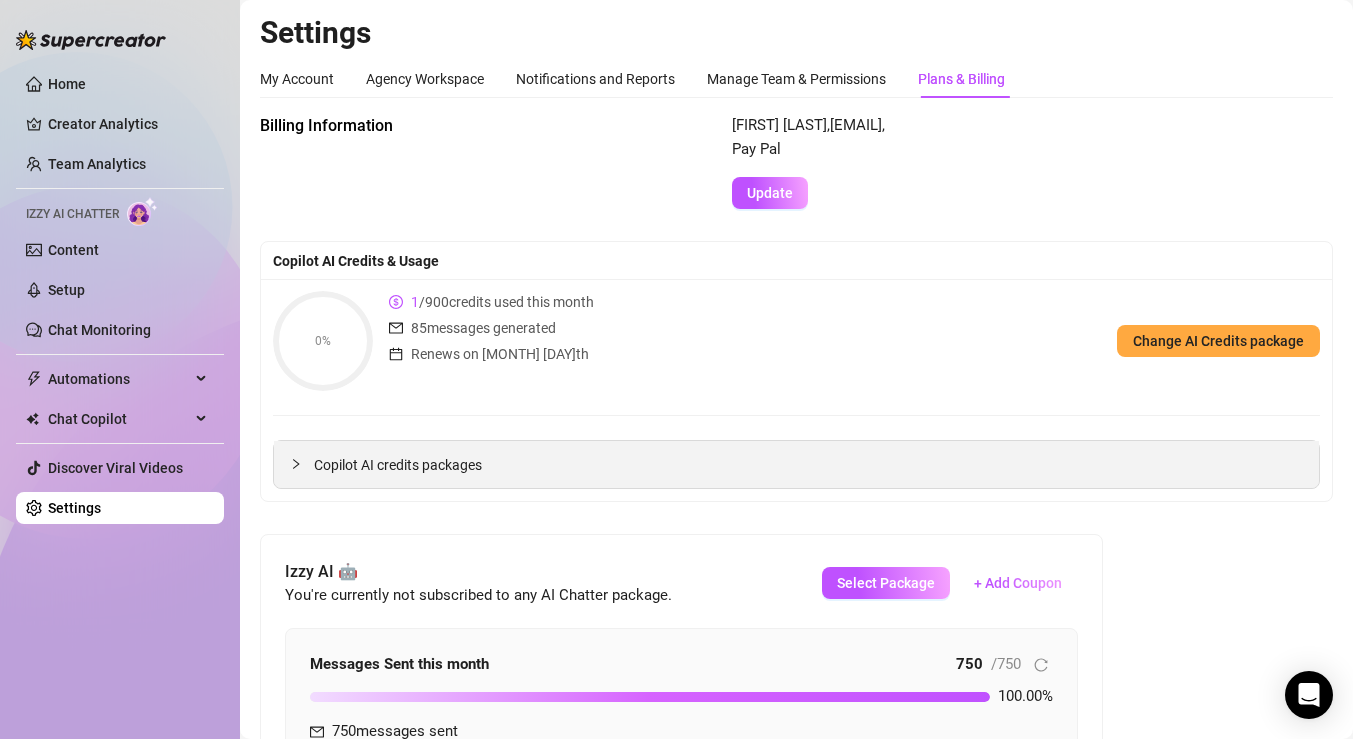 click on "Copilot AI credits packages" at bounding box center [808, 465] 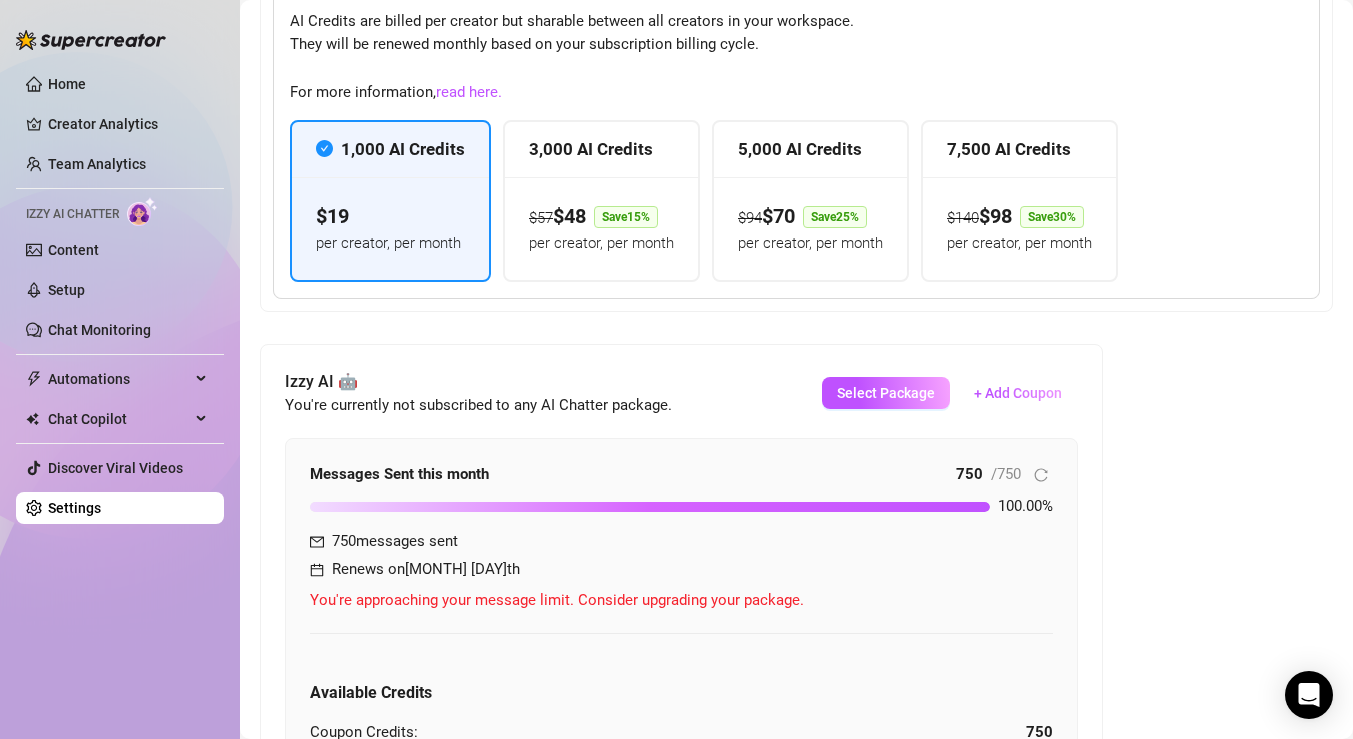 scroll, scrollTop: 631, scrollLeft: 0, axis: vertical 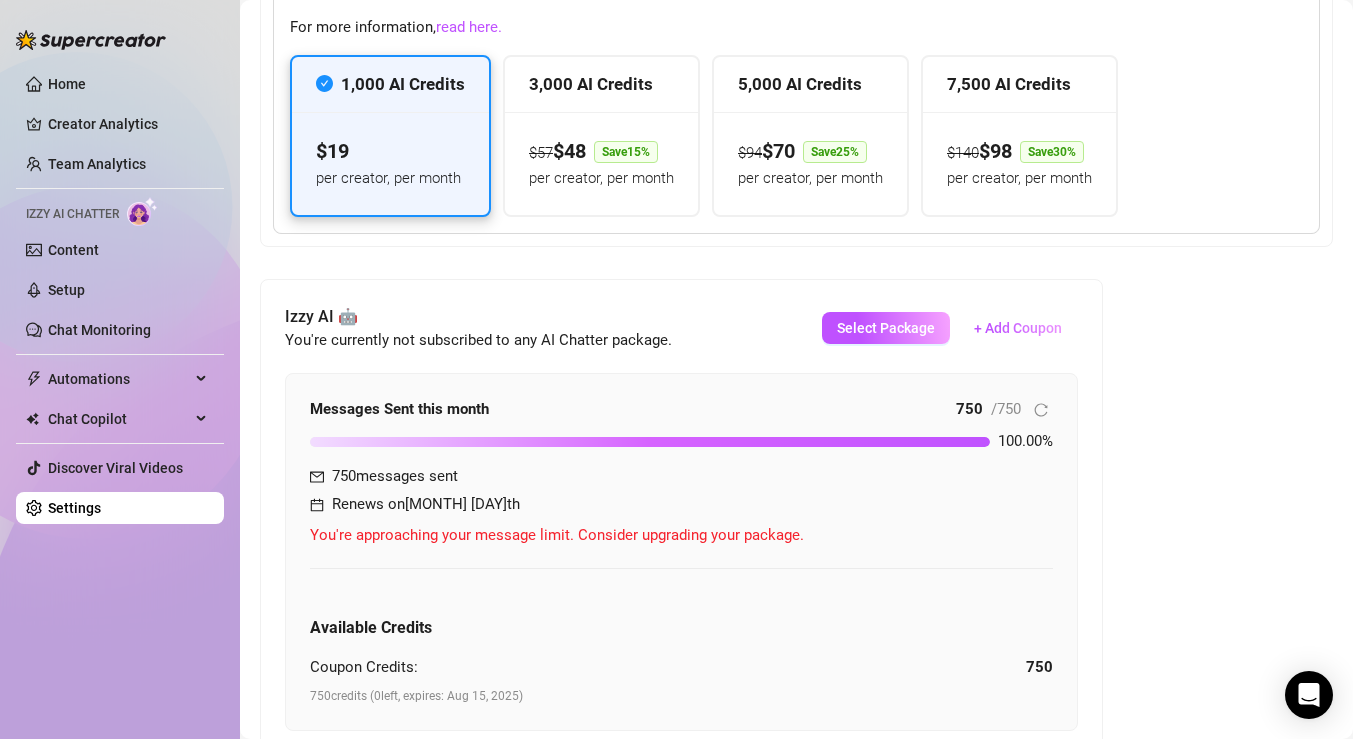 click on "$ [NUMBER] per creator, per month" at bounding box center (390, 163) 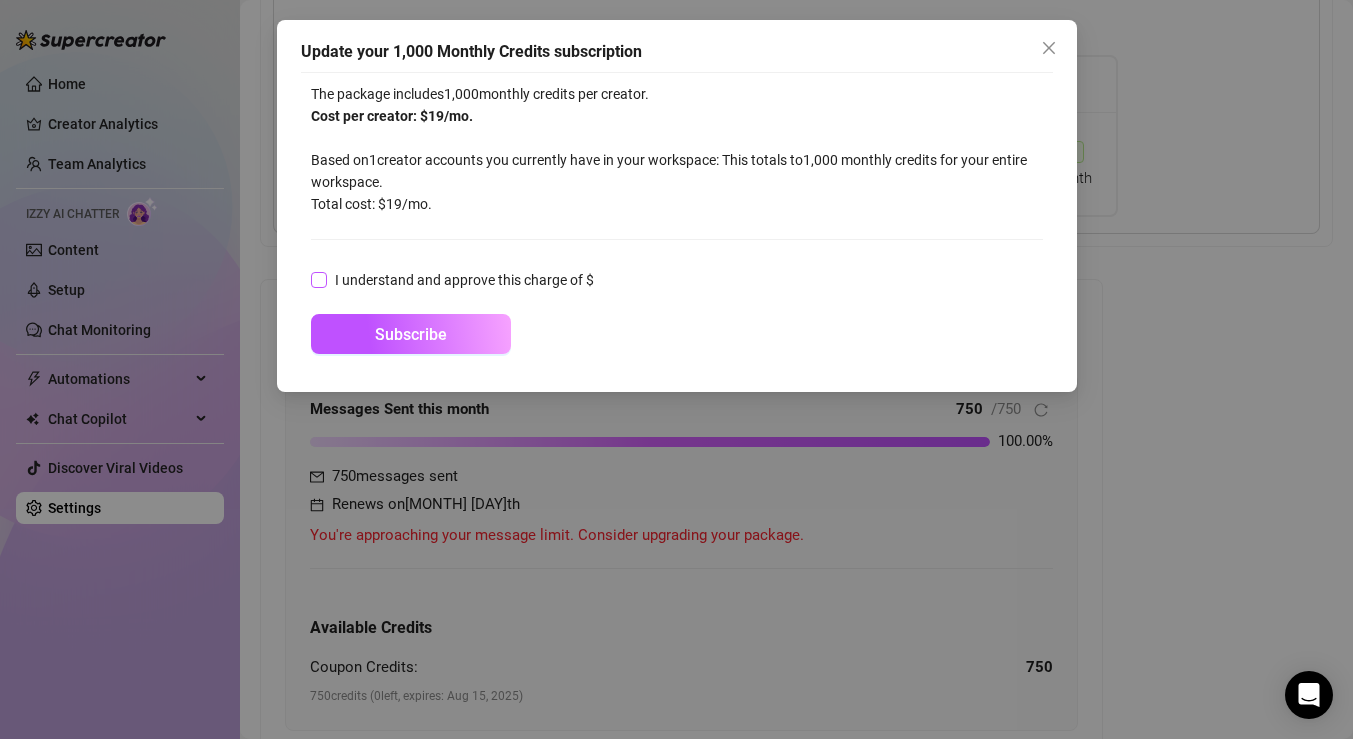 click on "I understand and approve this charge of $" at bounding box center [318, 279] 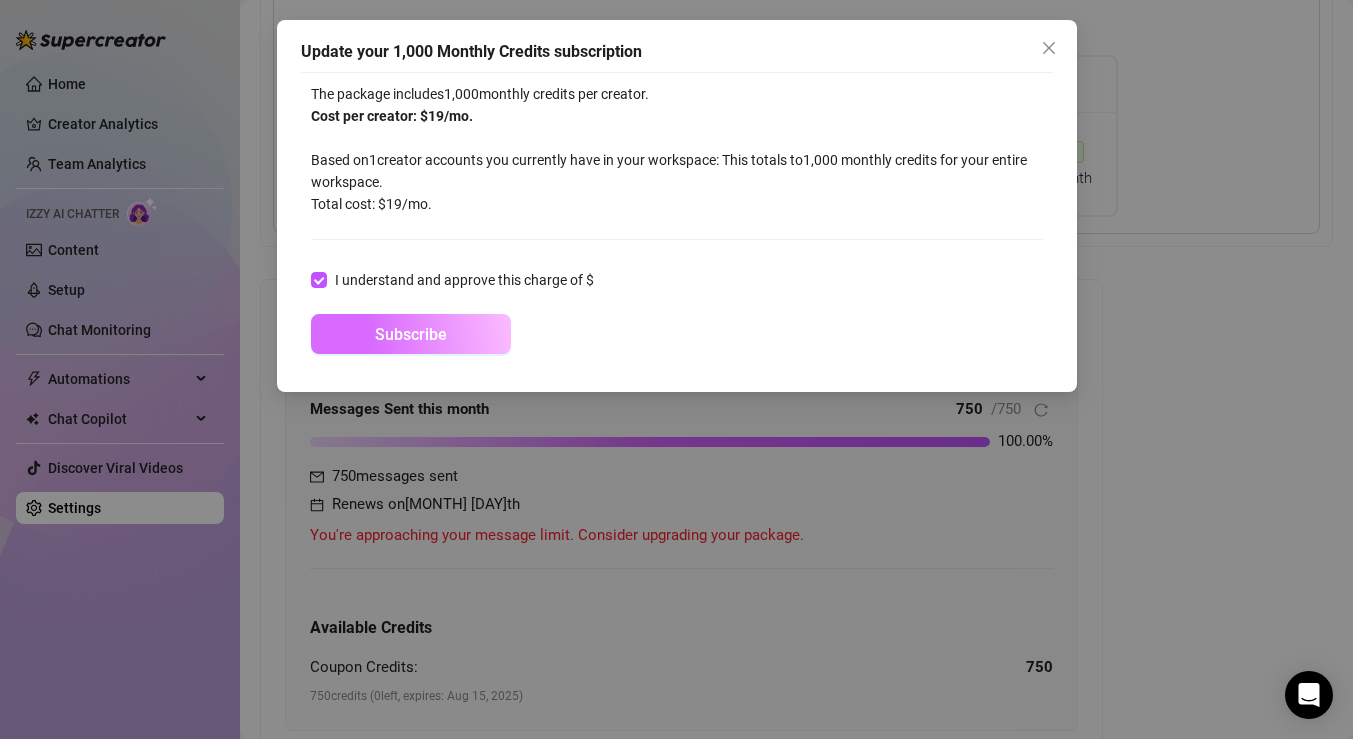 click on "Subscribe" at bounding box center (411, 334) 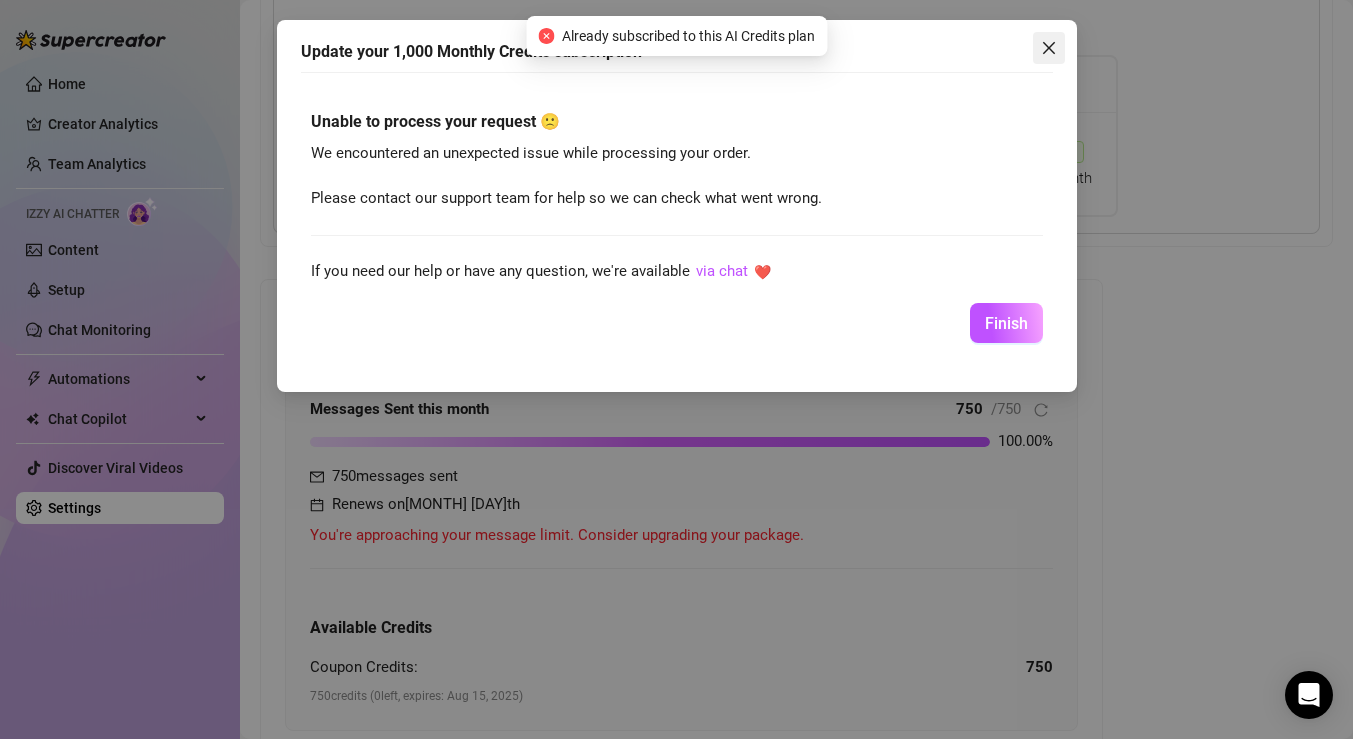 click 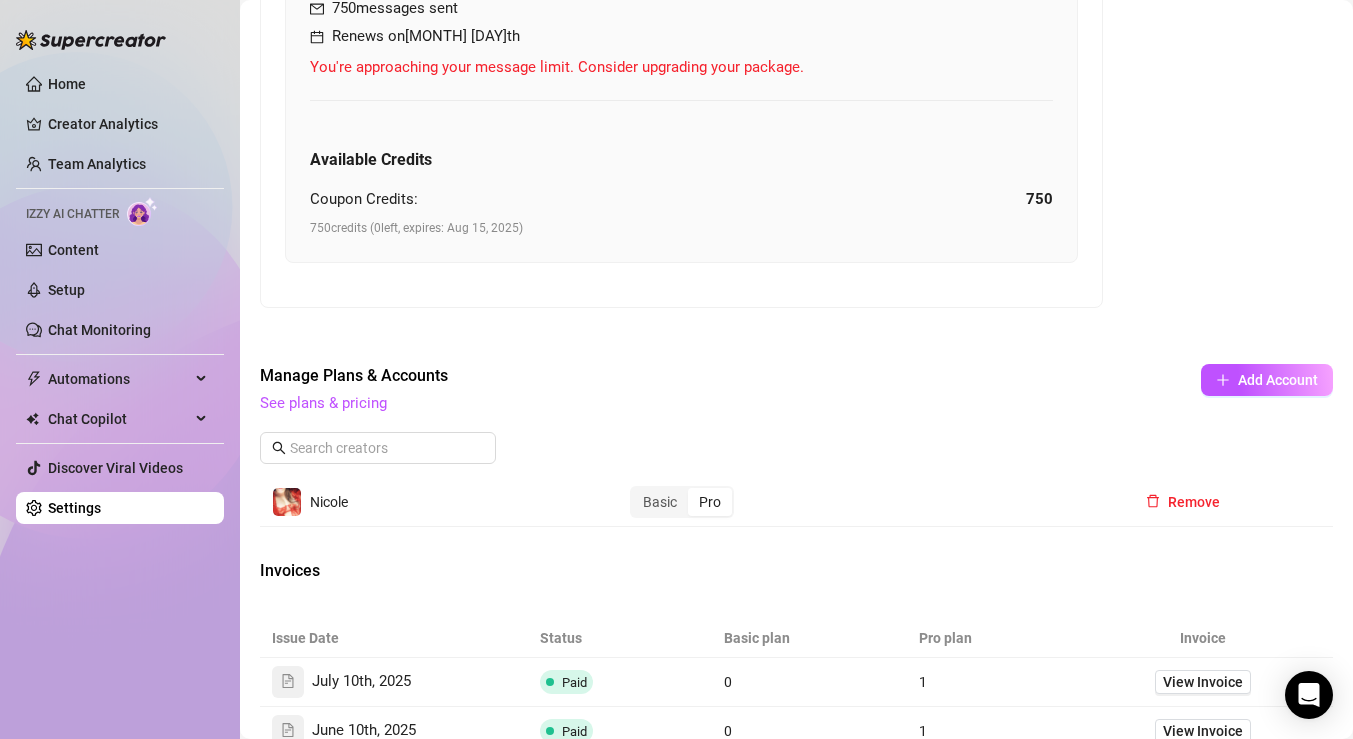 scroll, scrollTop: 1139, scrollLeft: 0, axis: vertical 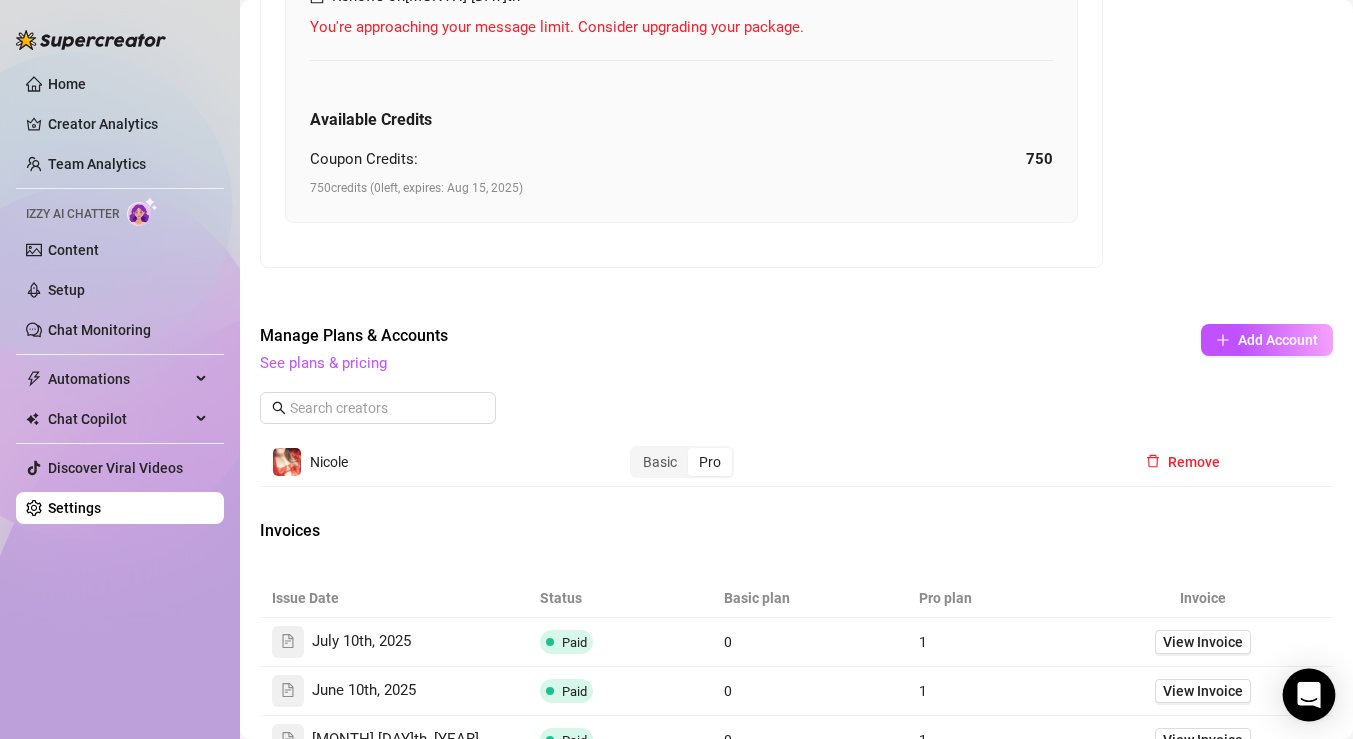 click 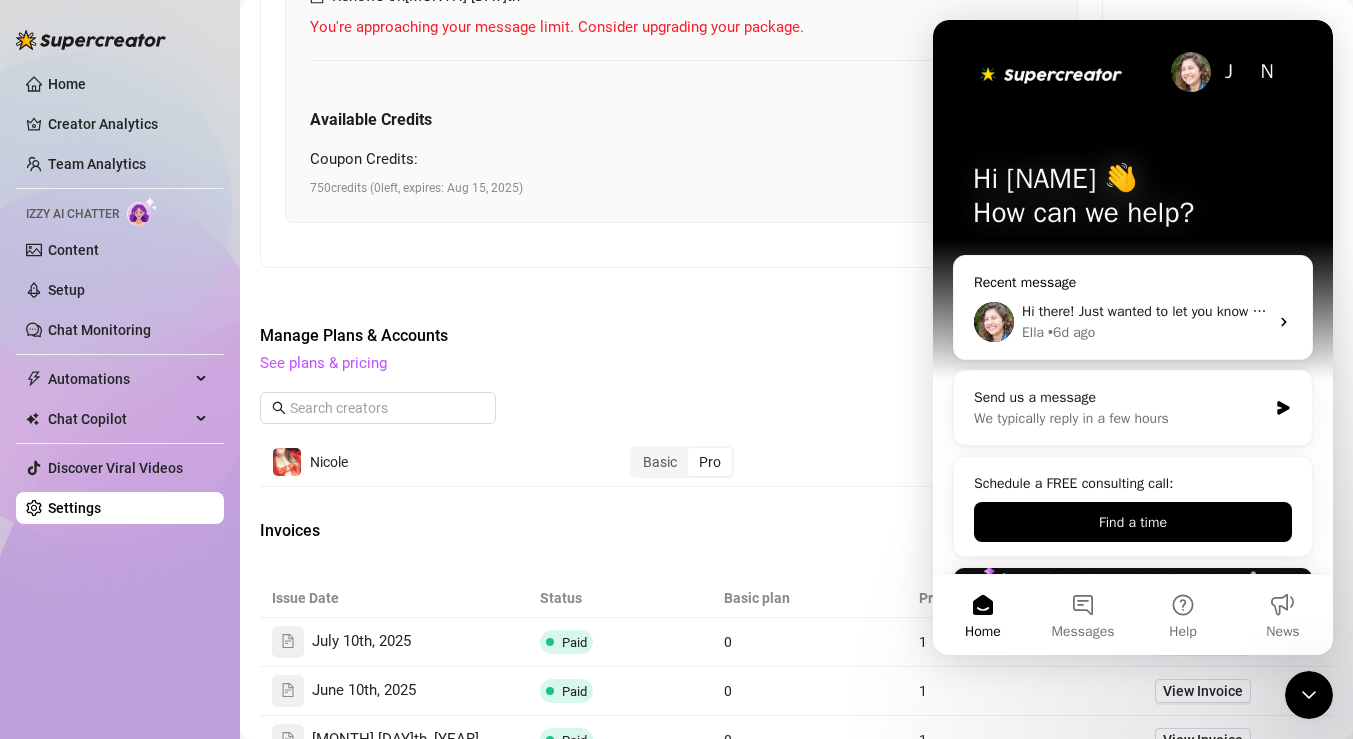 scroll, scrollTop: 0, scrollLeft: 0, axis: both 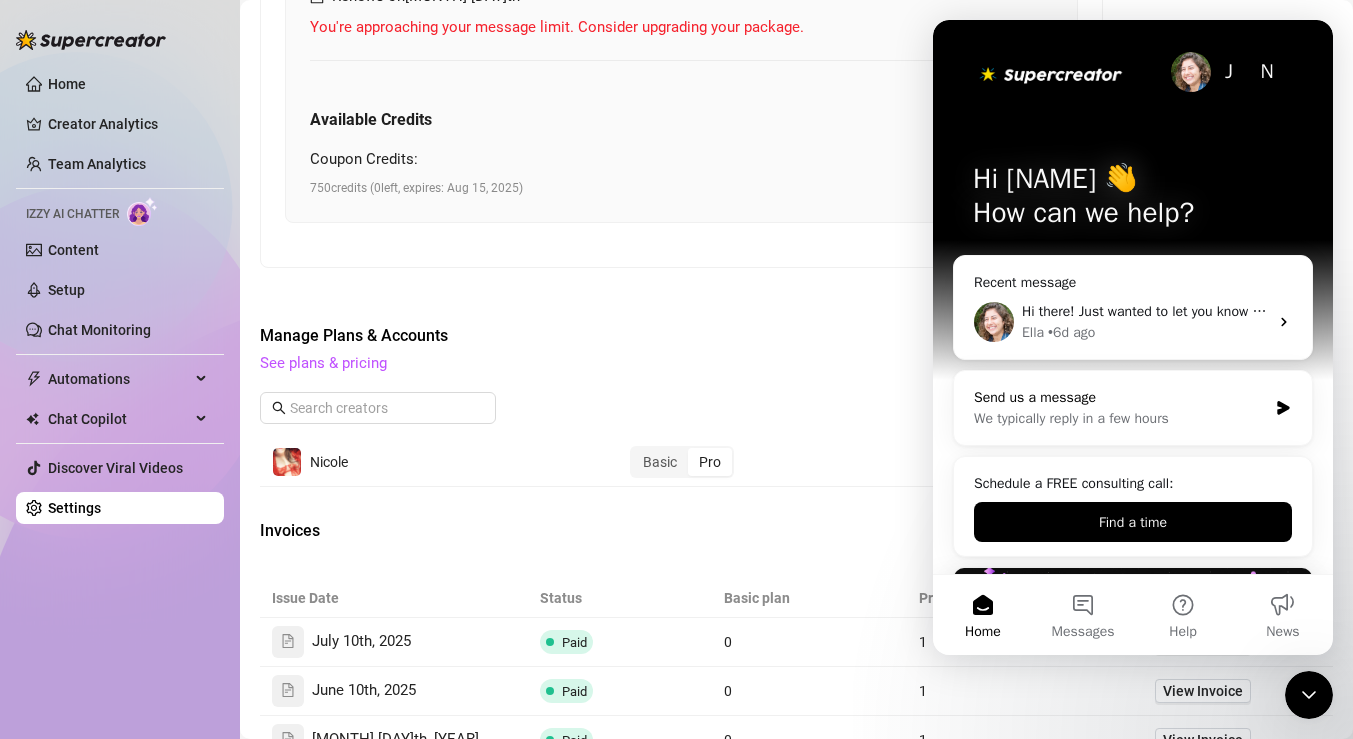 click on "Send us a message" at bounding box center [1120, 397] 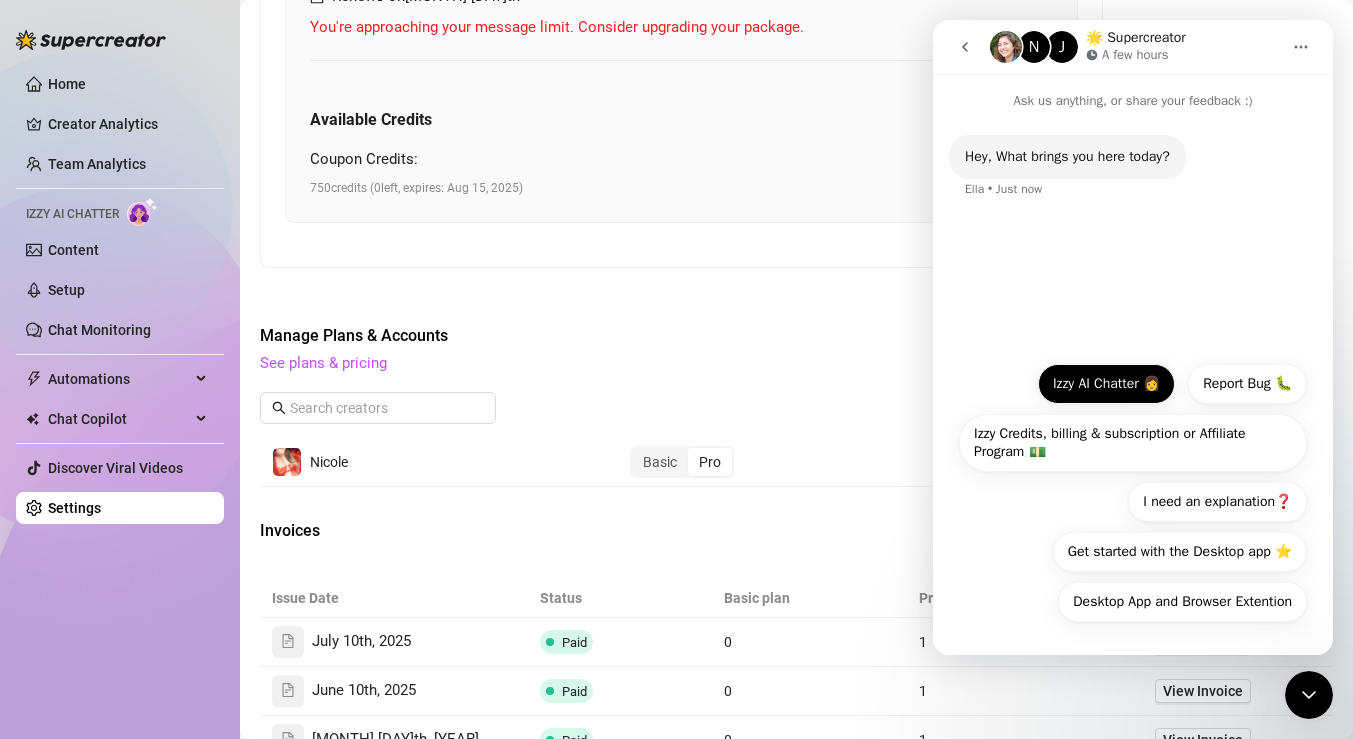 click on "Izzy AI Chatter 👩" at bounding box center [1106, 384] 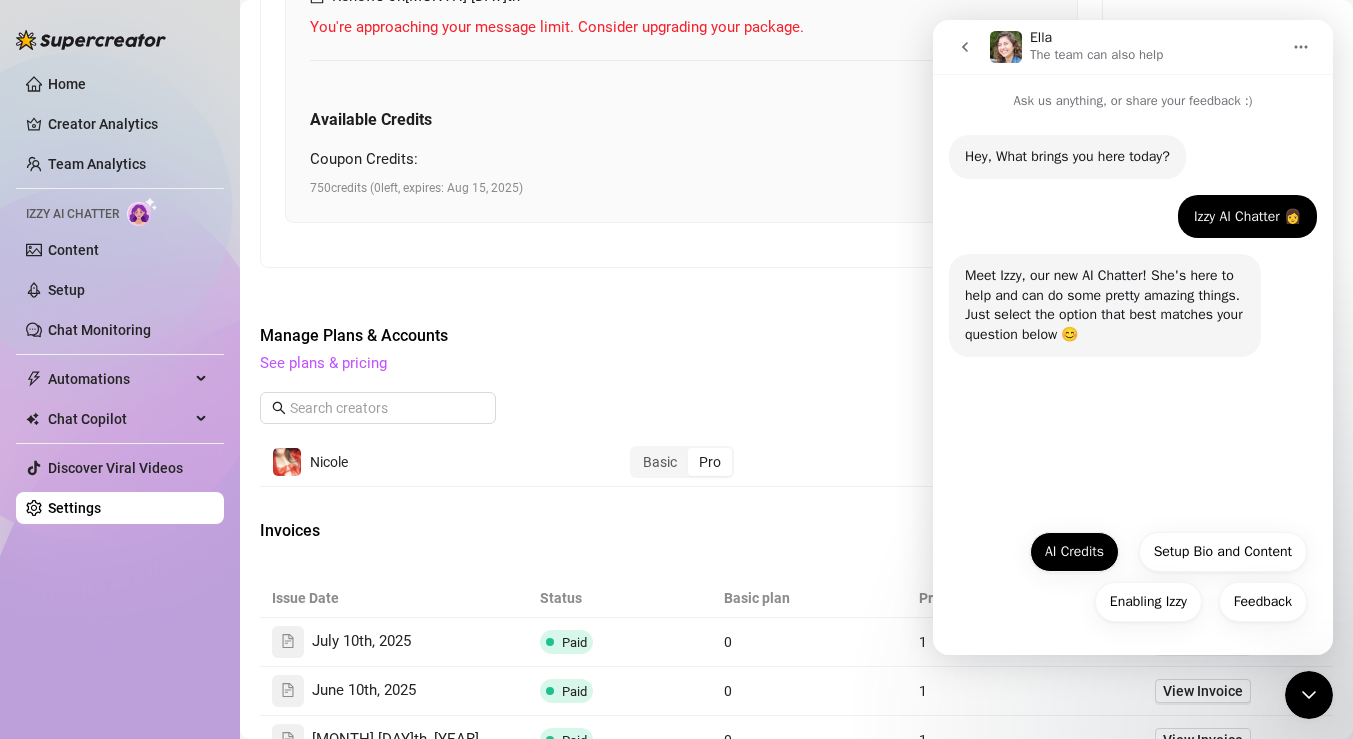 click on "AI Credits" at bounding box center [1074, 552] 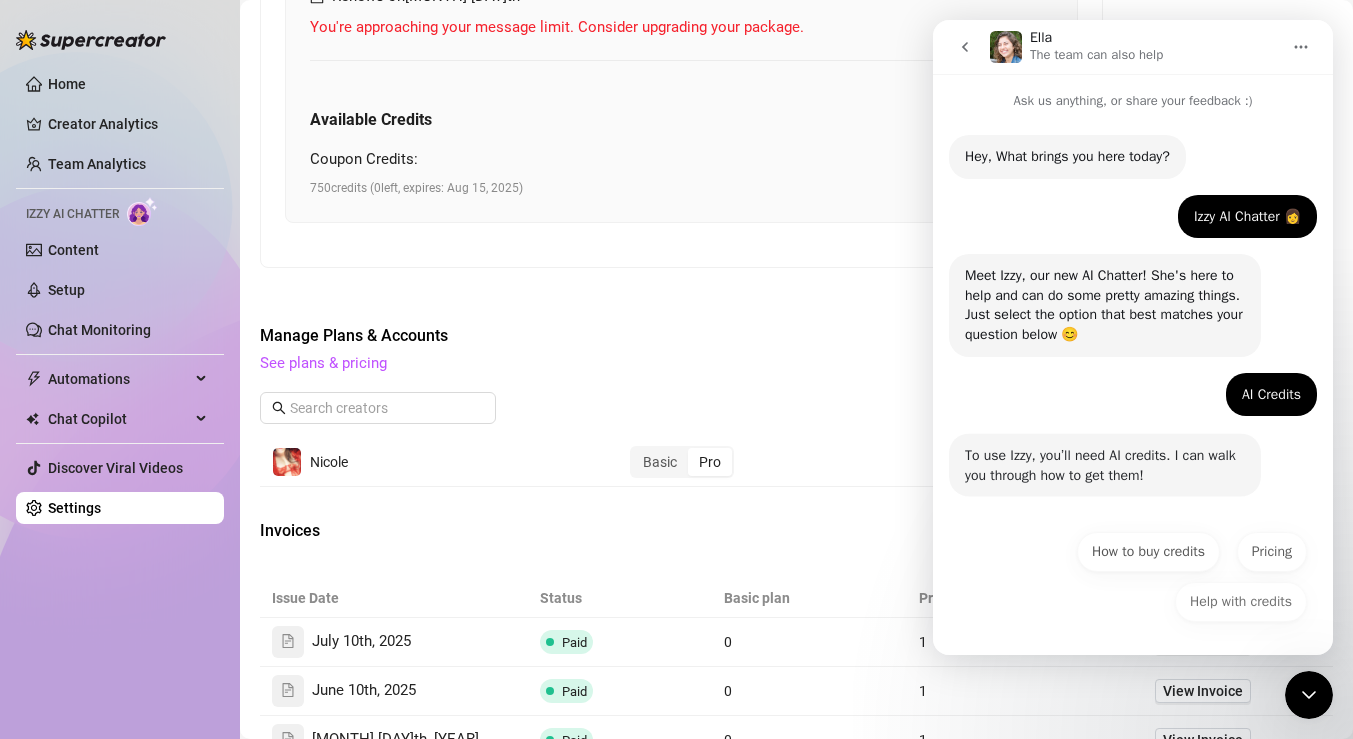 scroll, scrollTop: 0, scrollLeft: 0, axis: both 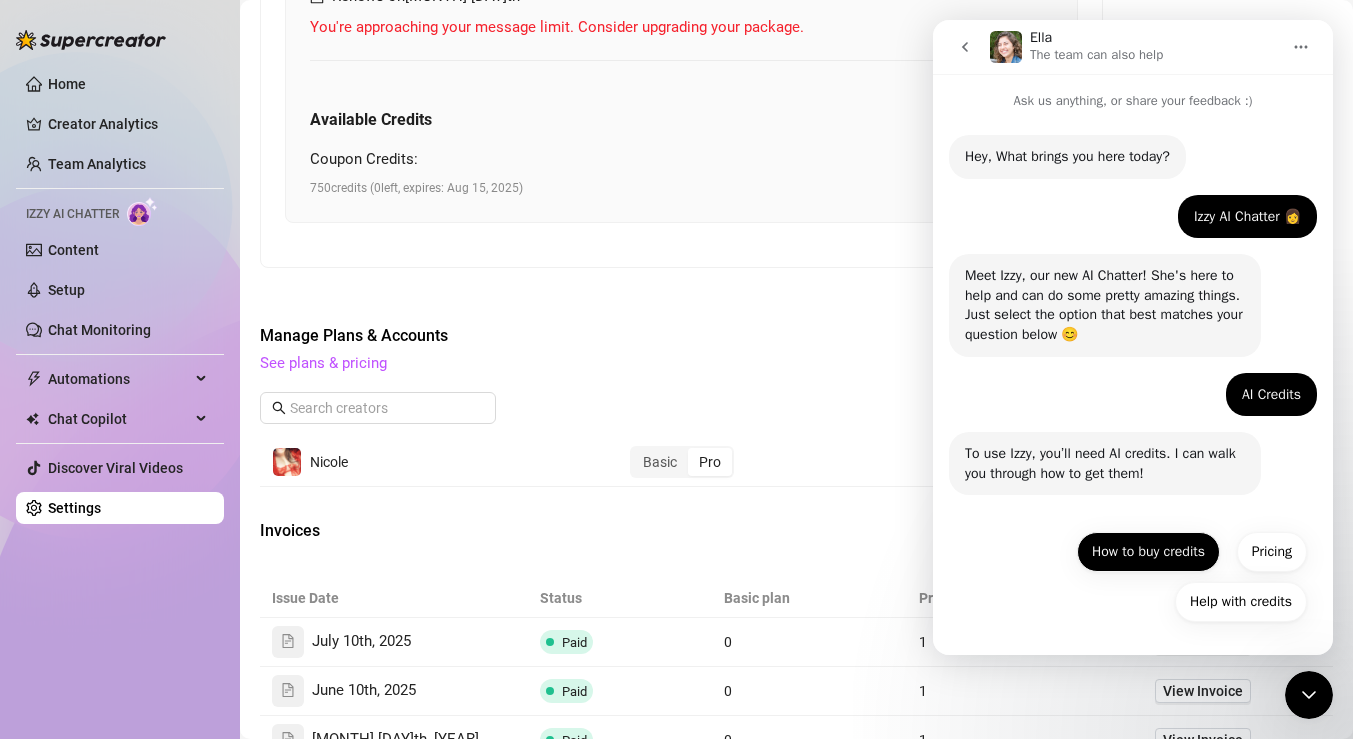 click on "How to buy credits" at bounding box center [1148, 552] 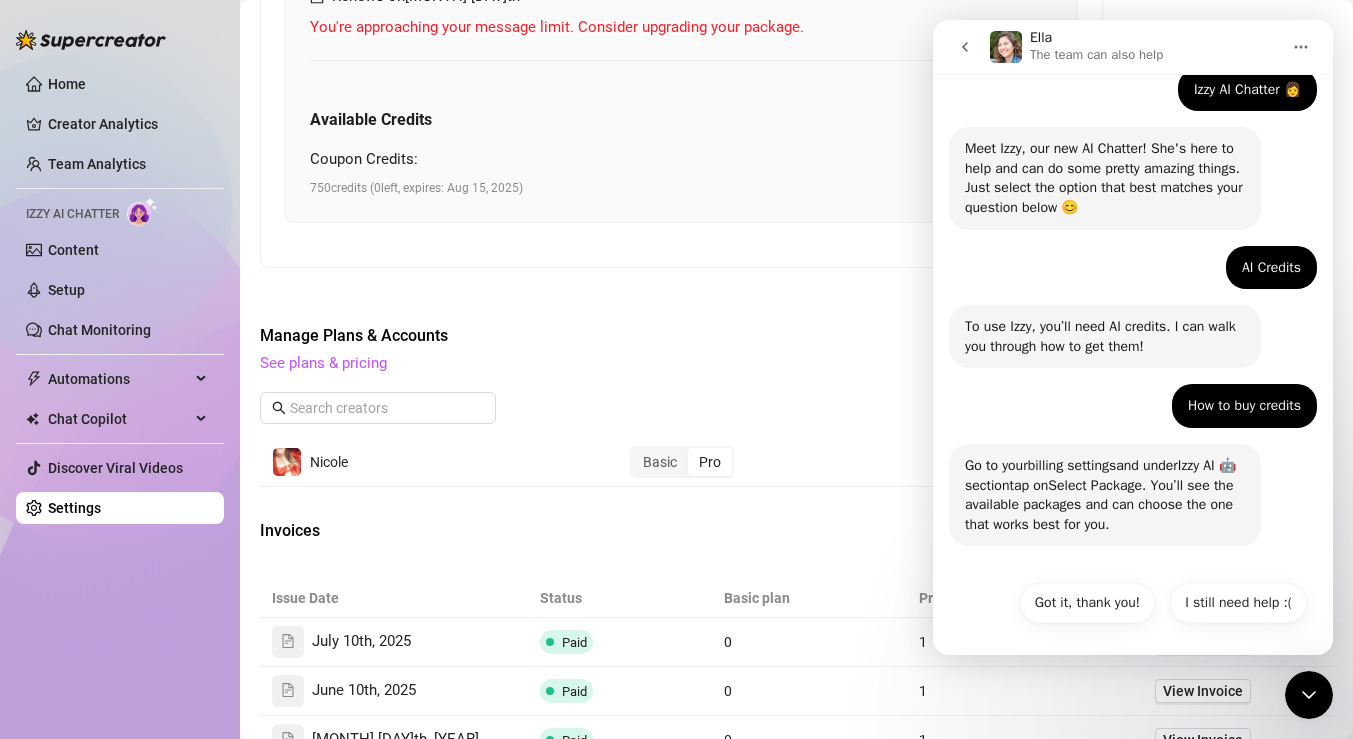 scroll, scrollTop: 130, scrollLeft: 0, axis: vertical 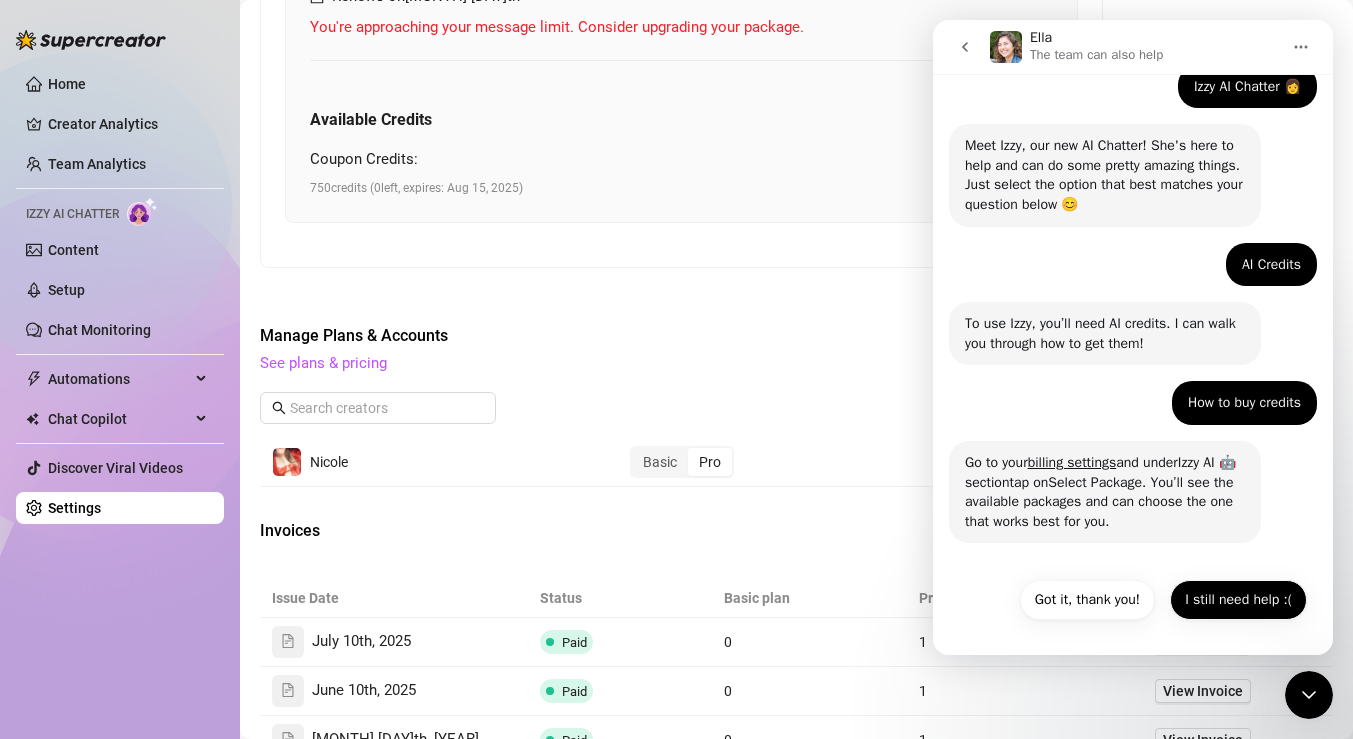 click on "I still need help :(" at bounding box center [1238, 600] 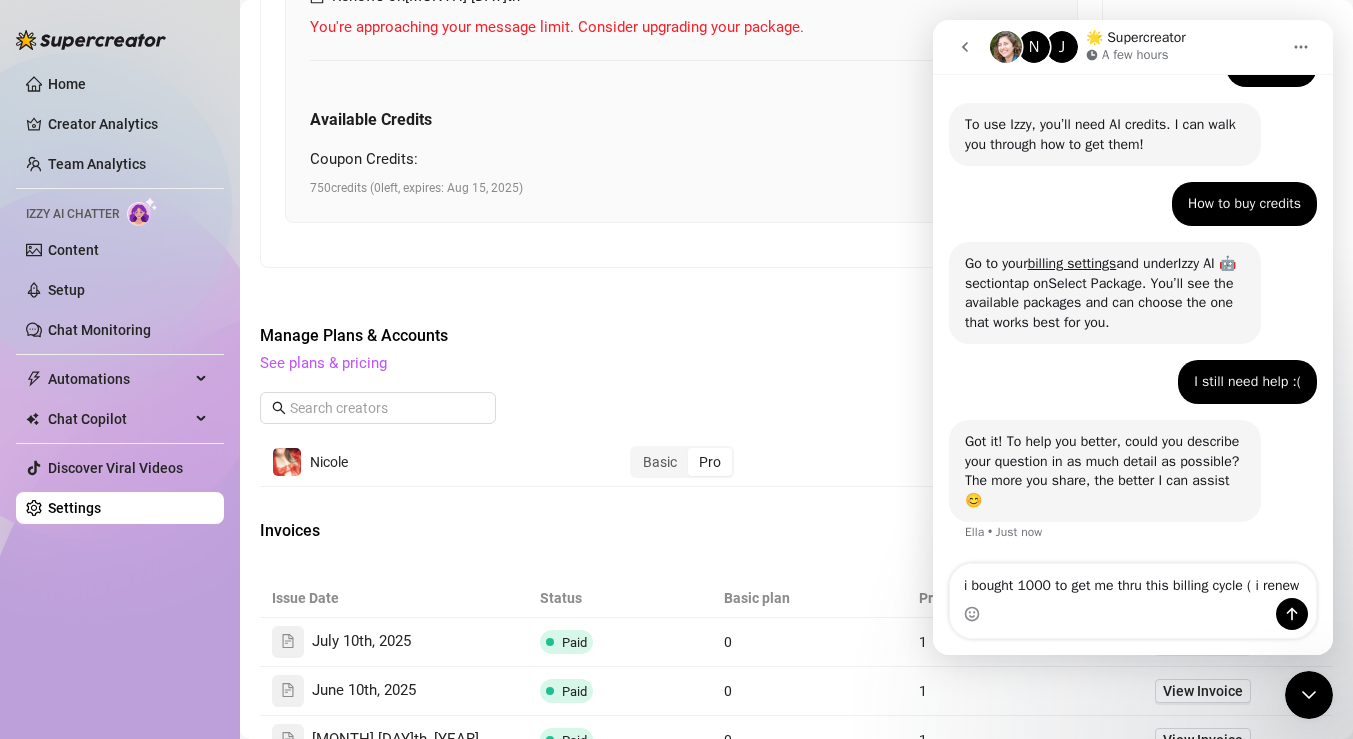 scroll, scrollTop: 349, scrollLeft: 0, axis: vertical 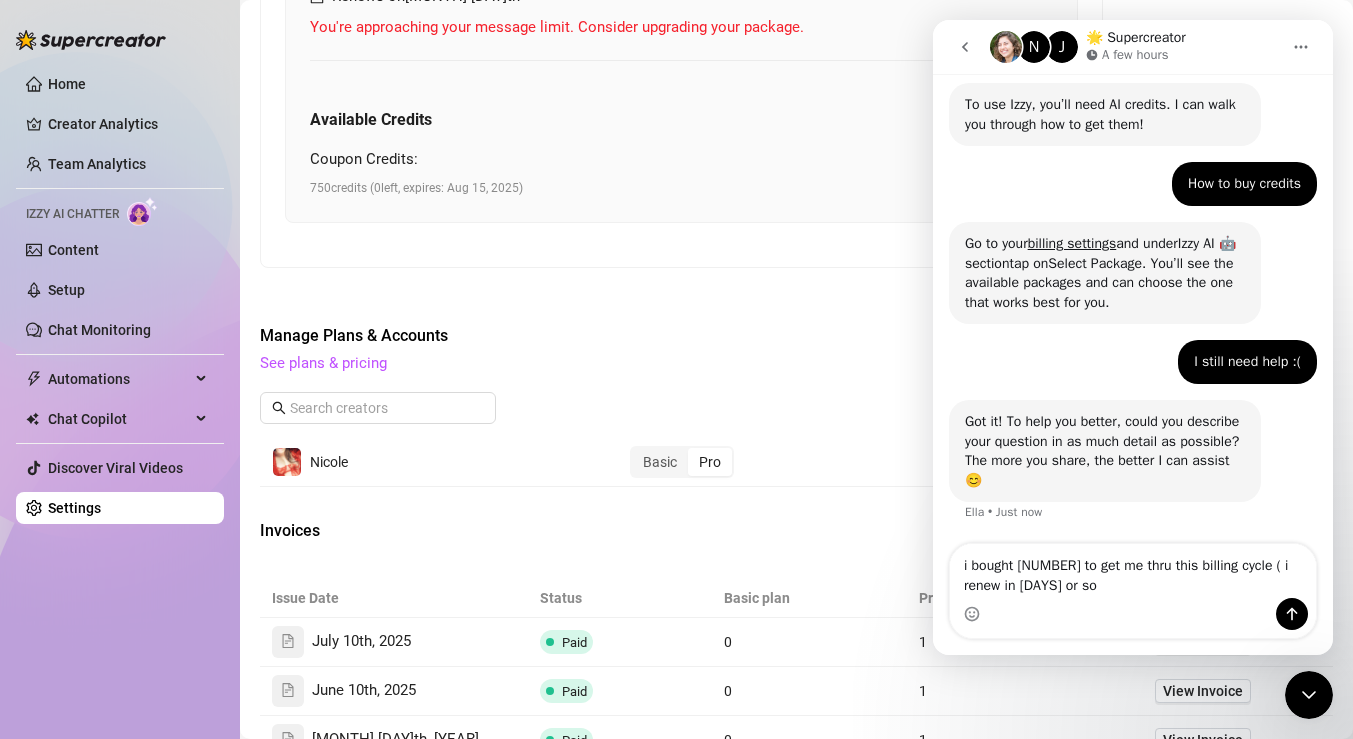 type on "i bought [NUMBER] to get me thru this billing cycle ( i renew in [DAYS] or so)" 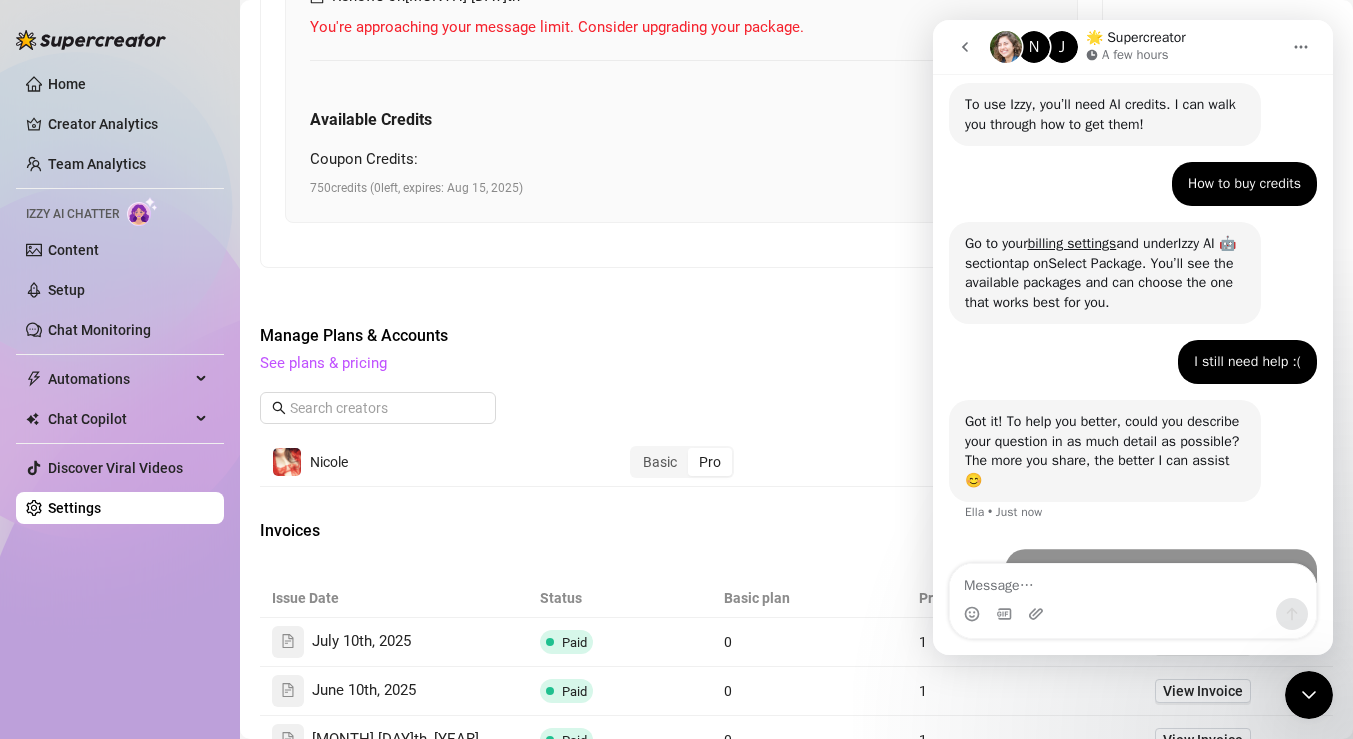 scroll, scrollTop: 408, scrollLeft: 0, axis: vertical 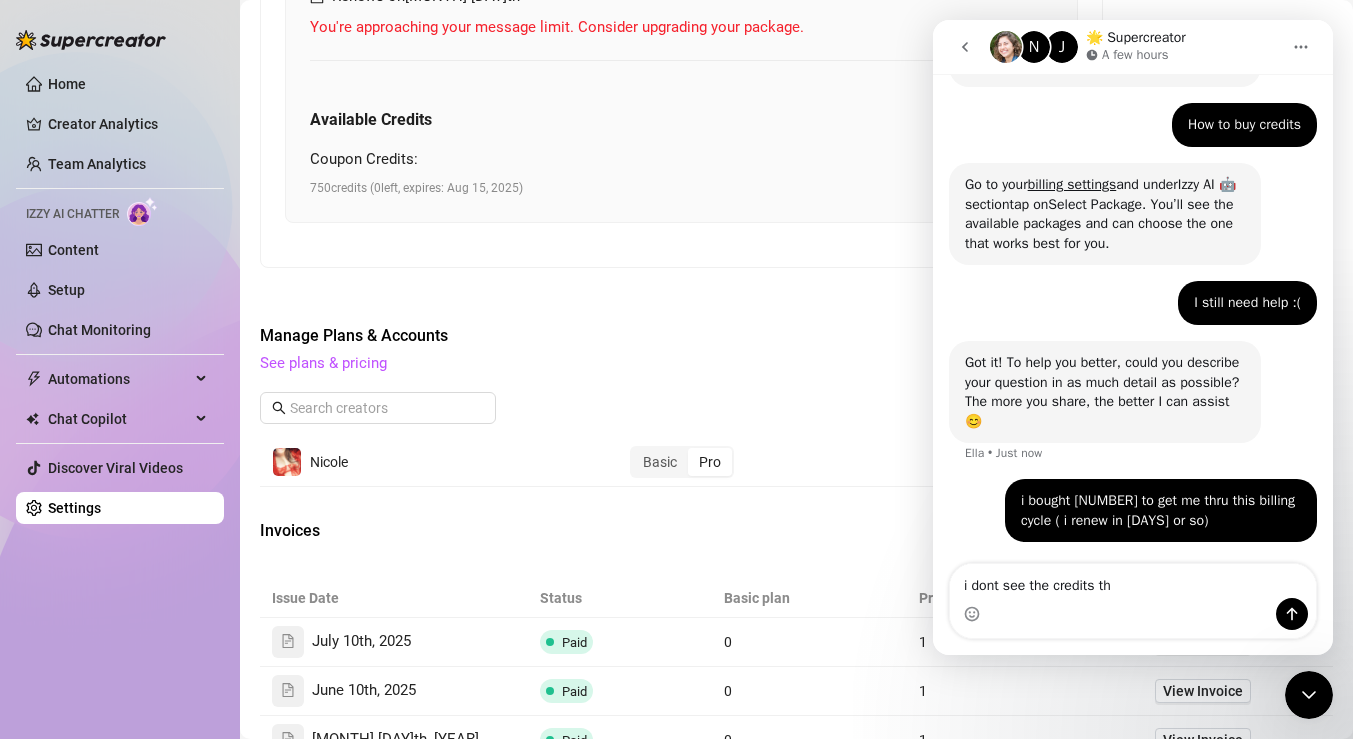 type on "i dont see the credits tho" 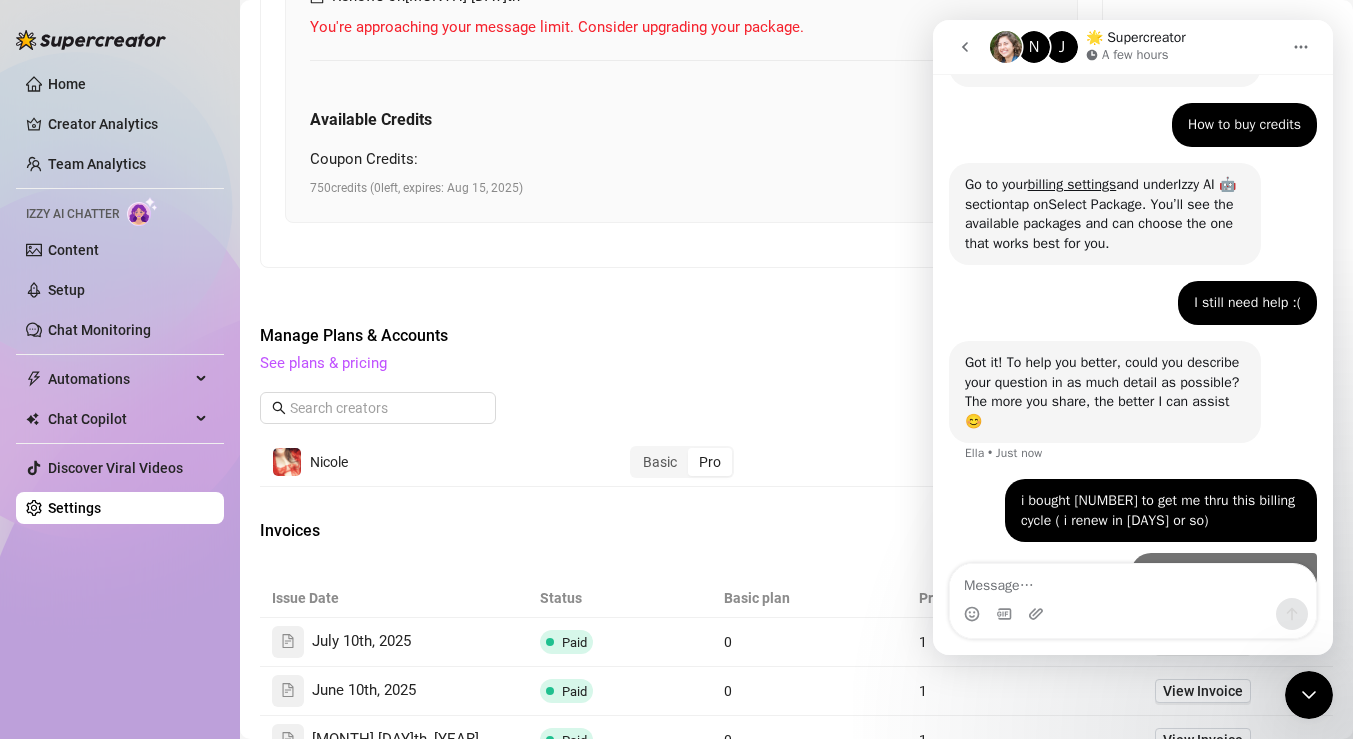 scroll, scrollTop: 454, scrollLeft: 0, axis: vertical 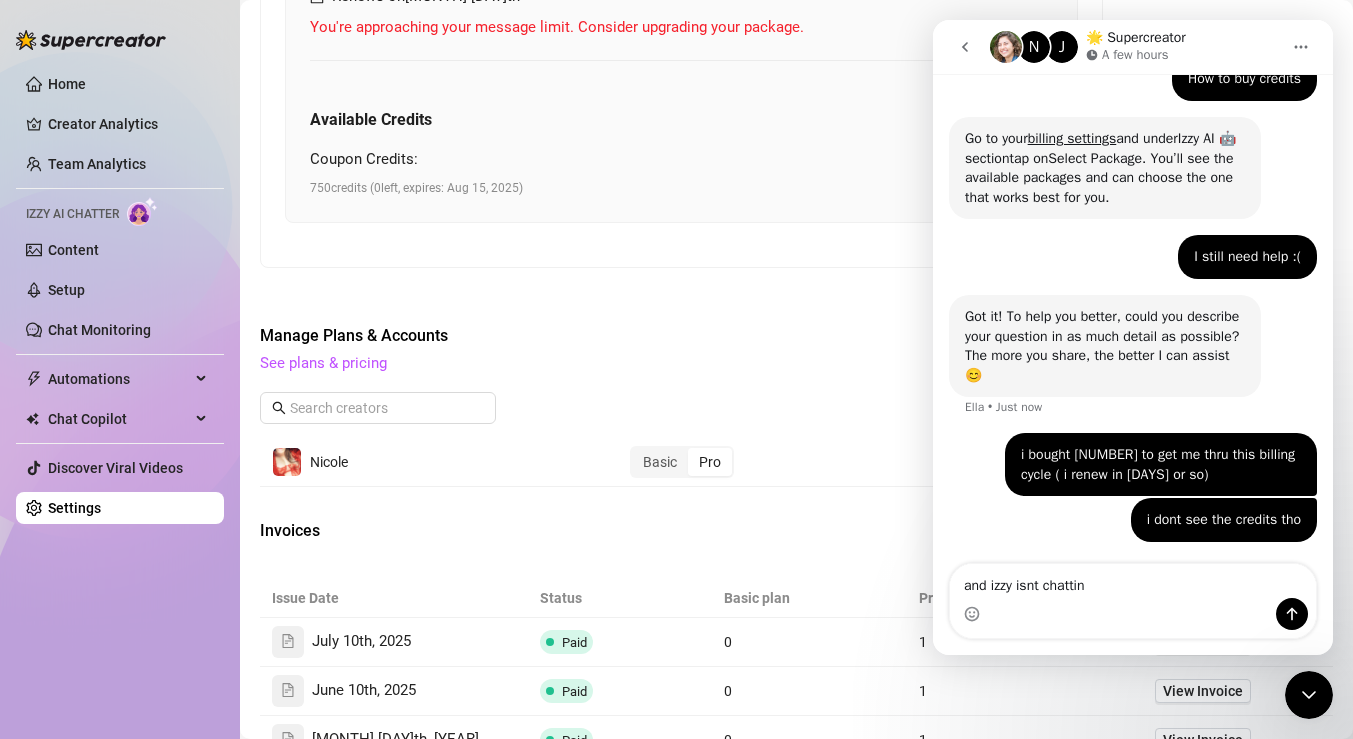 type on "and izzy isnt chatting" 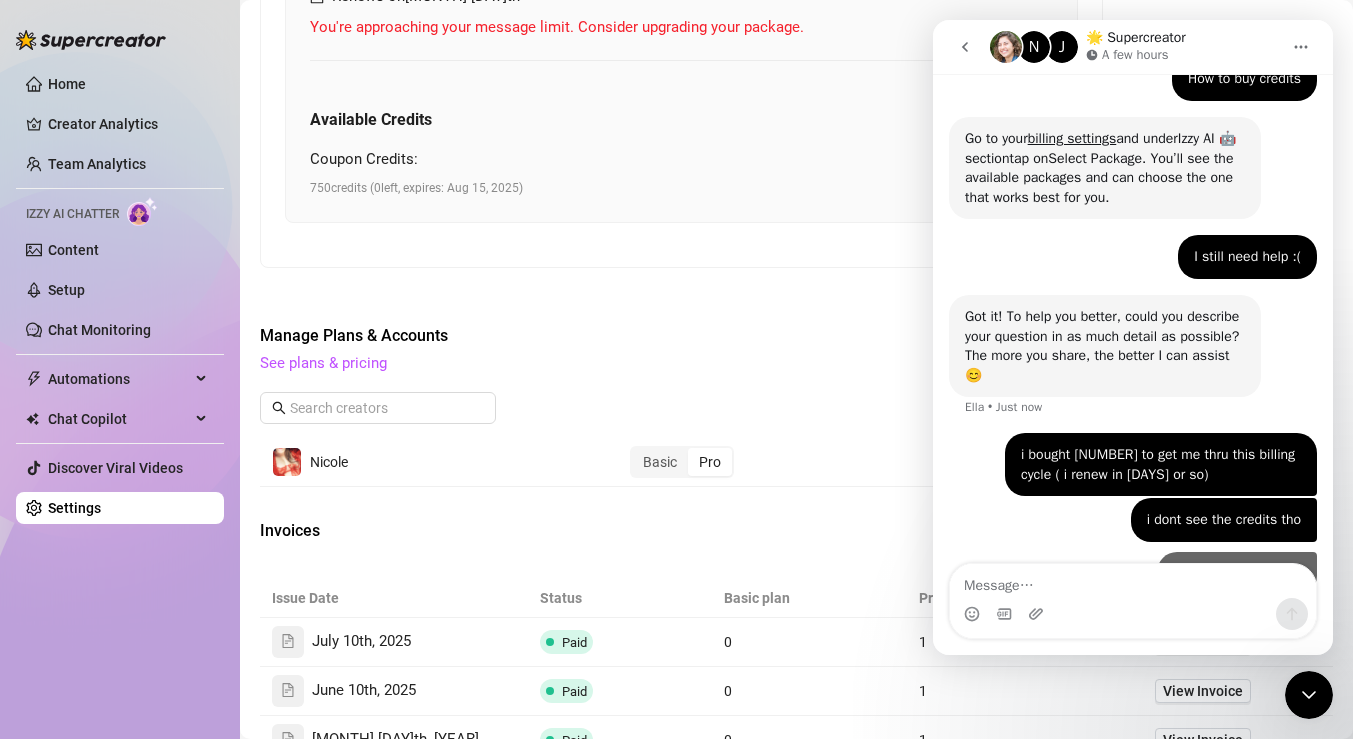 scroll, scrollTop: 499, scrollLeft: 0, axis: vertical 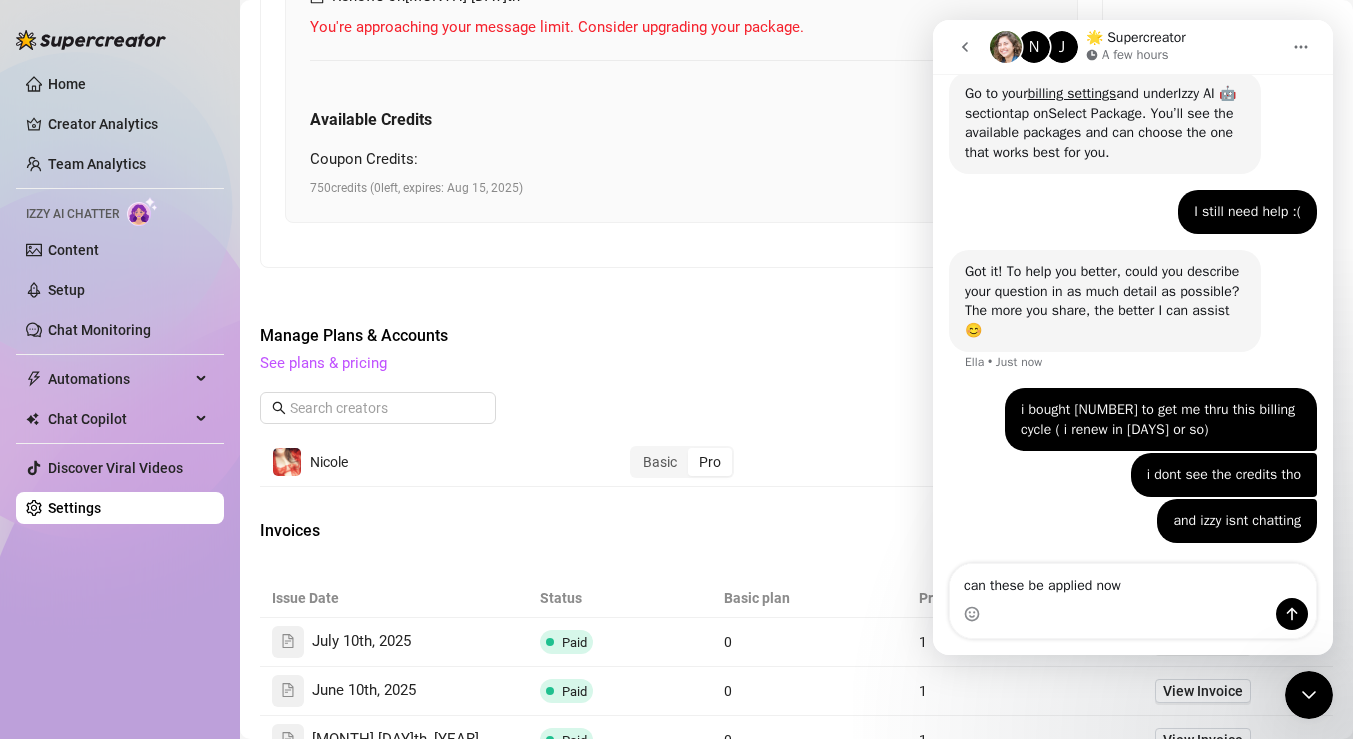 type on "can these be applied now?" 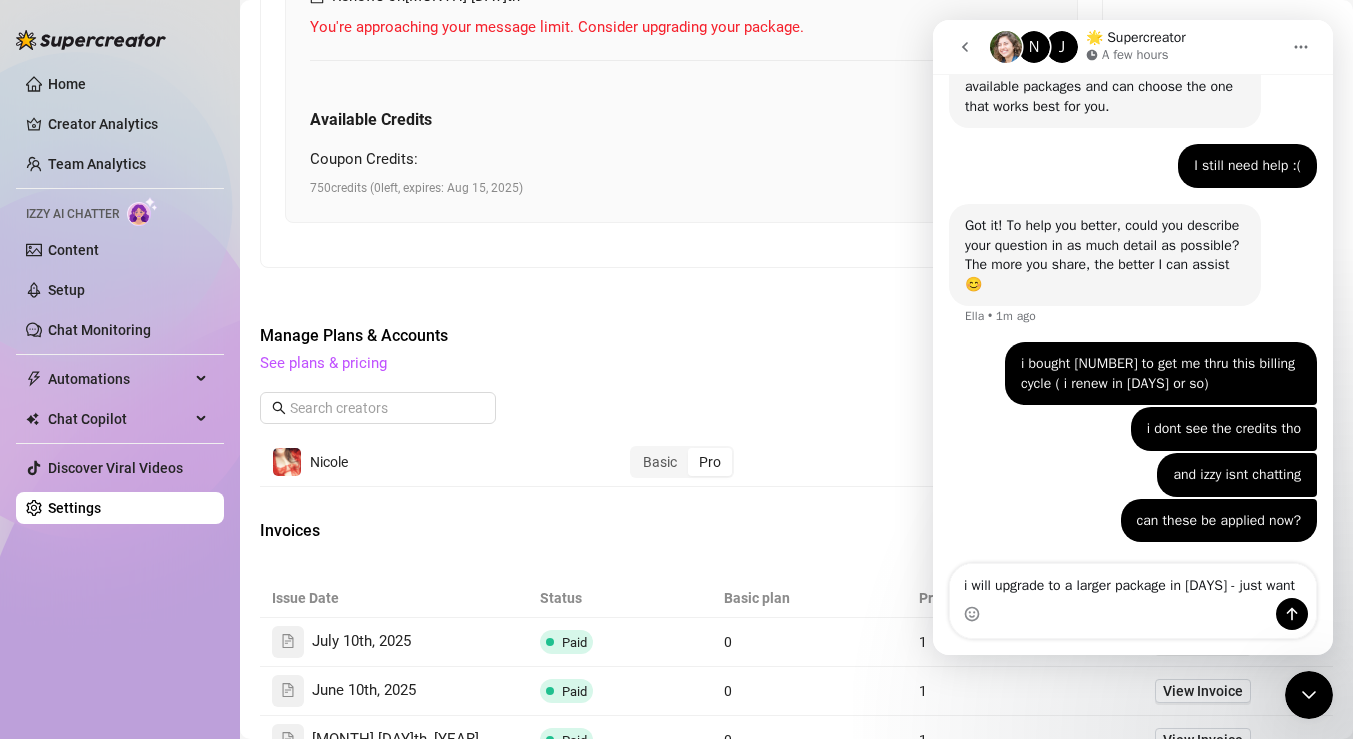 scroll, scrollTop: 565, scrollLeft: 0, axis: vertical 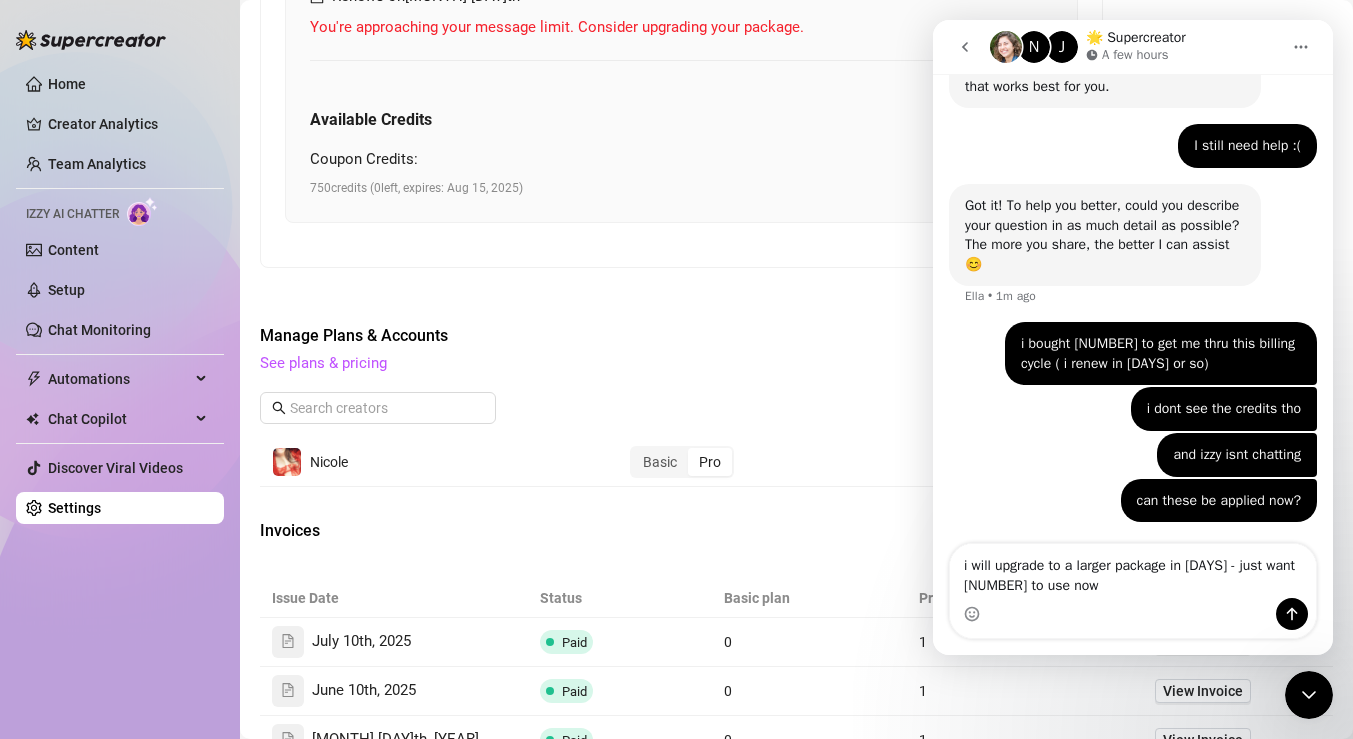 type on "i will upgrade to a larger package in [DAYS] - just want [NUMBER] to use now" 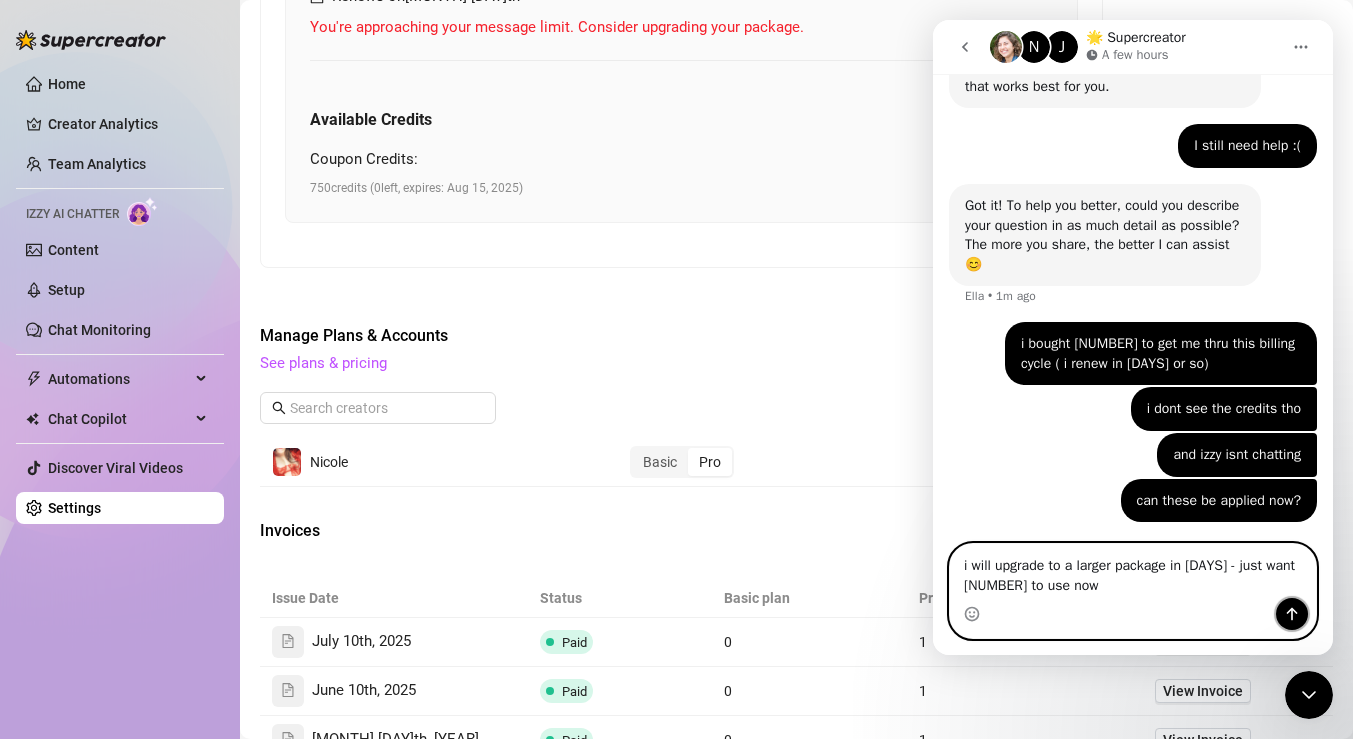 click 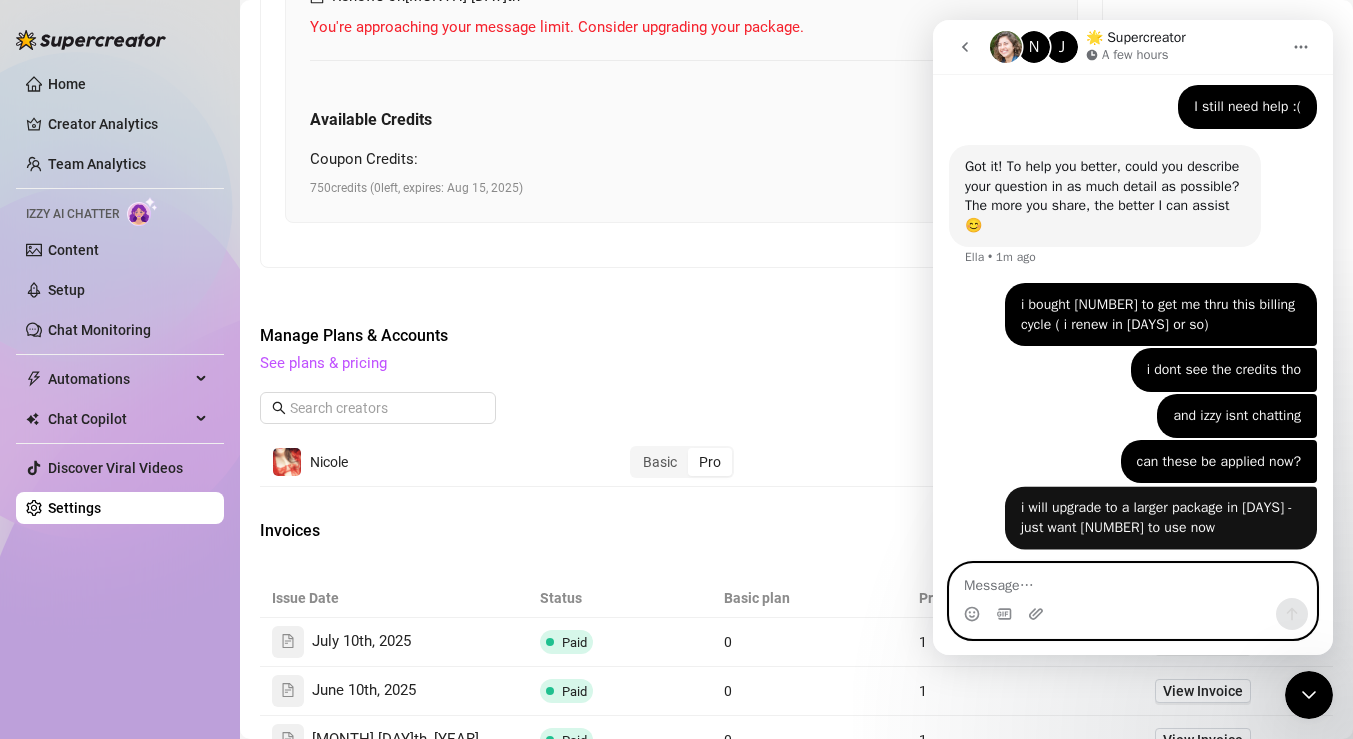 scroll, scrollTop: 610, scrollLeft: 0, axis: vertical 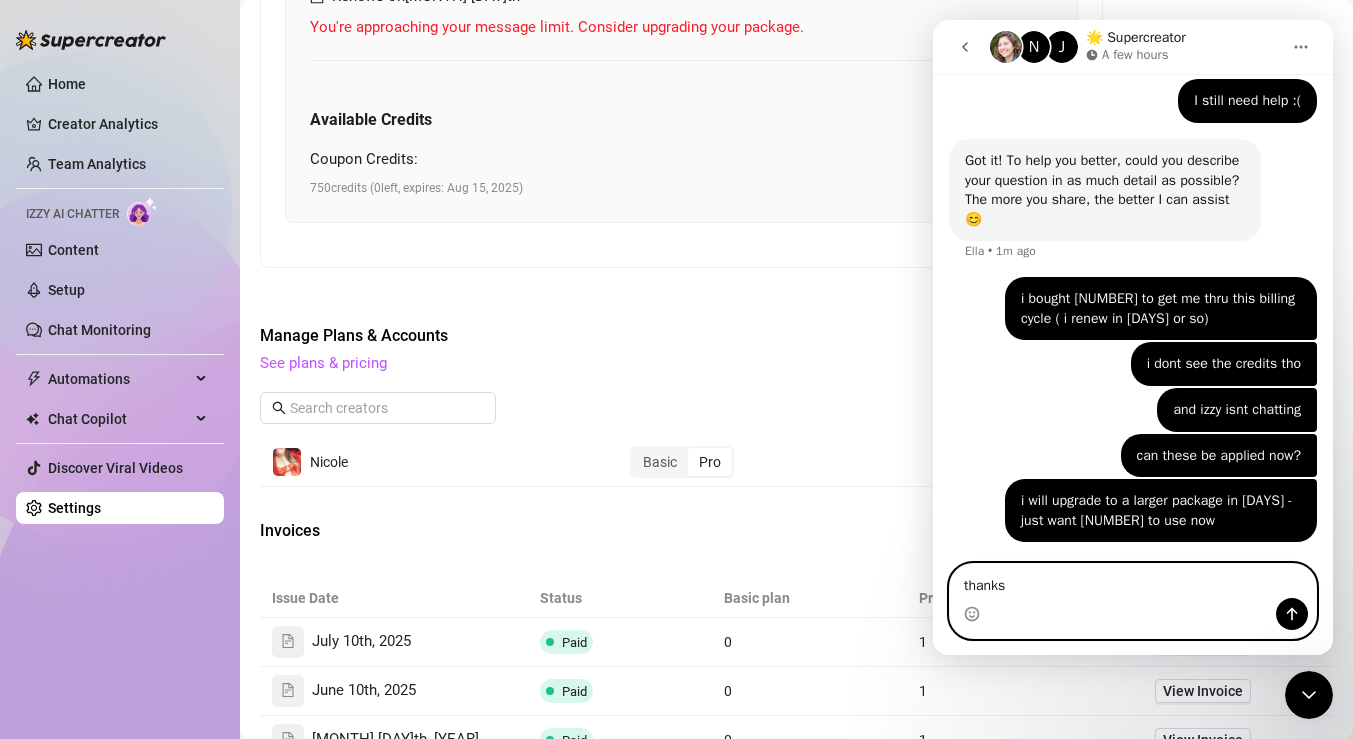 type on "thanks" 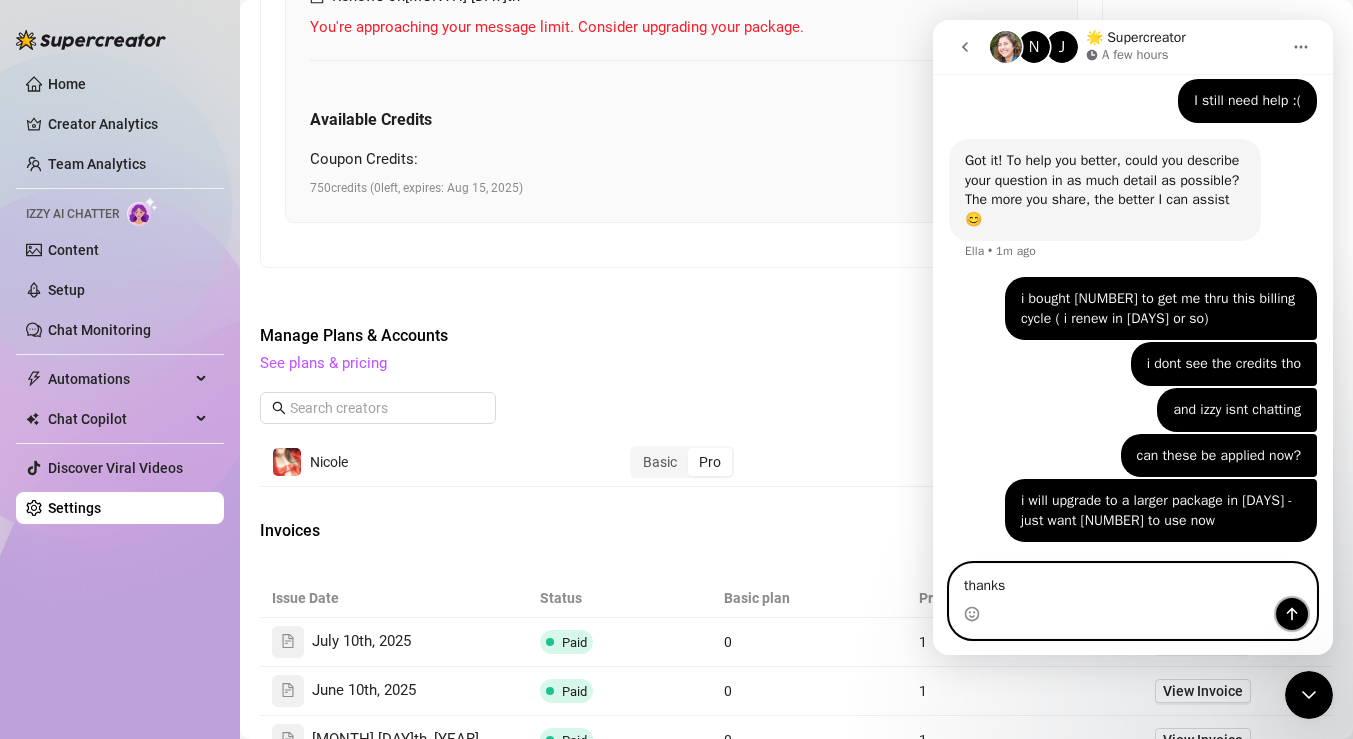click 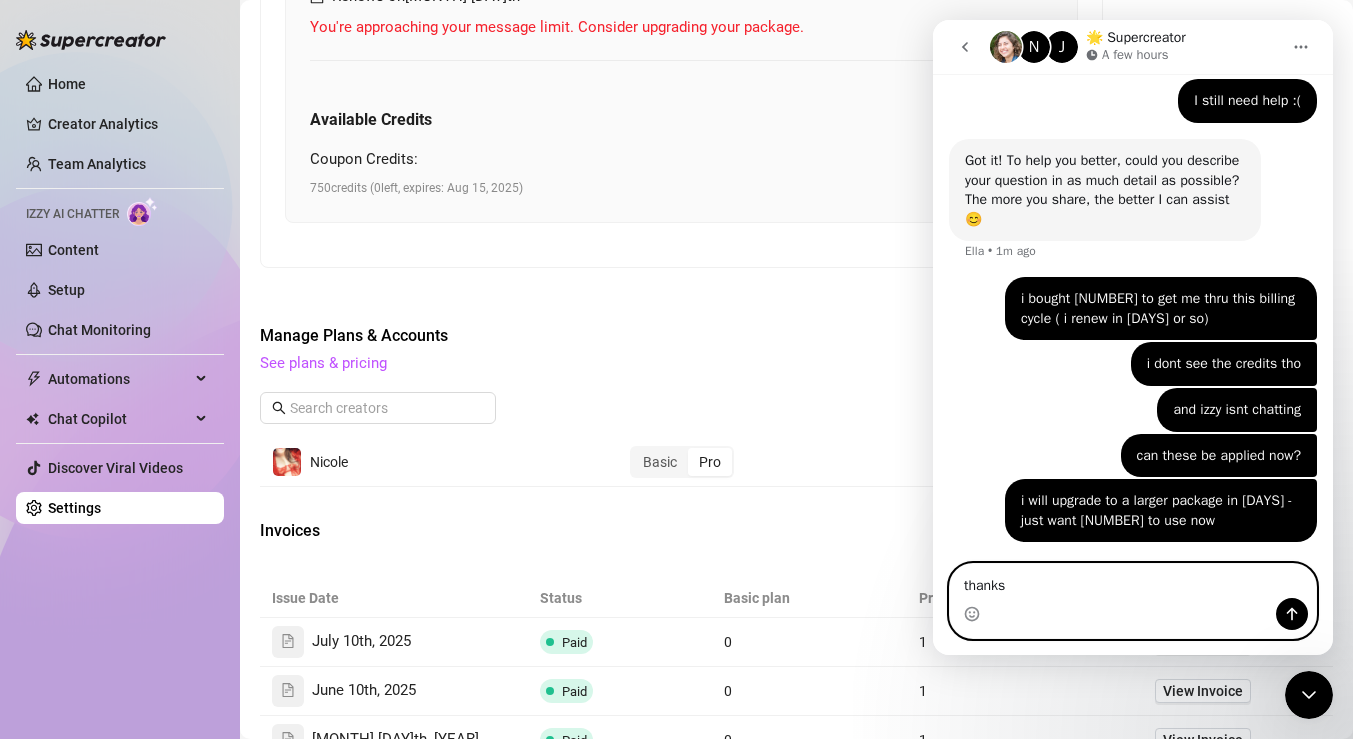 type 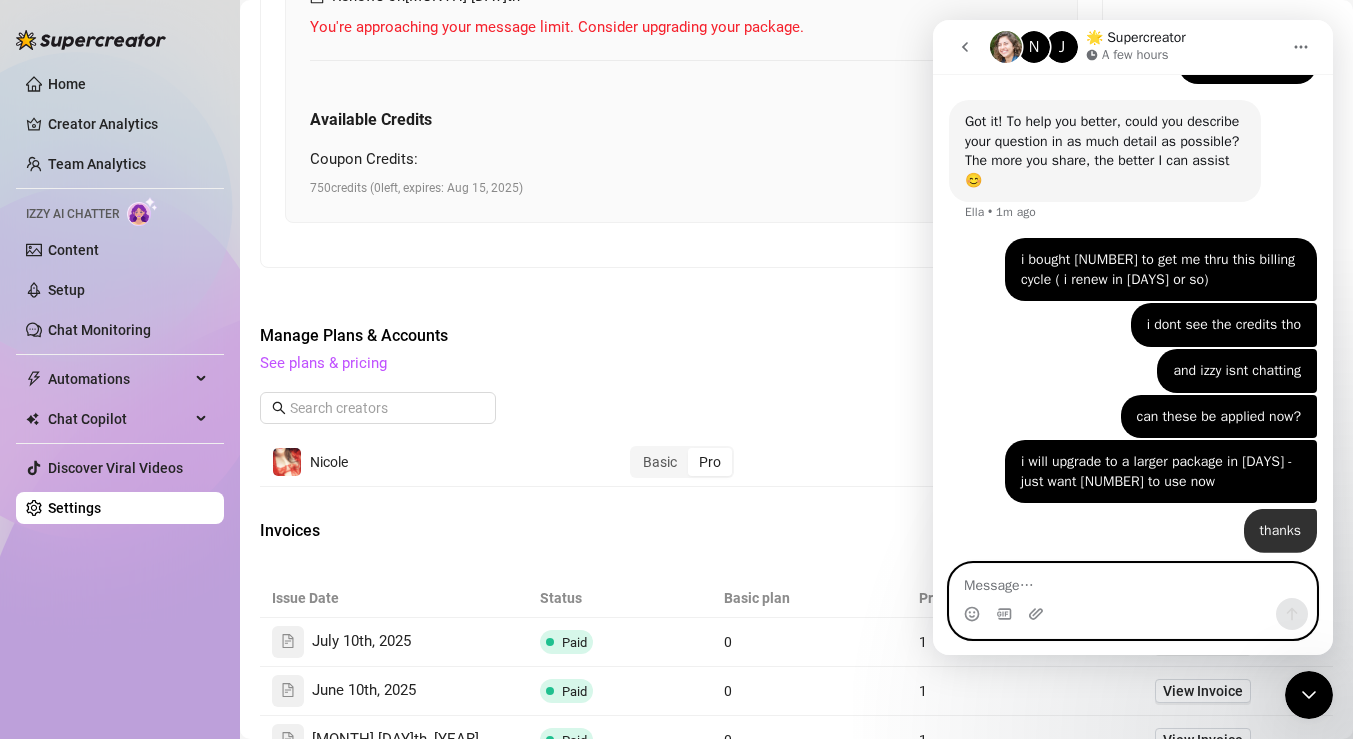scroll, scrollTop: 656, scrollLeft: 0, axis: vertical 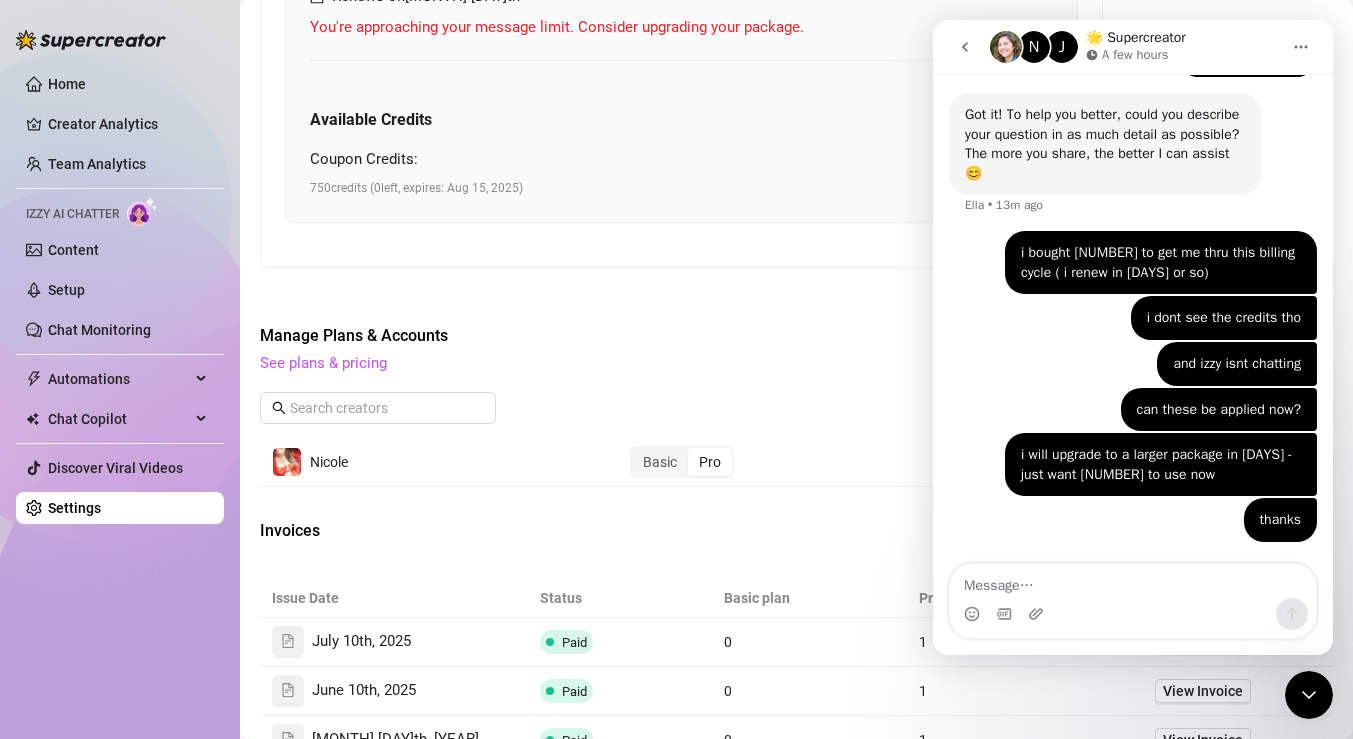 click on "thanks [NAME] • 11m ago" at bounding box center (1133, 532) 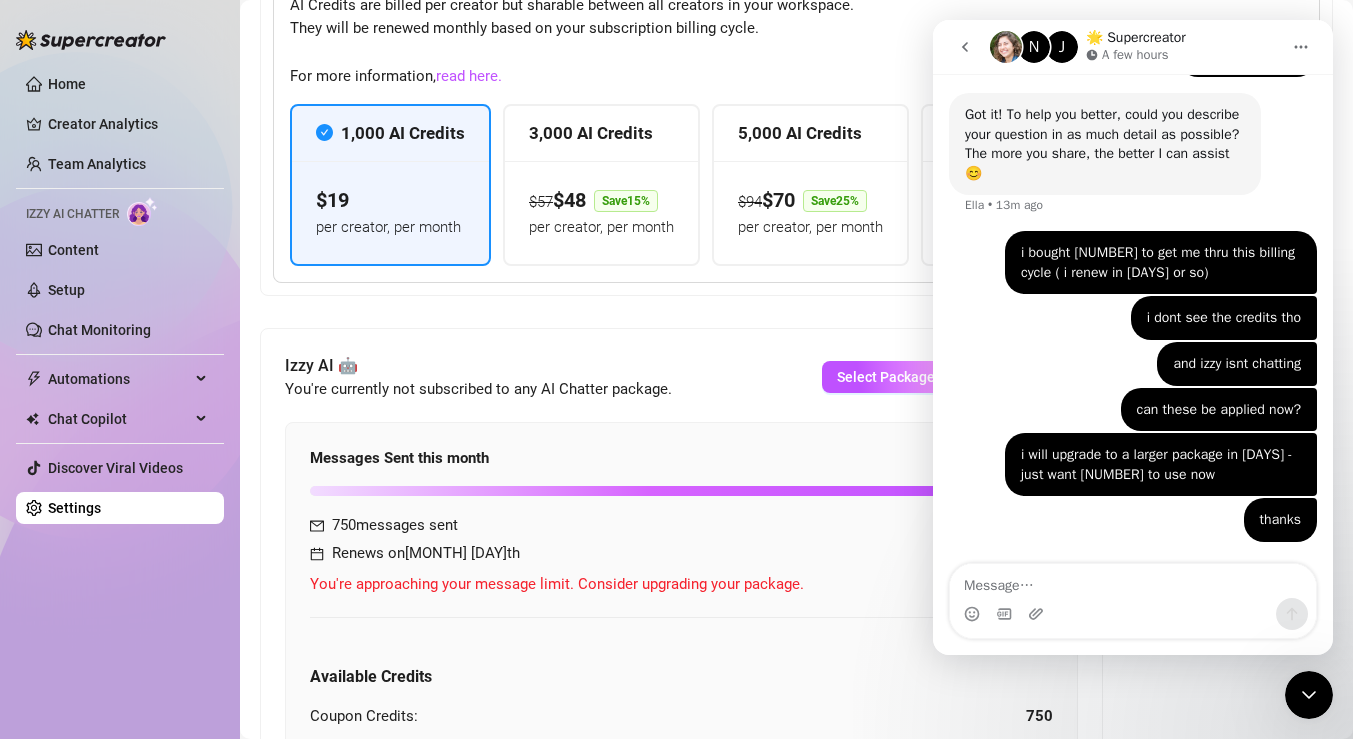 scroll, scrollTop: 546, scrollLeft: 0, axis: vertical 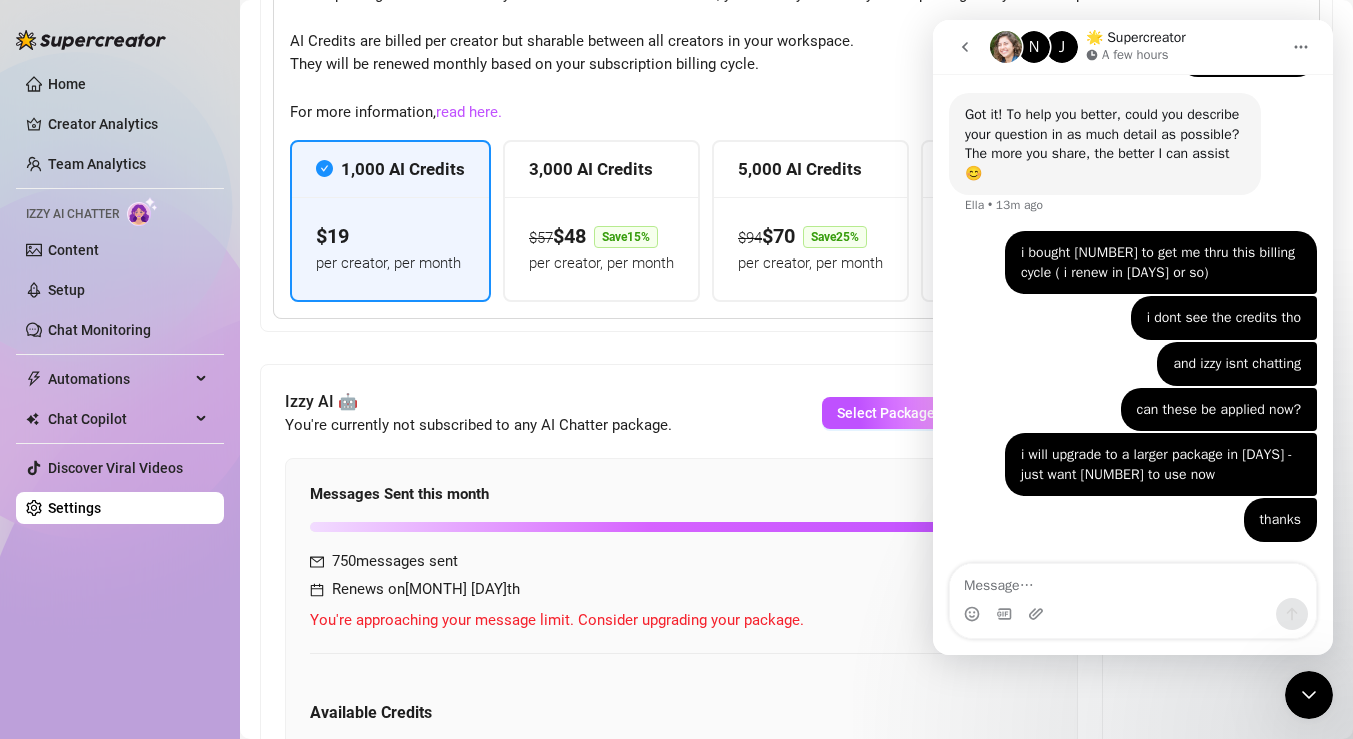 click 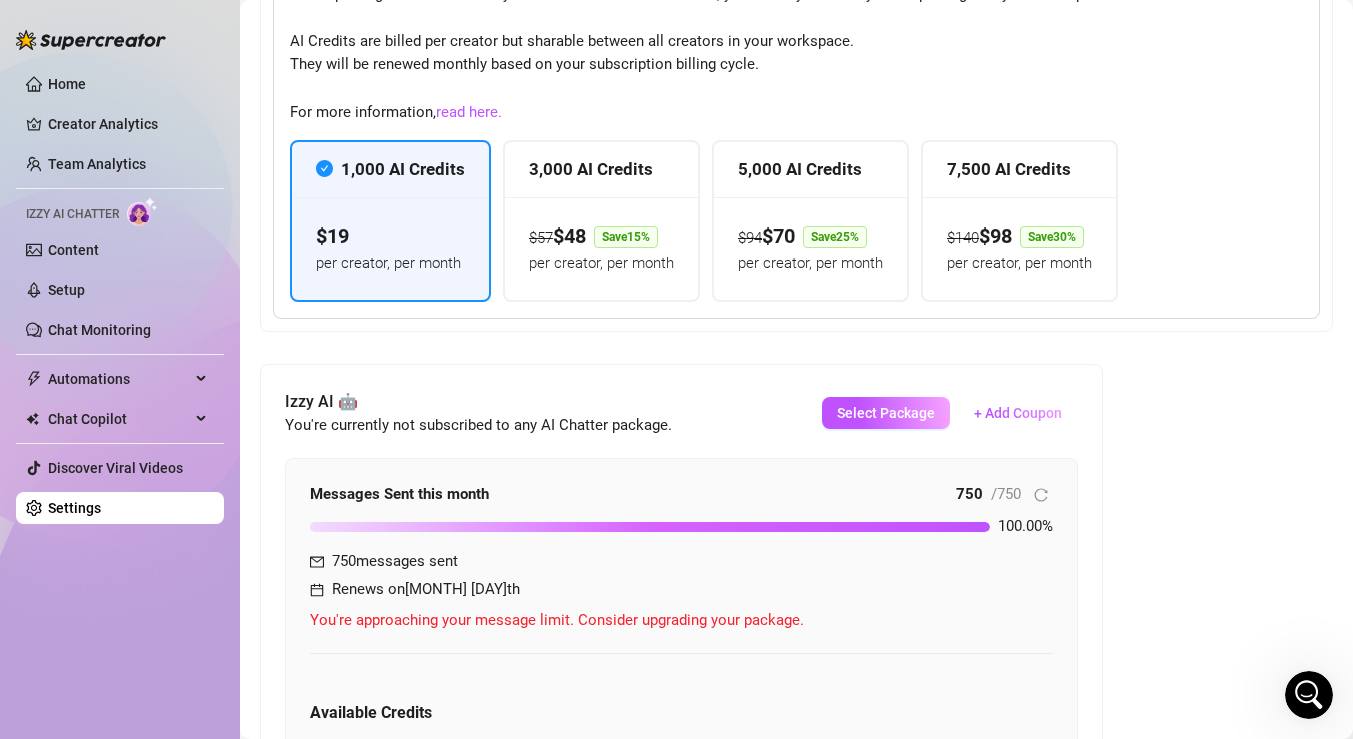 scroll, scrollTop: 0, scrollLeft: 0, axis: both 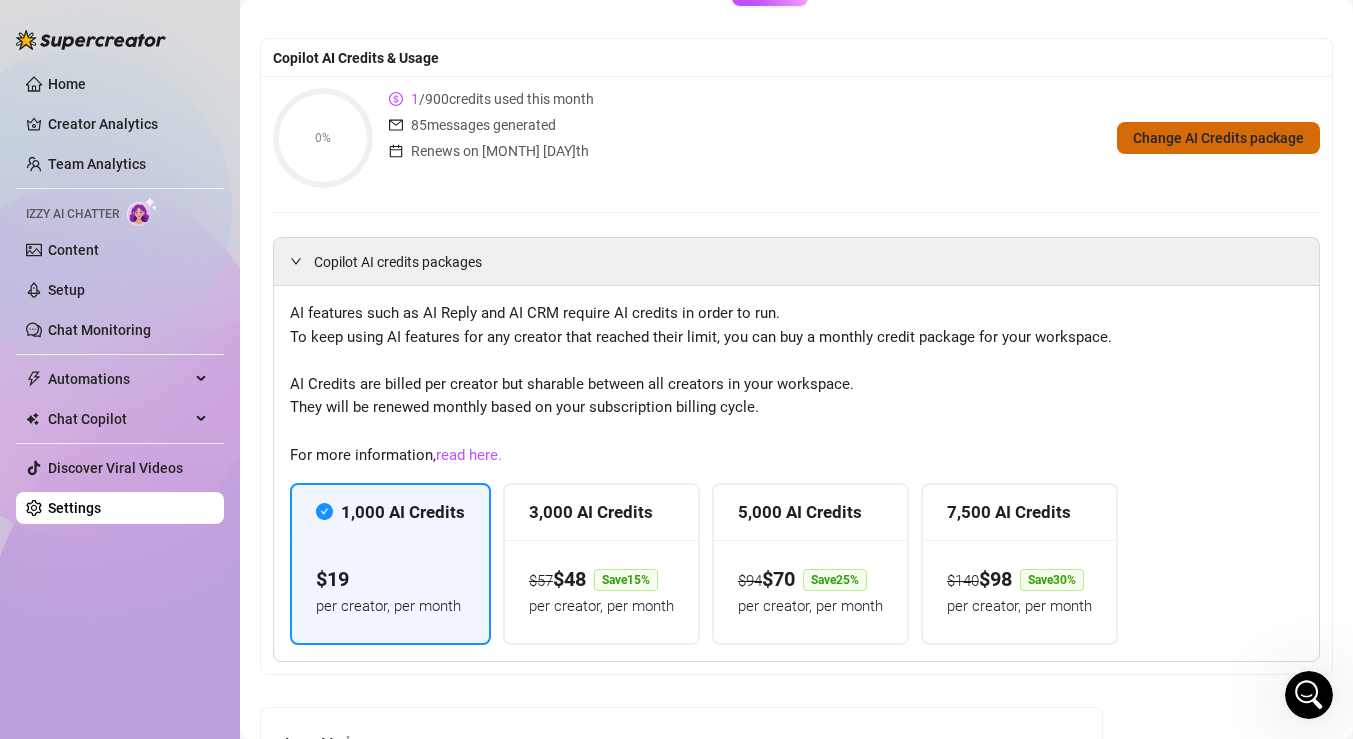 click on "Change AI Credits package" at bounding box center (1218, 138) 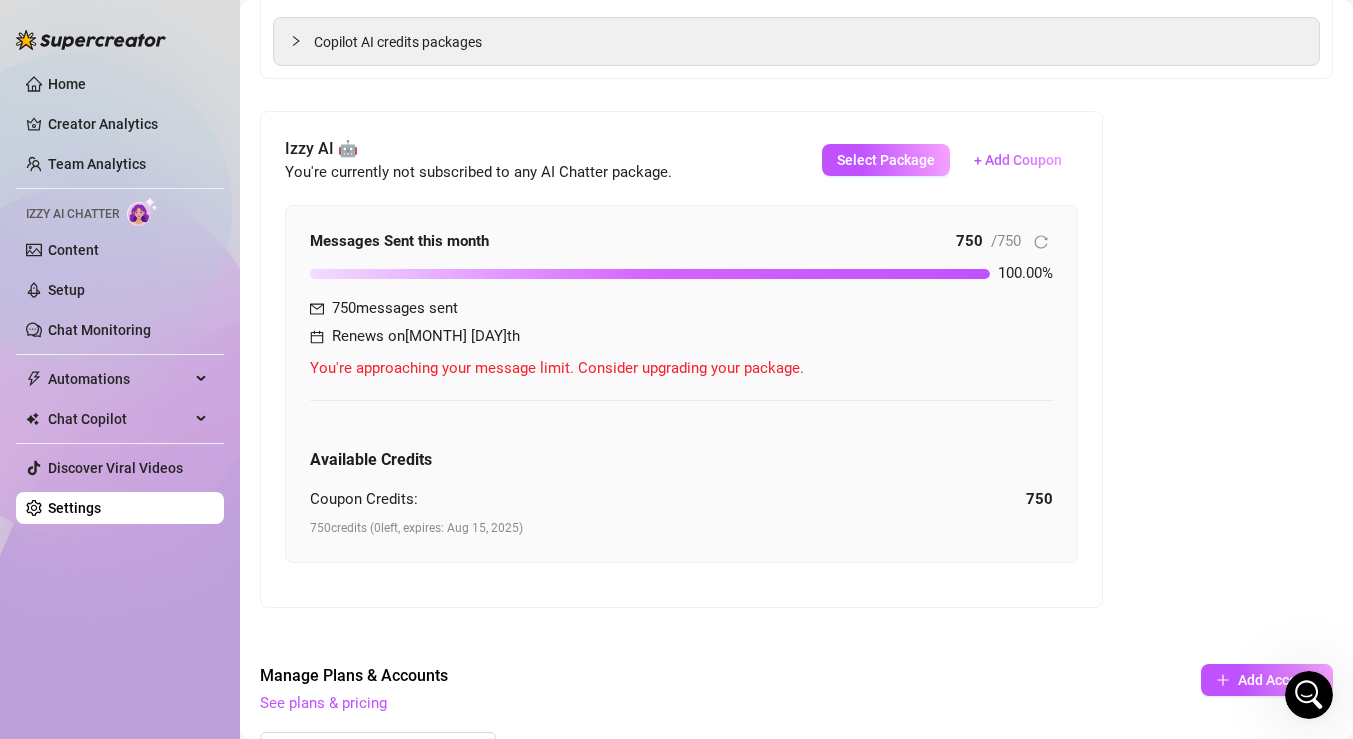 scroll, scrollTop: 425, scrollLeft: 0, axis: vertical 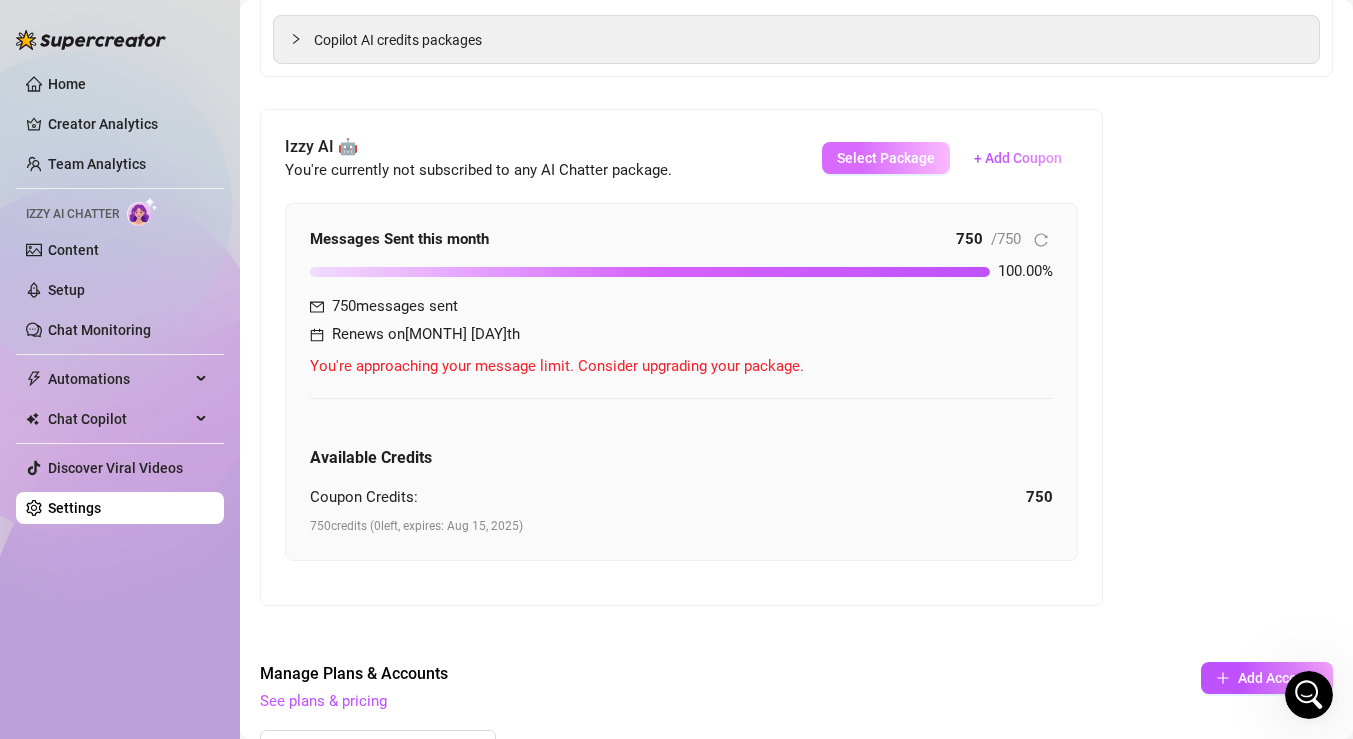 click on "Select Package" at bounding box center [886, 158] 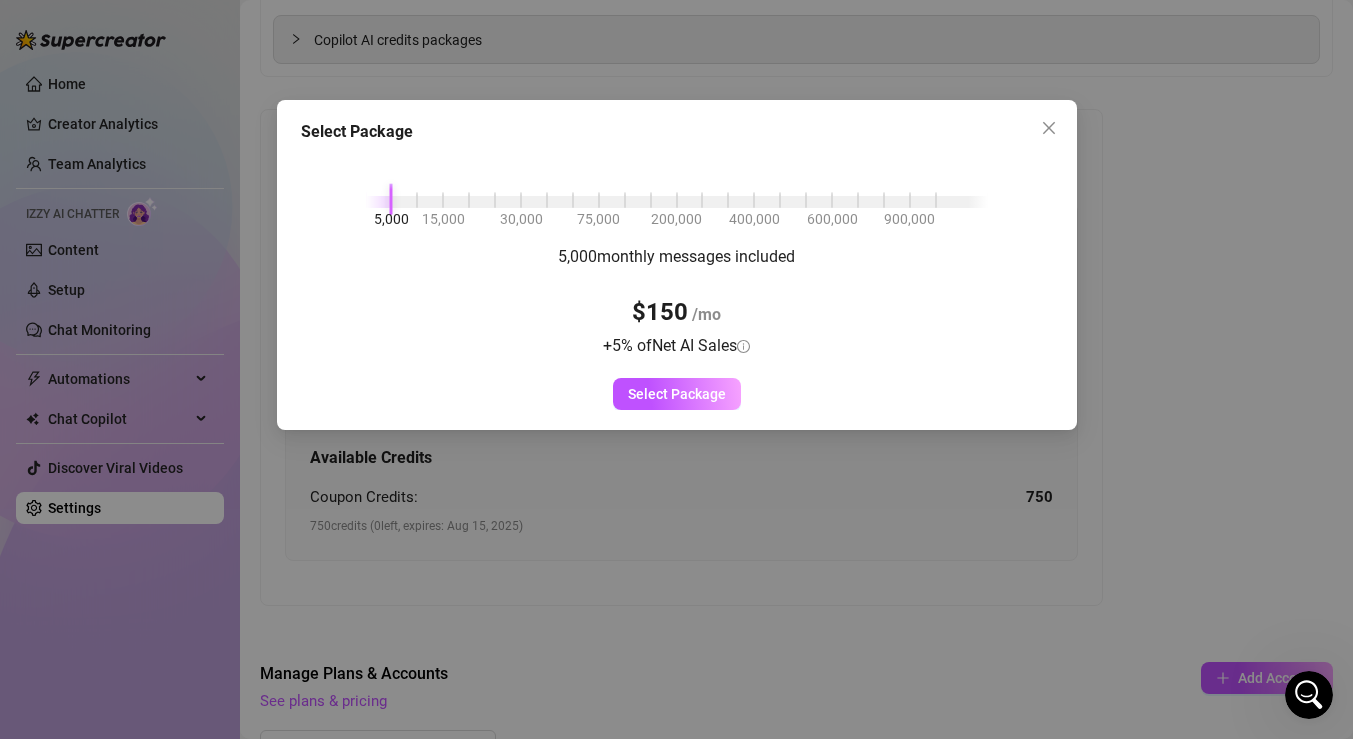 drag, startPoint x: 395, startPoint y: 211, endPoint x: 380, endPoint y: 209, distance: 15.132746 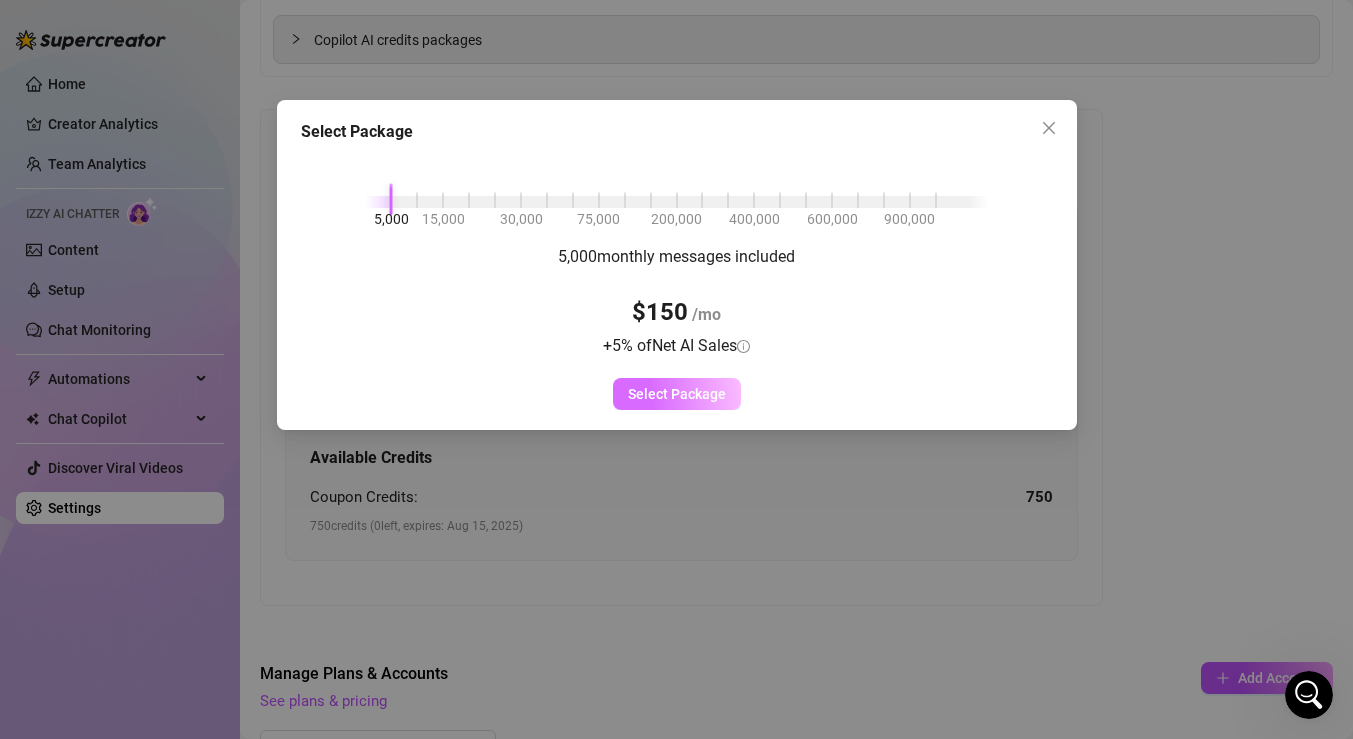 click on "Select Package" at bounding box center [677, 394] 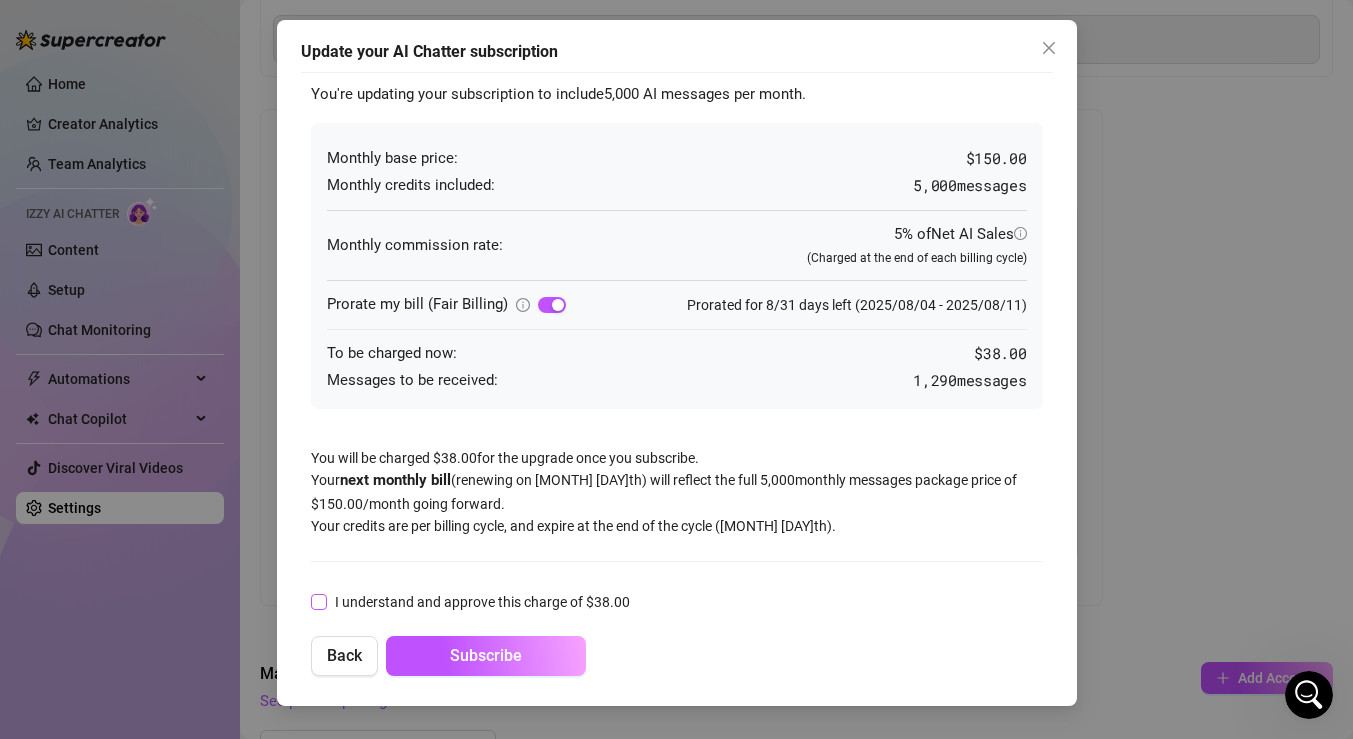 click on "I understand and approve this charge of $ [NUMBER]" at bounding box center (318, 601) 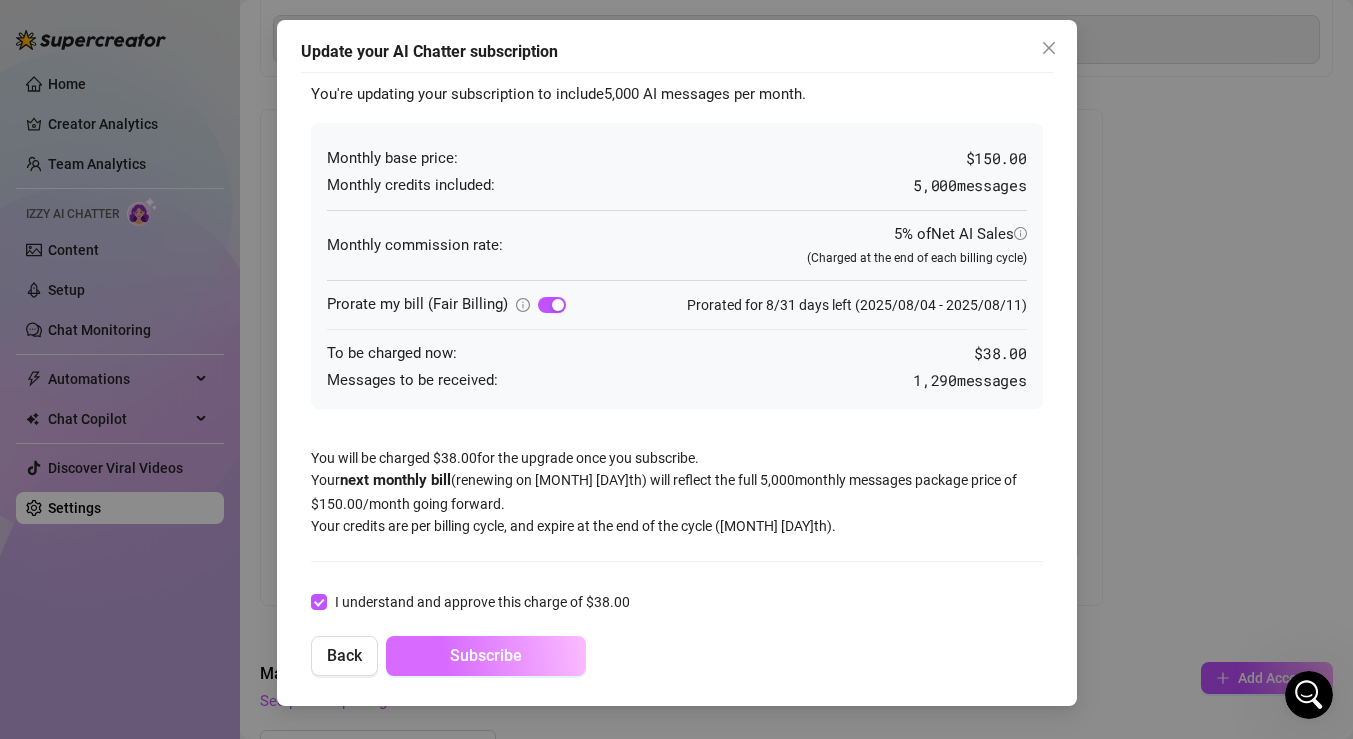 click on "Subscribe" at bounding box center (486, 656) 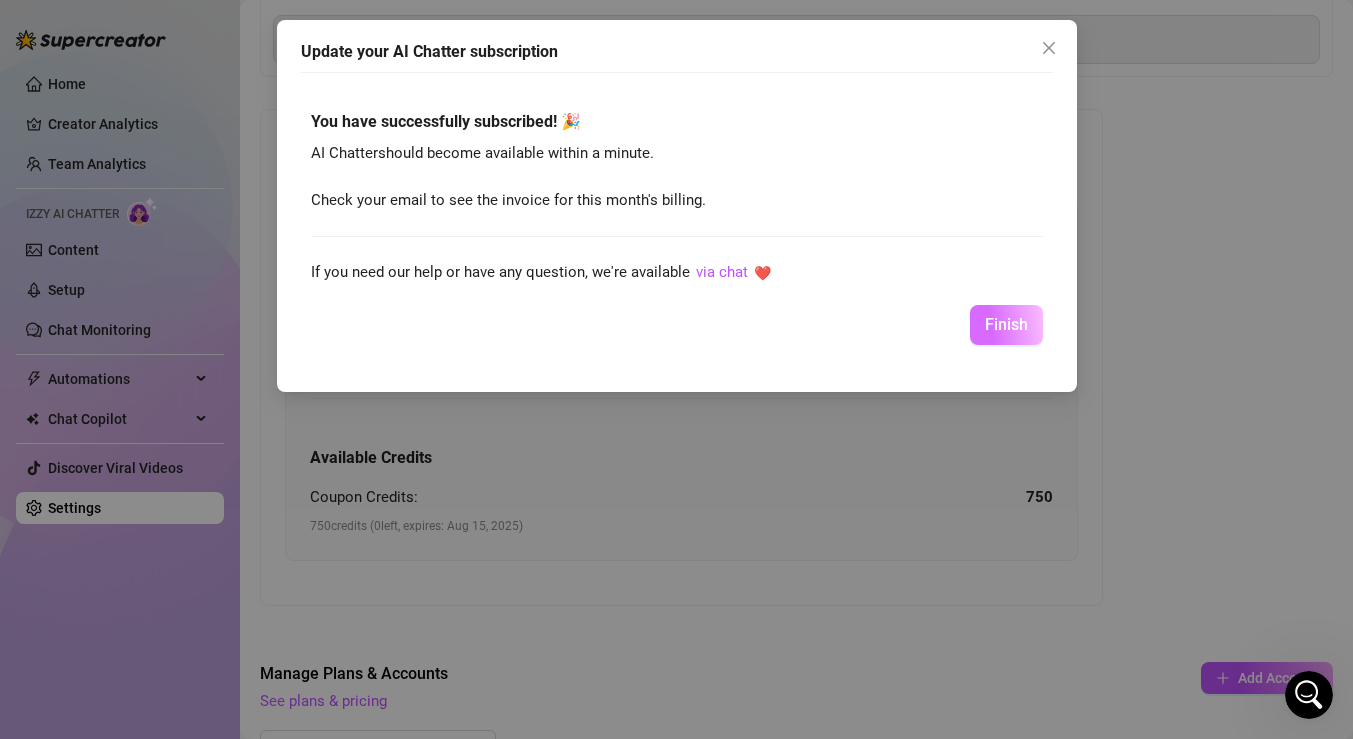 click on "Finish" at bounding box center (1006, 324) 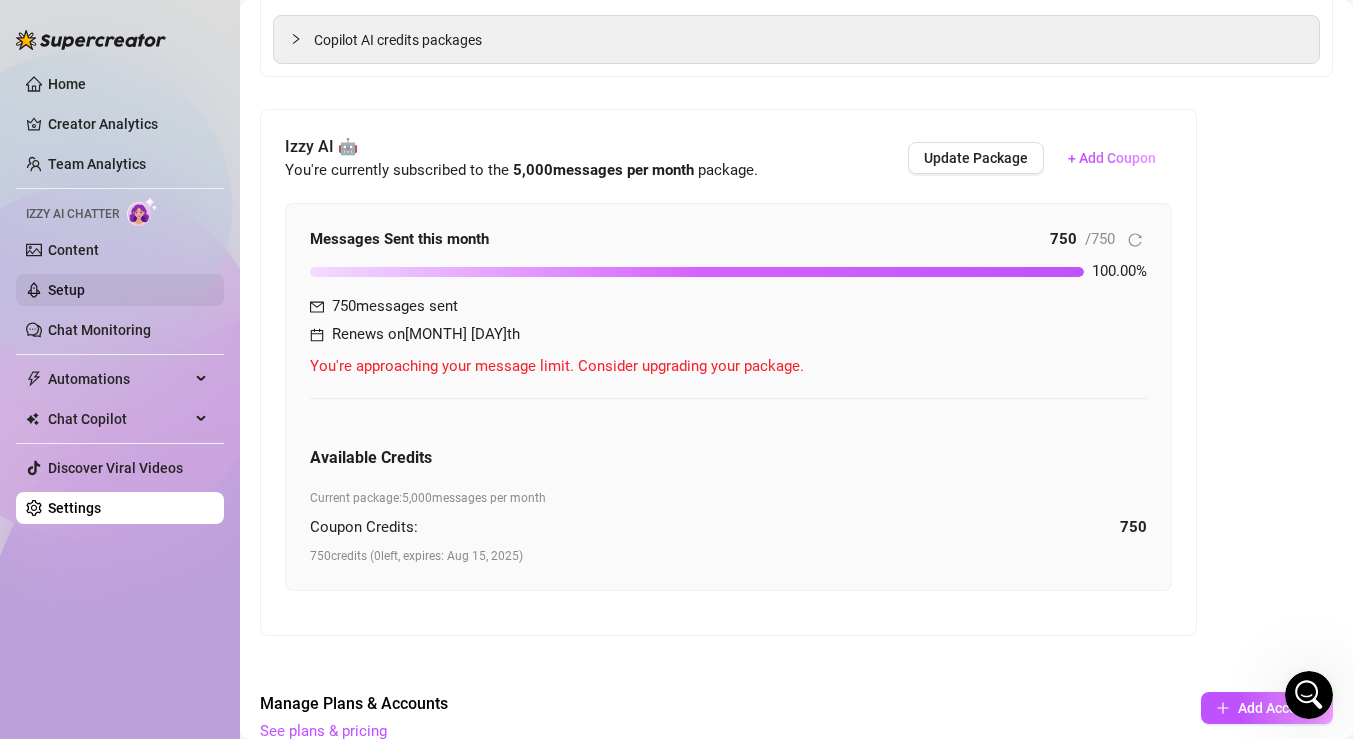 click on "Setup" at bounding box center (66, 290) 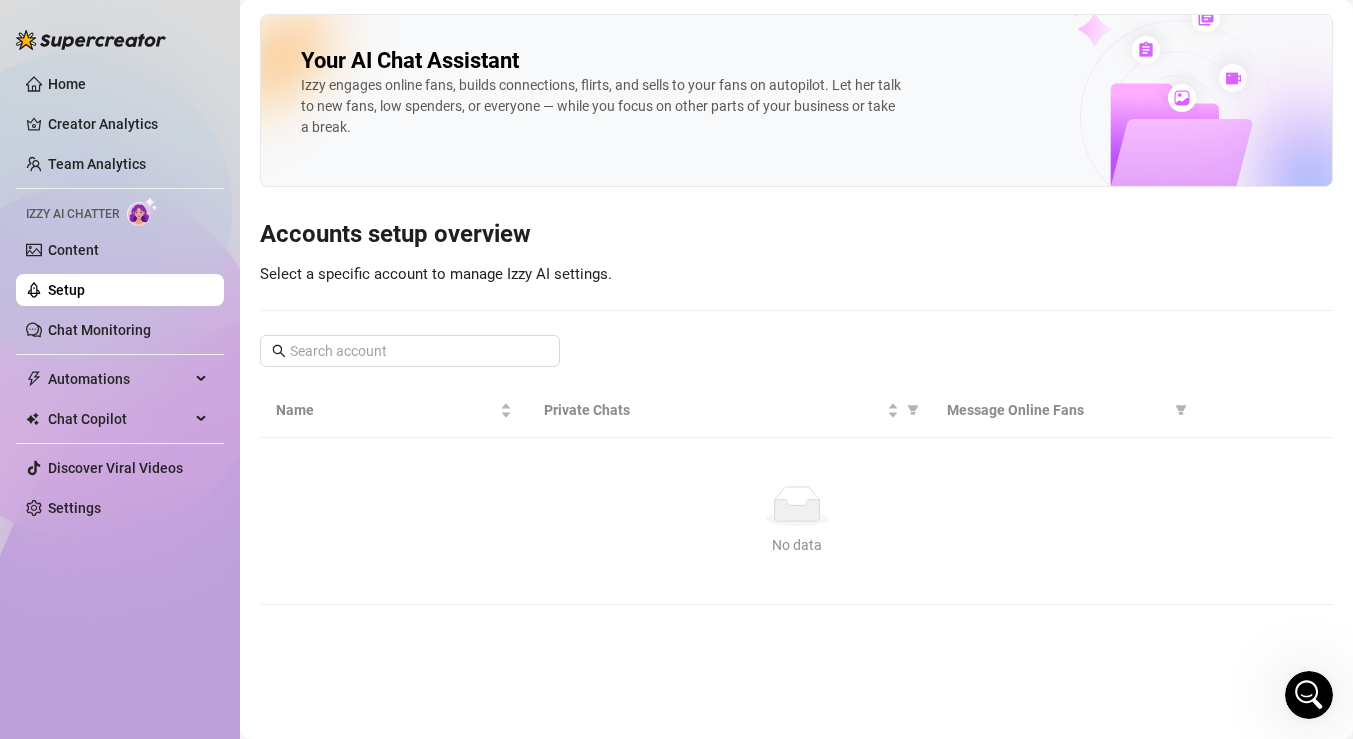 scroll, scrollTop: 0, scrollLeft: 0, axis: both 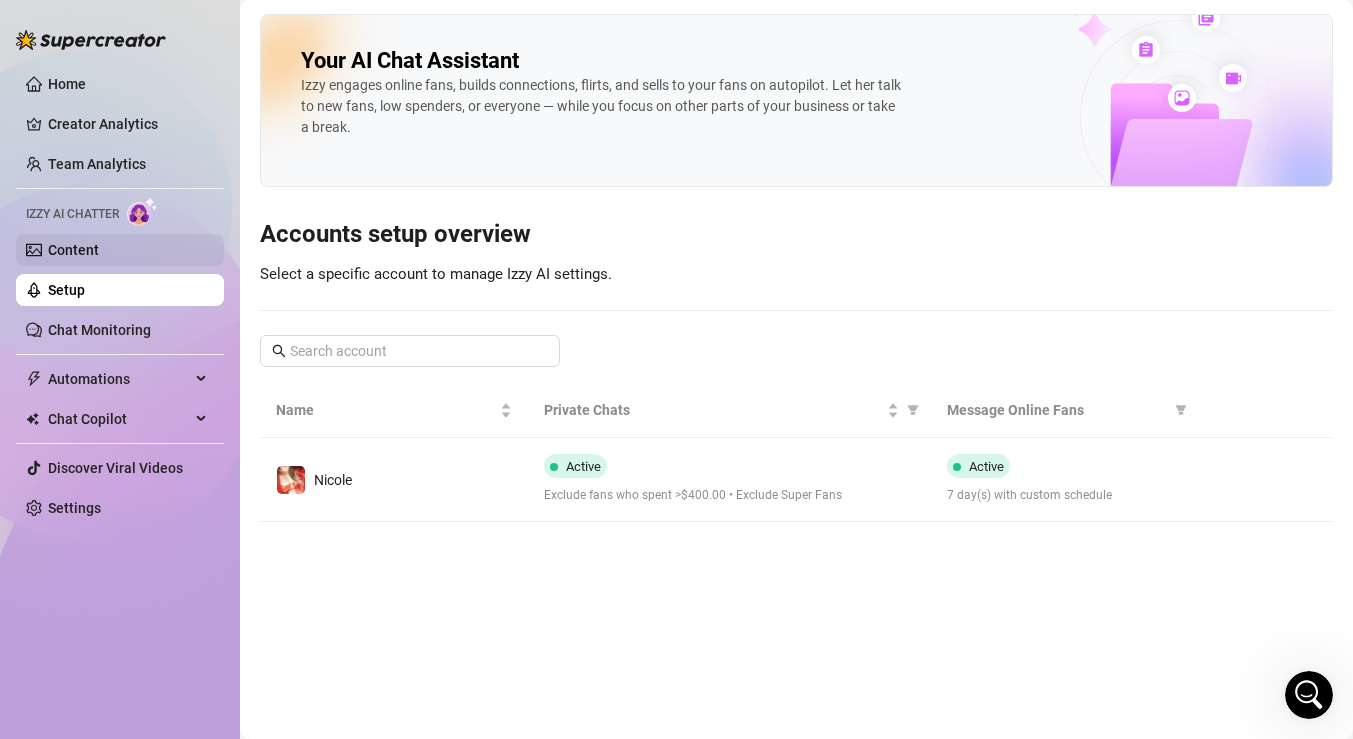 click on "Content" at bounding box center (73, 250) 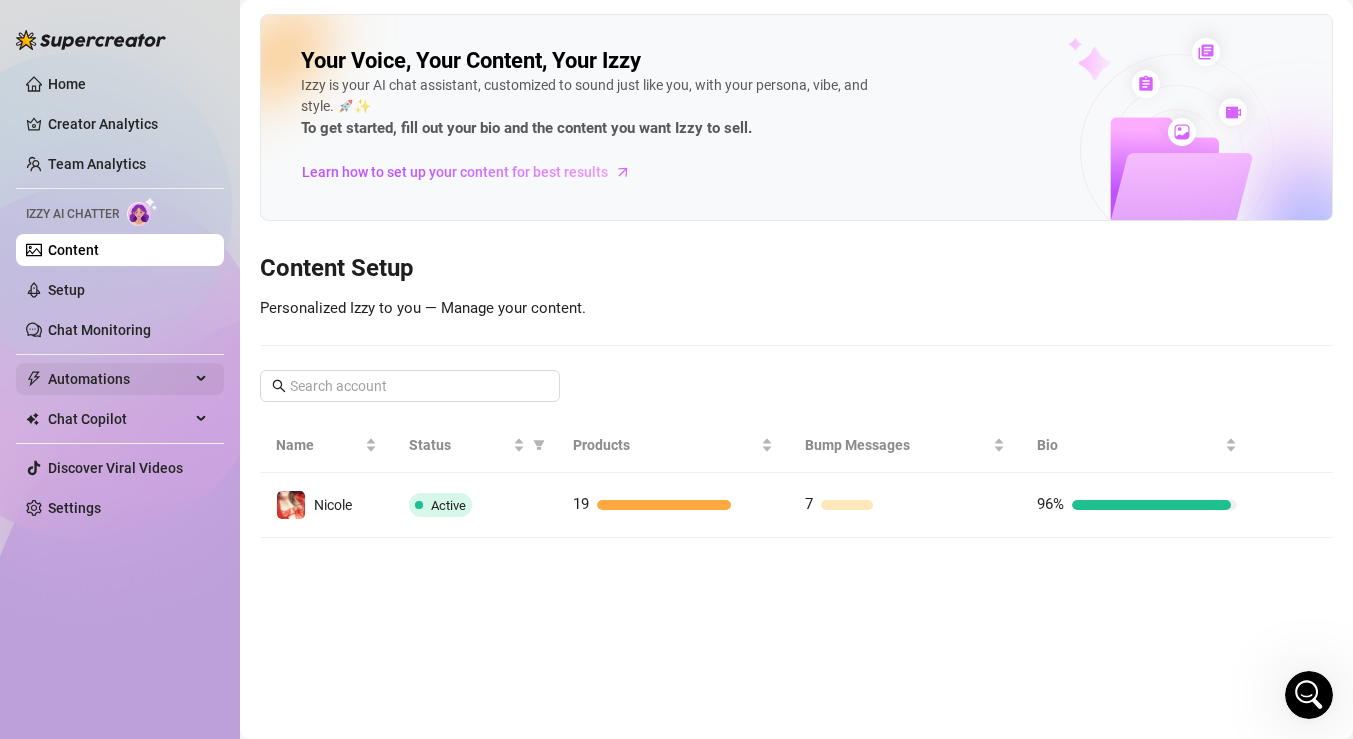 click on "Automations" at bounding box center (119, 379) 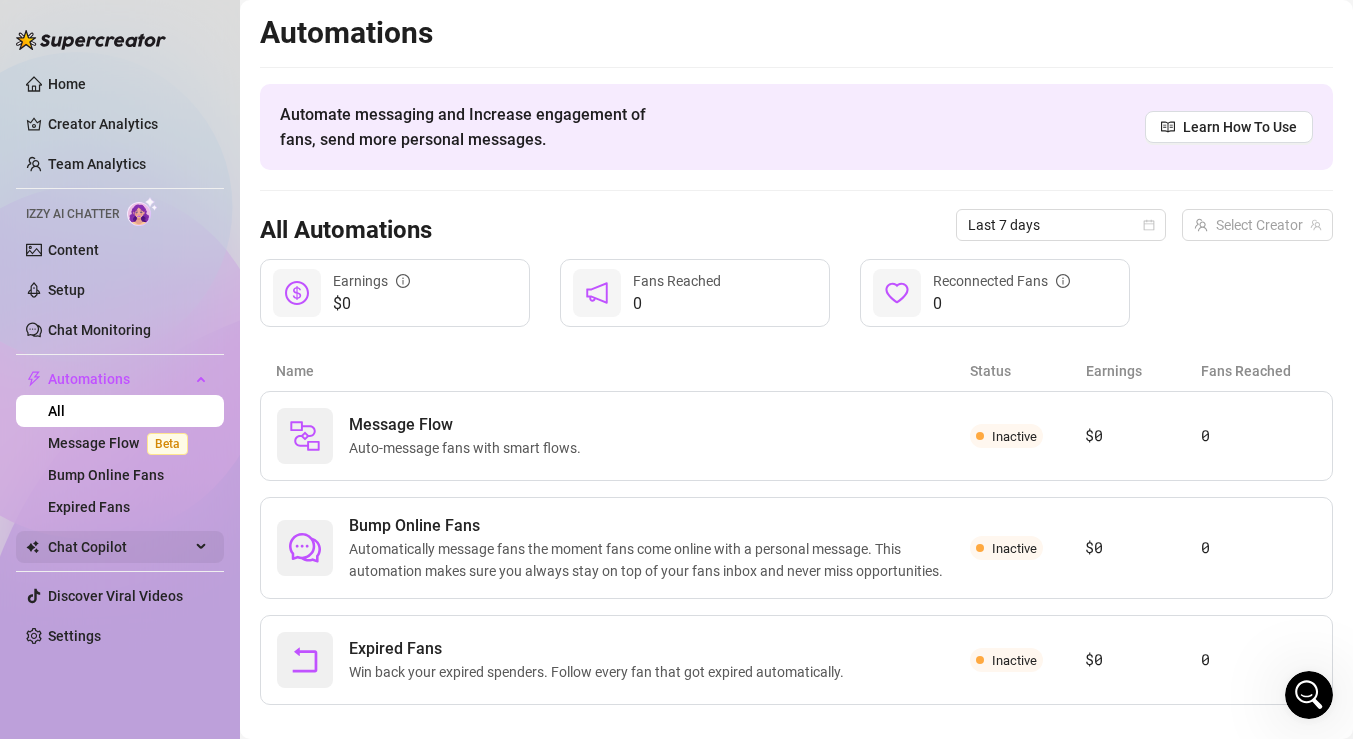 click on "Chat Copilot" at bounding box center (119, 547) 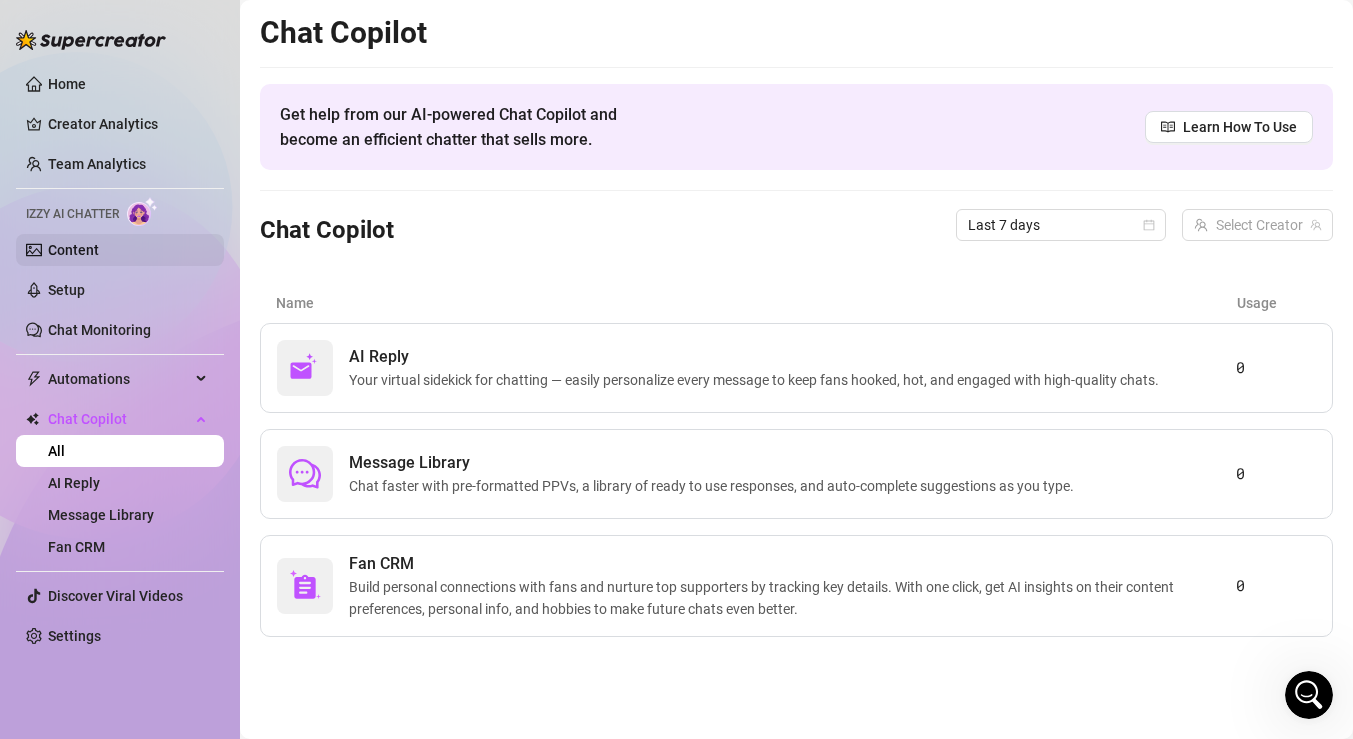 click on "Content" at bounding box center (73, 250) 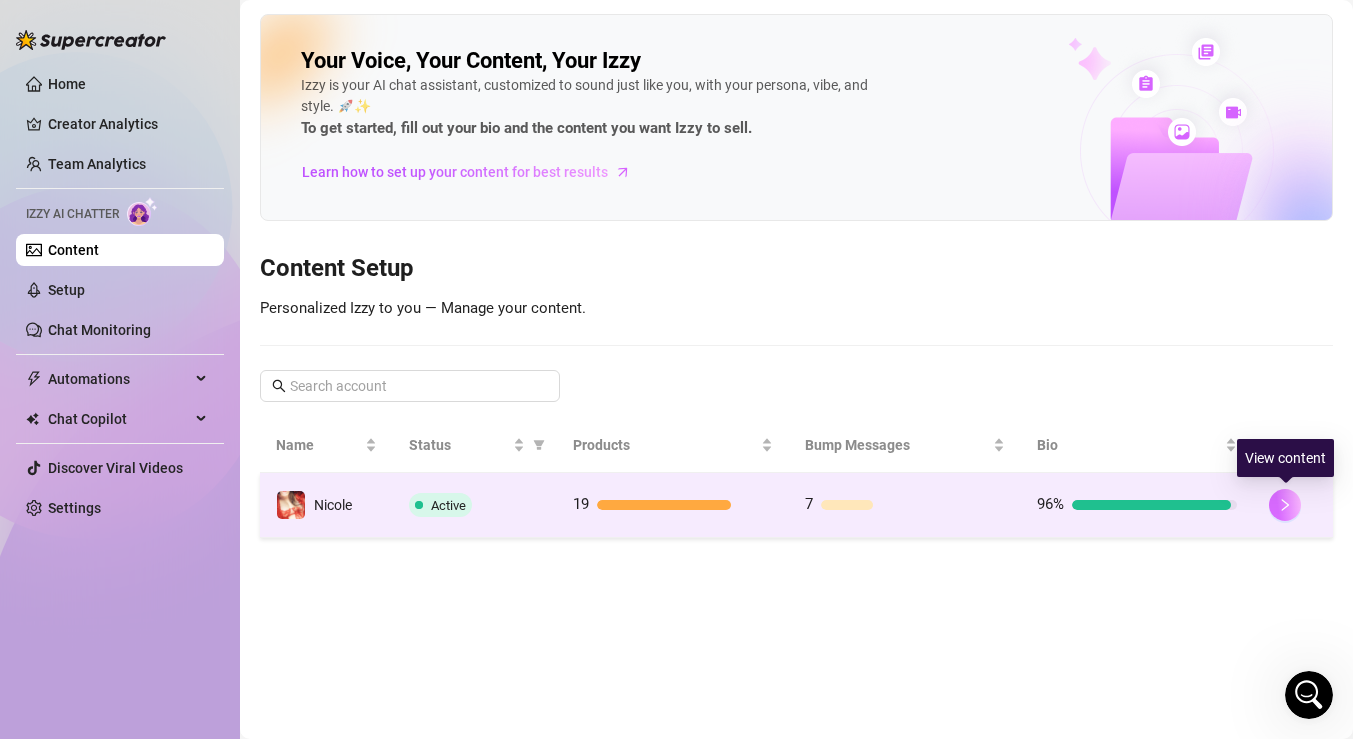 click 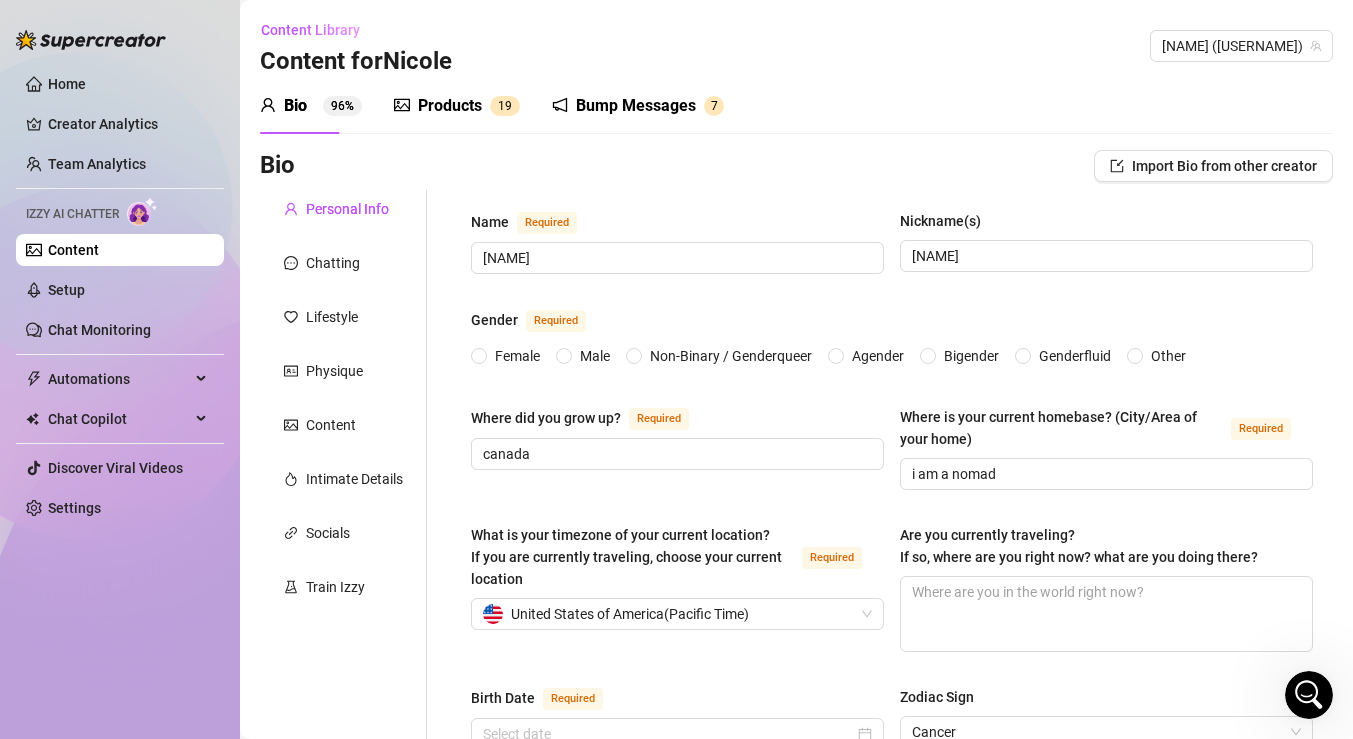 type 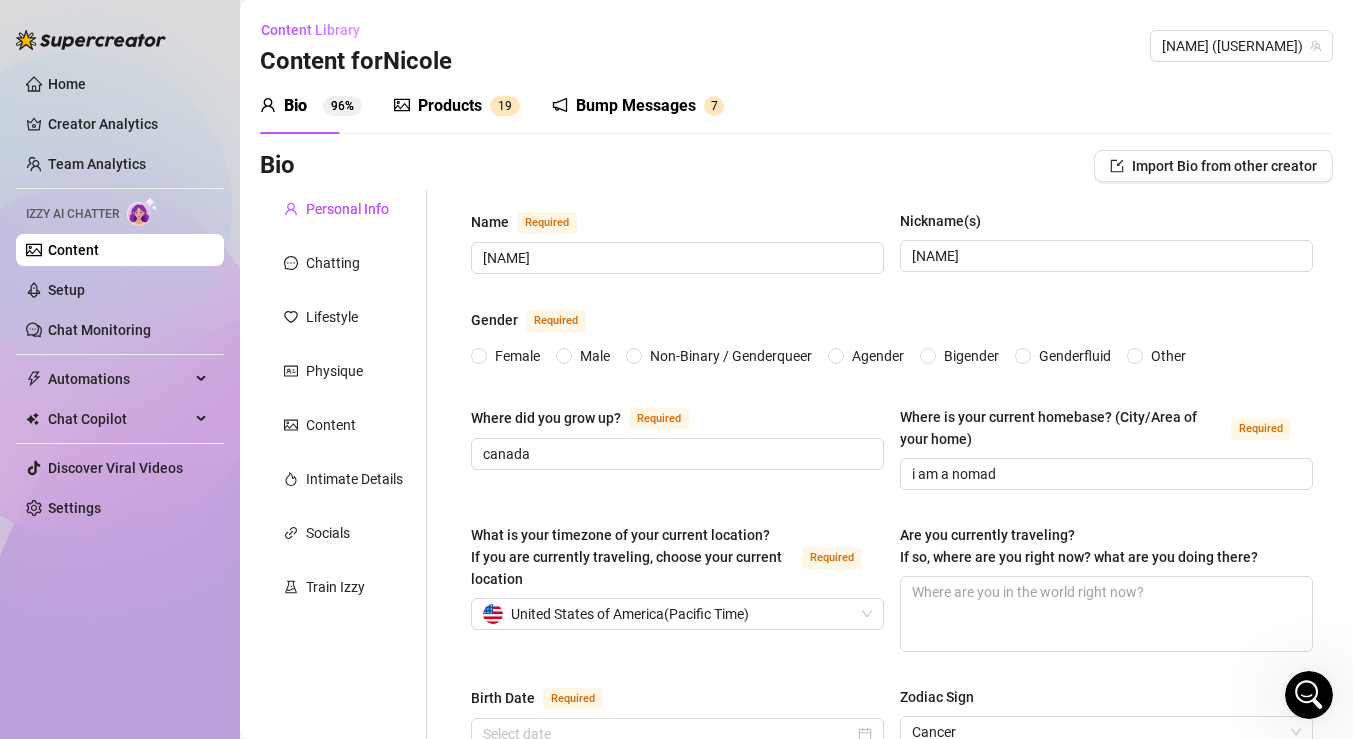 type on "[MONTH] [DAY]th, [YEAR]" 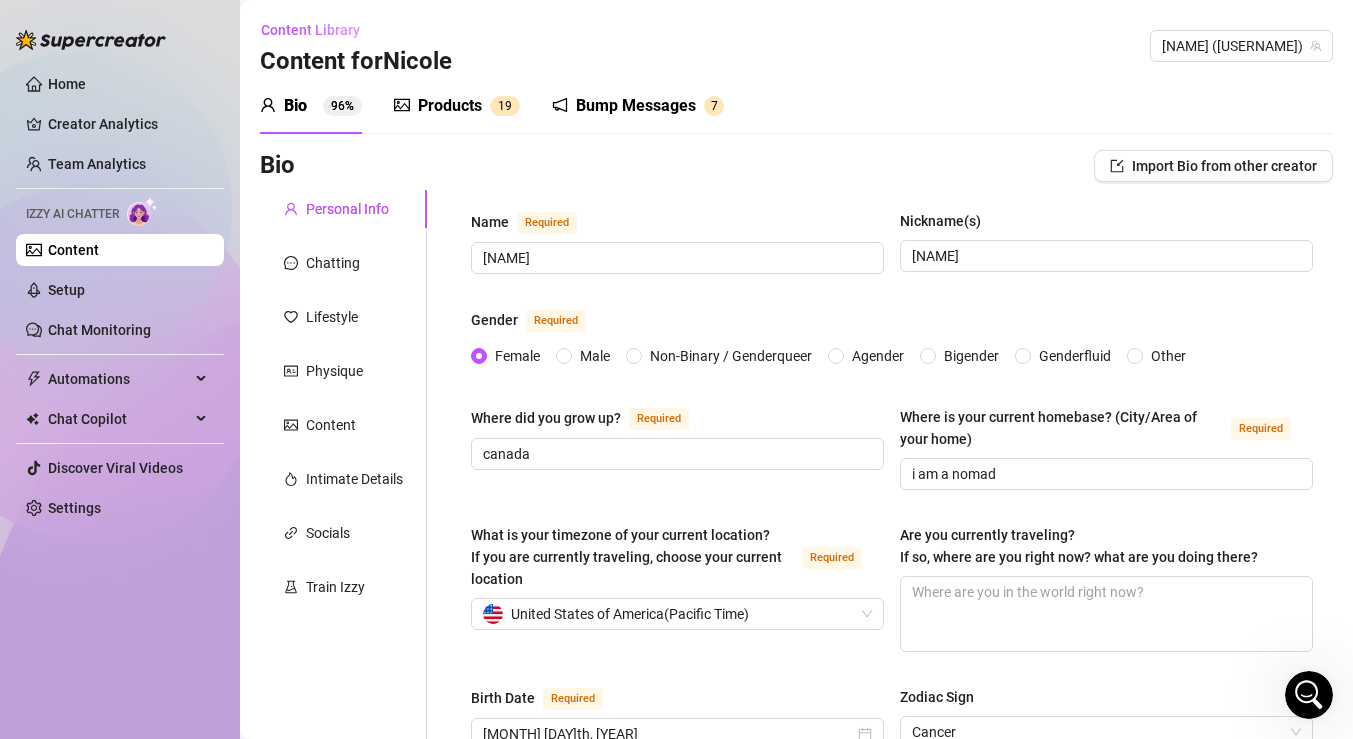 click on "Bump Messages" at bounding box center (636, 106) 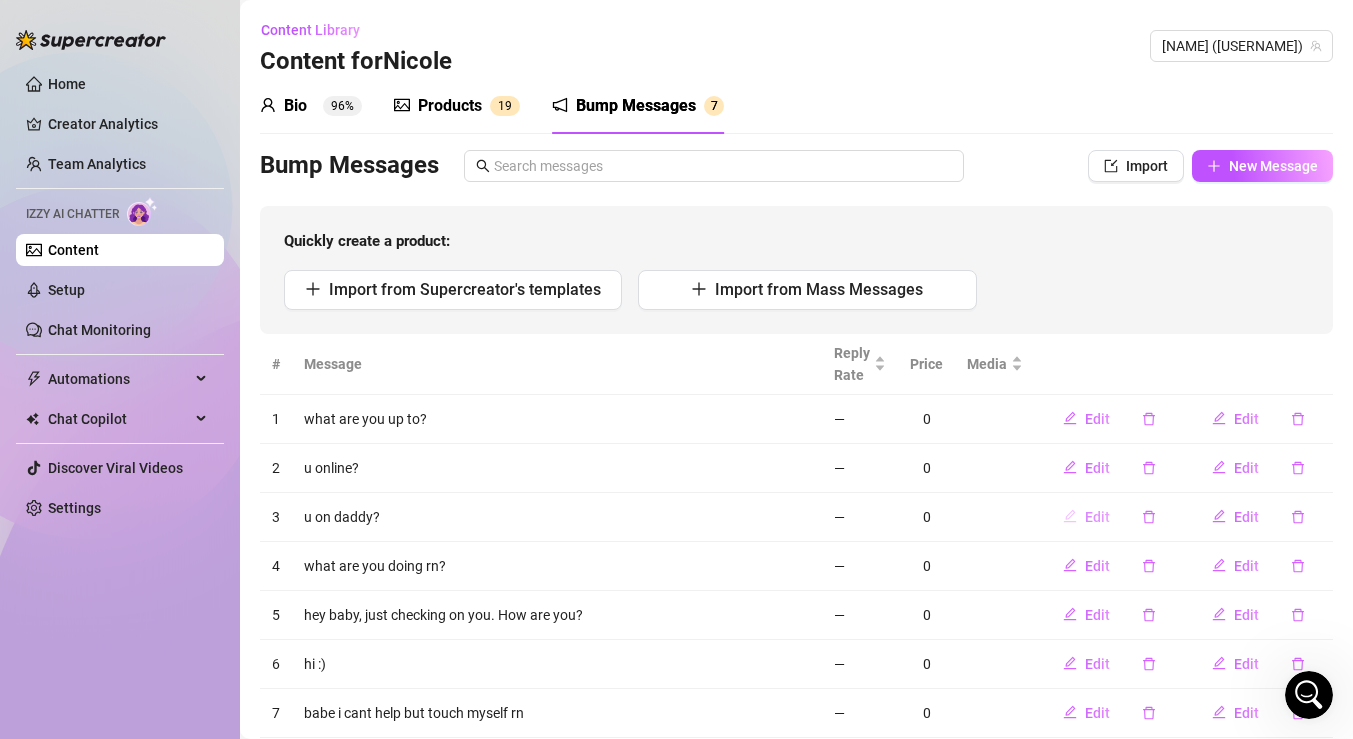 click on "Edit" at bounding box center [1097, 517] 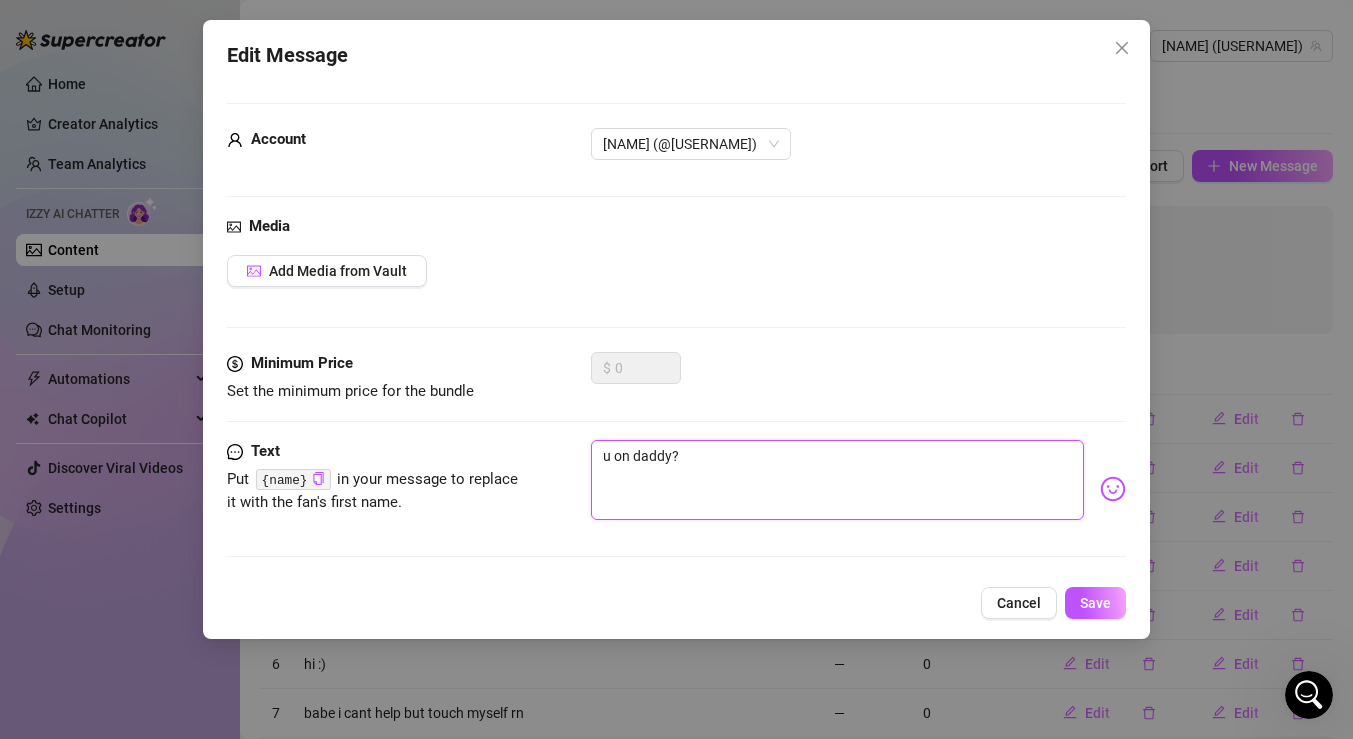drag, startPoint x: 631, startPoint y: 458, endPoint x: 671, endPoint y: 456, distance: 40.04997 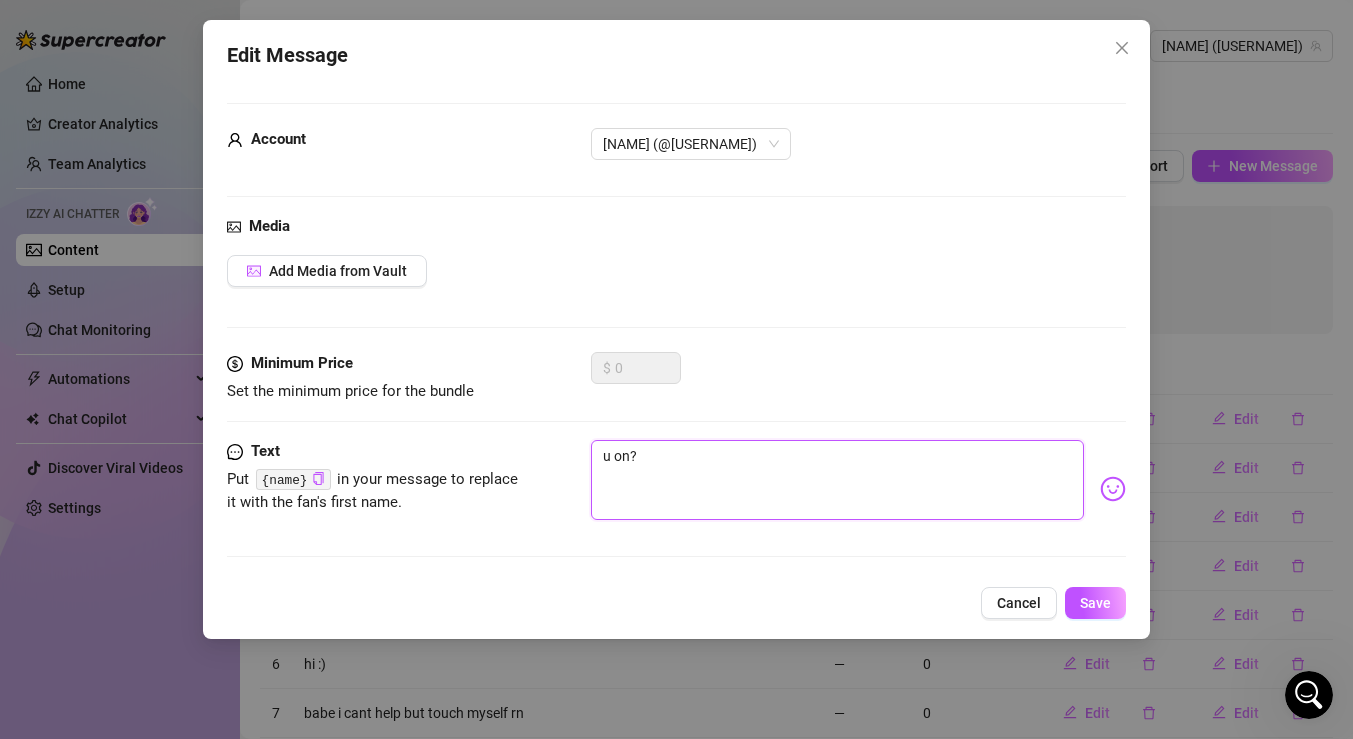 type on "u on ?" 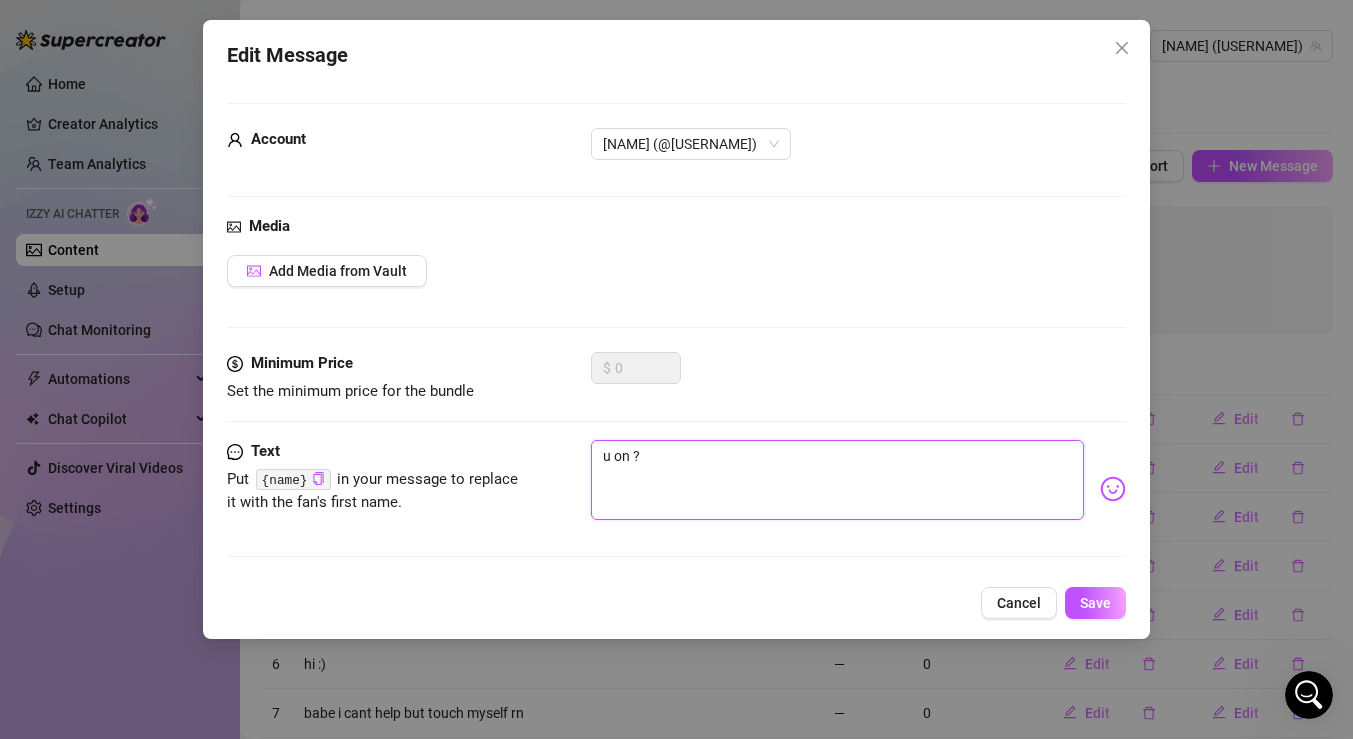 type on "u on s?" 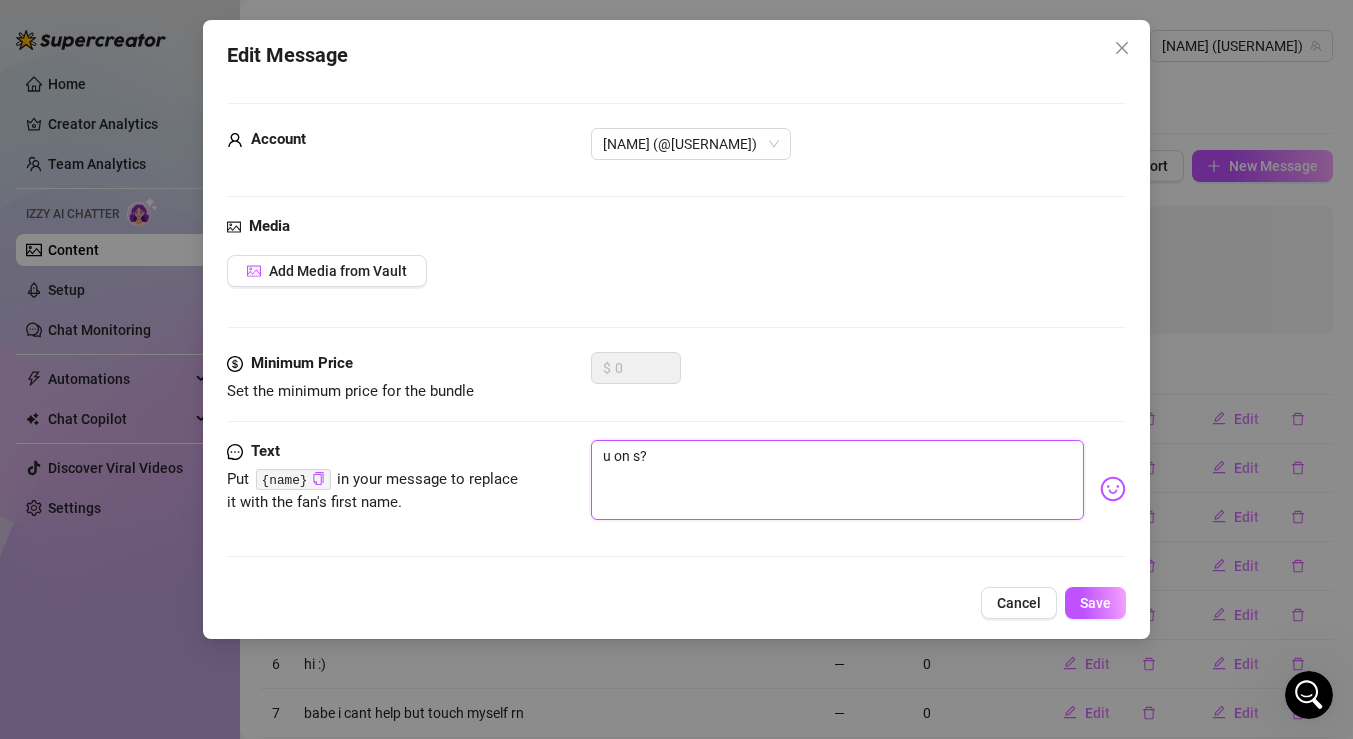 type on "u on se?" 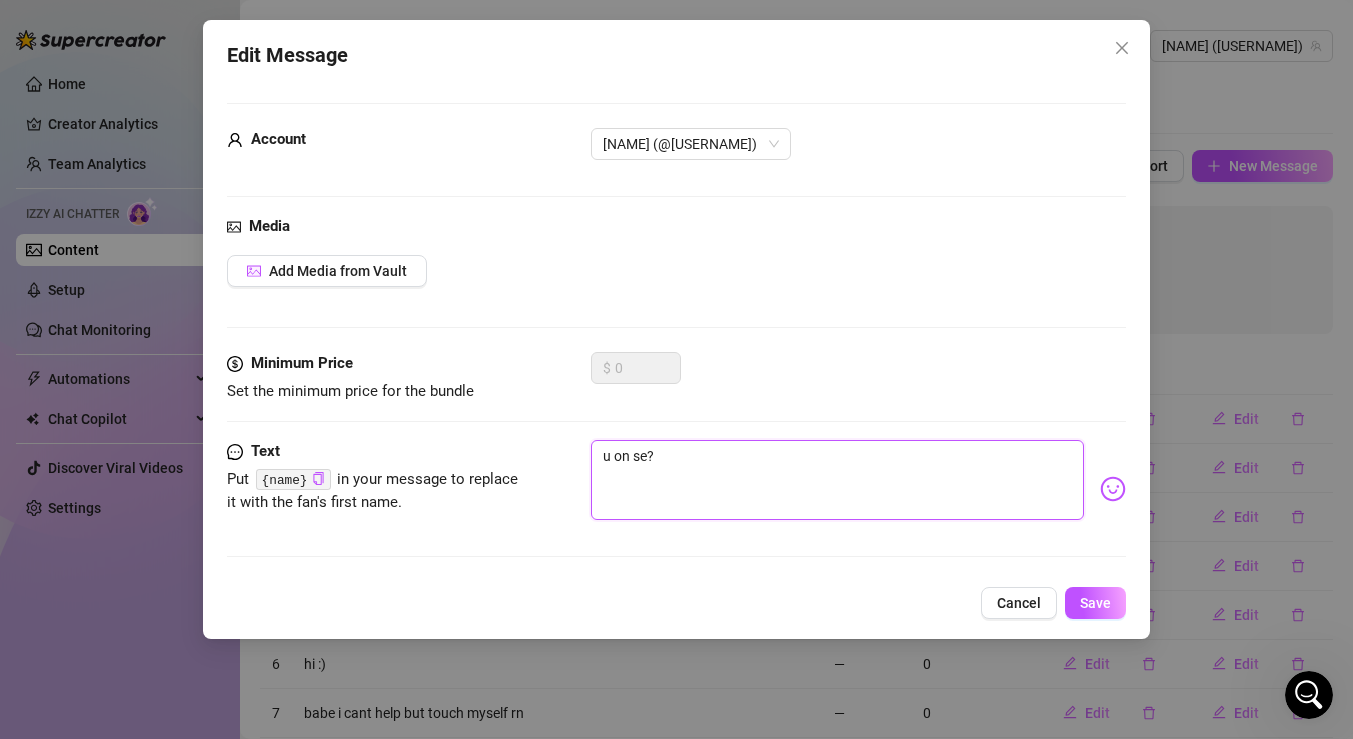 type on "u on sex?" 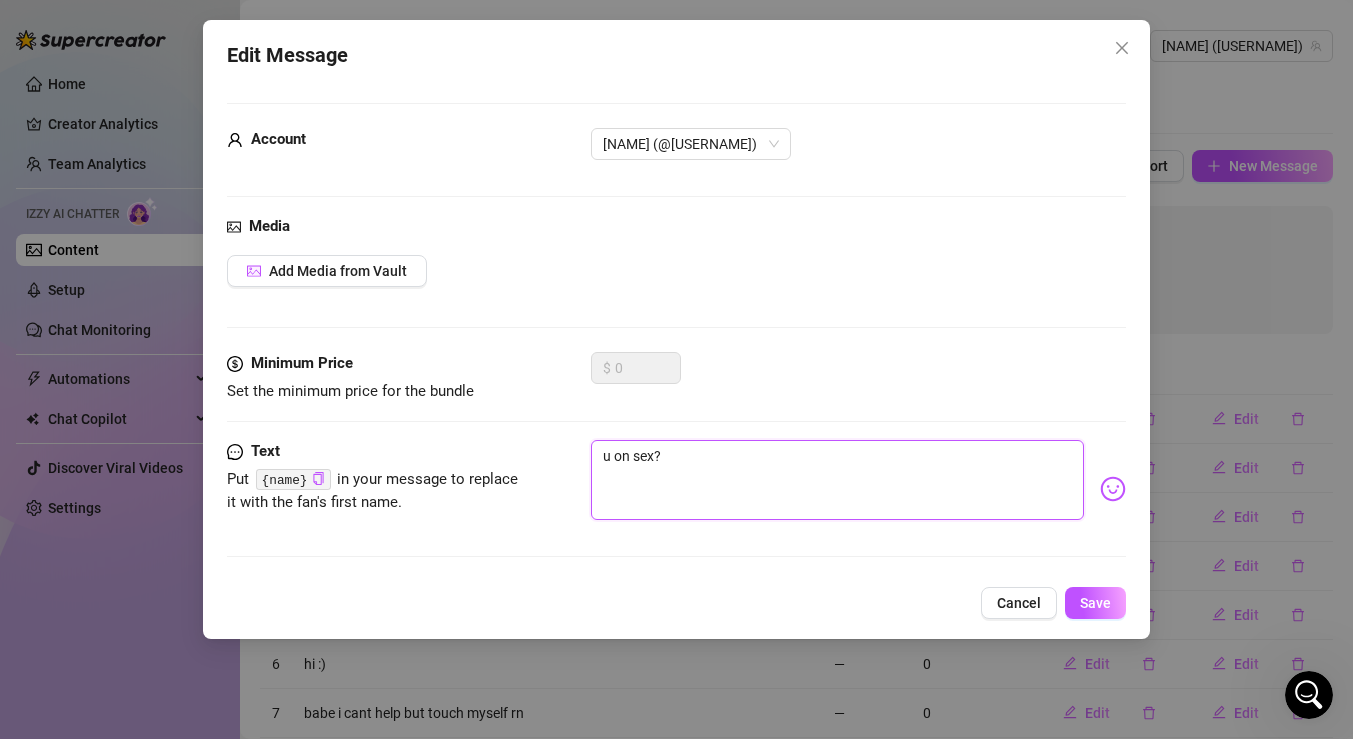 type on "u on sexy?" 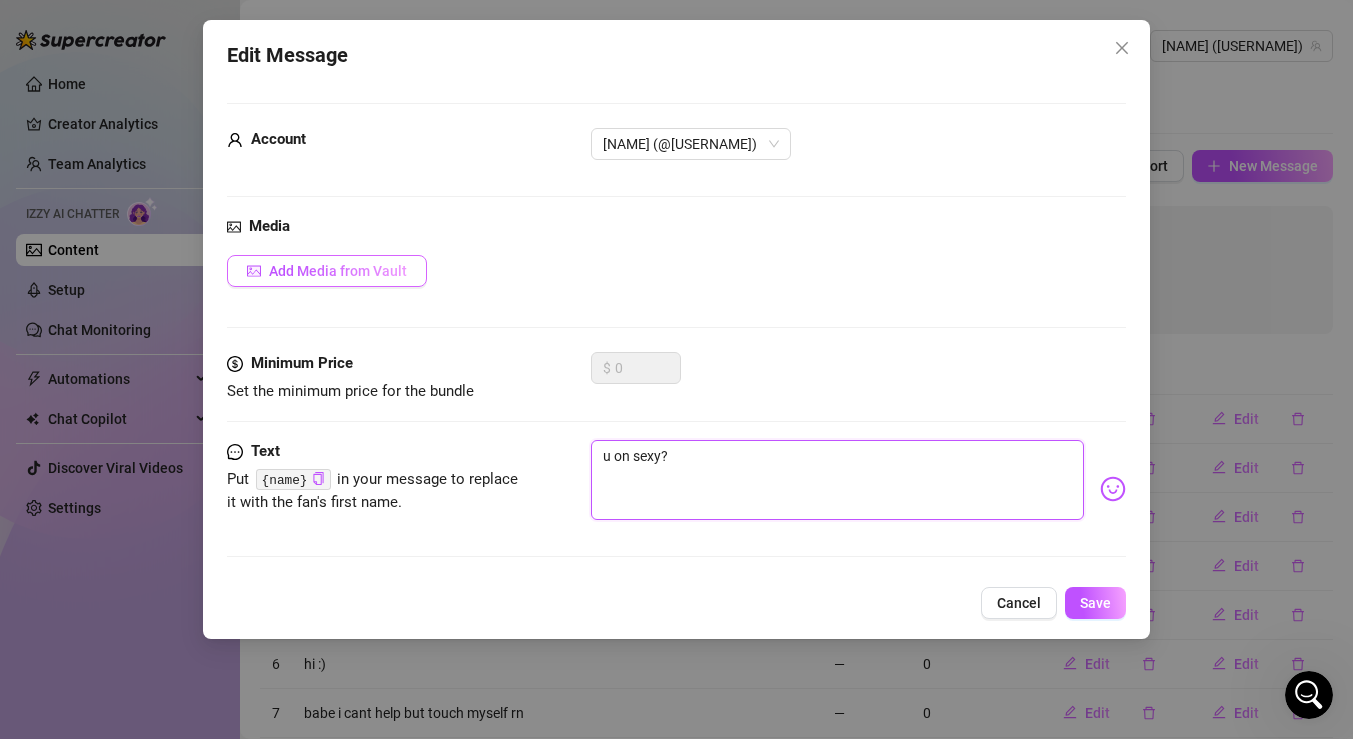 type on "u on sexy?" 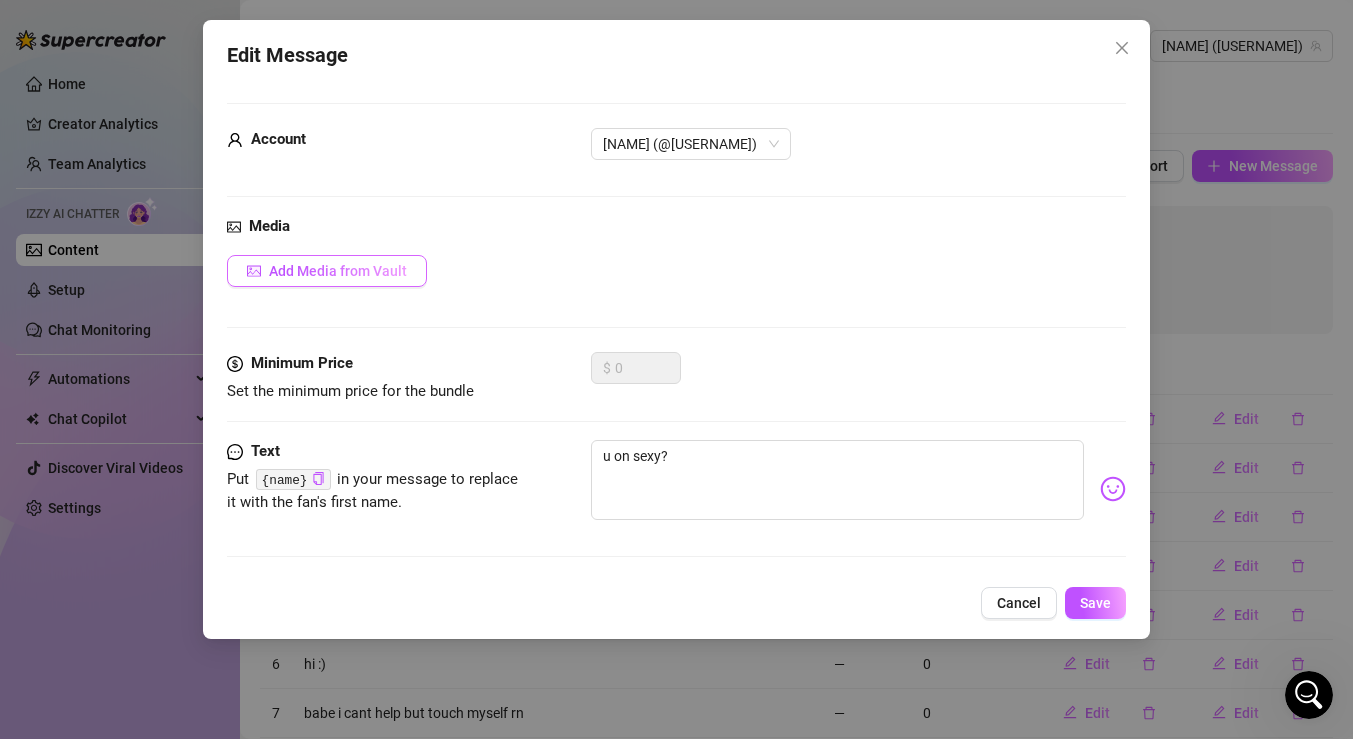 click on "Add Media from Vault" at bounding box center (338, 271) 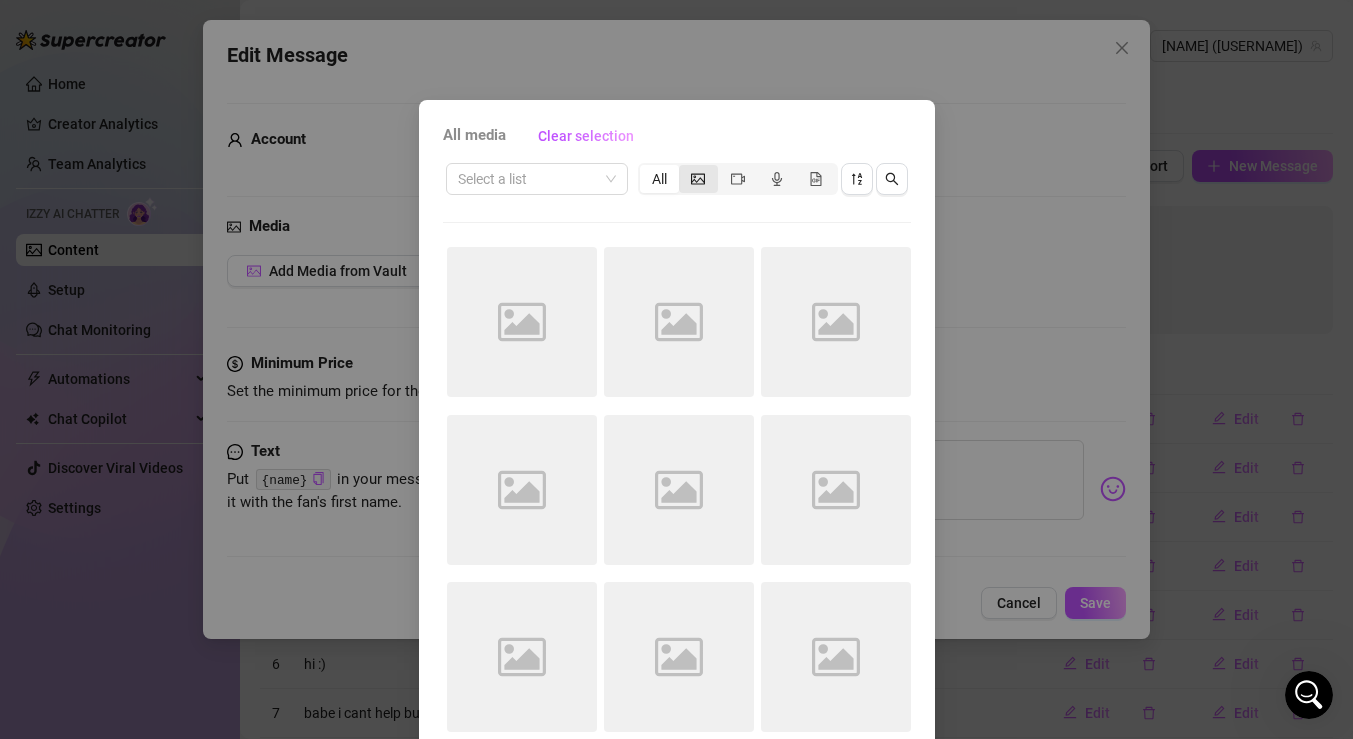 click at bounding box center (698, 179) 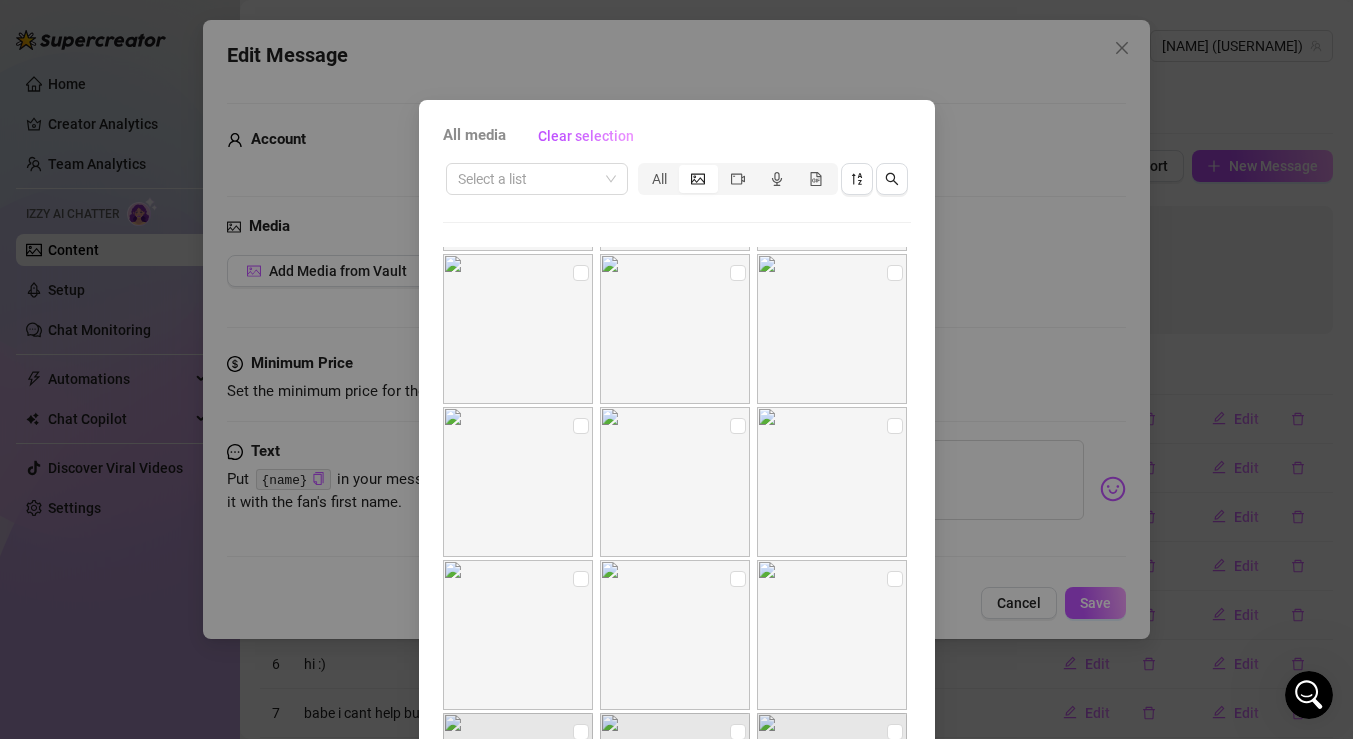scroll, scrollTop: 765, scrollLeft: 0, axis: vertical 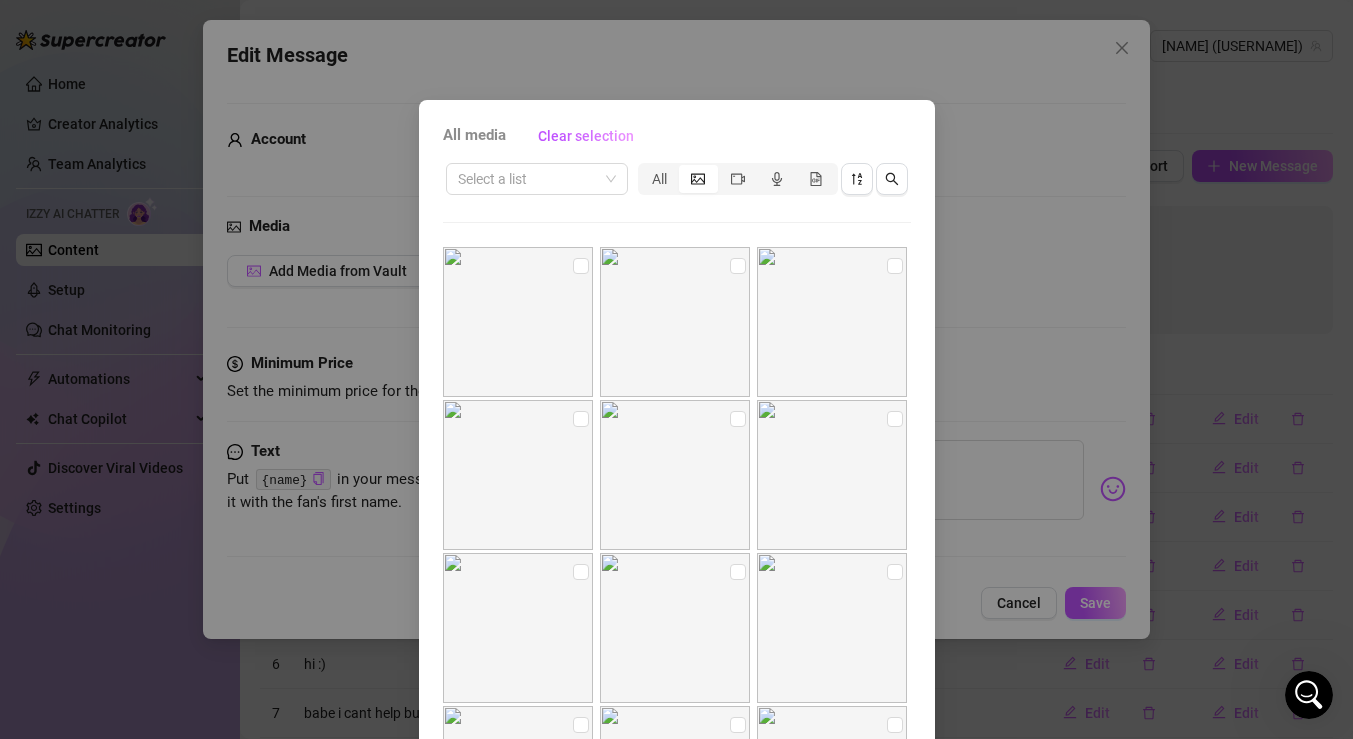 click at bounding box center (518, 475) 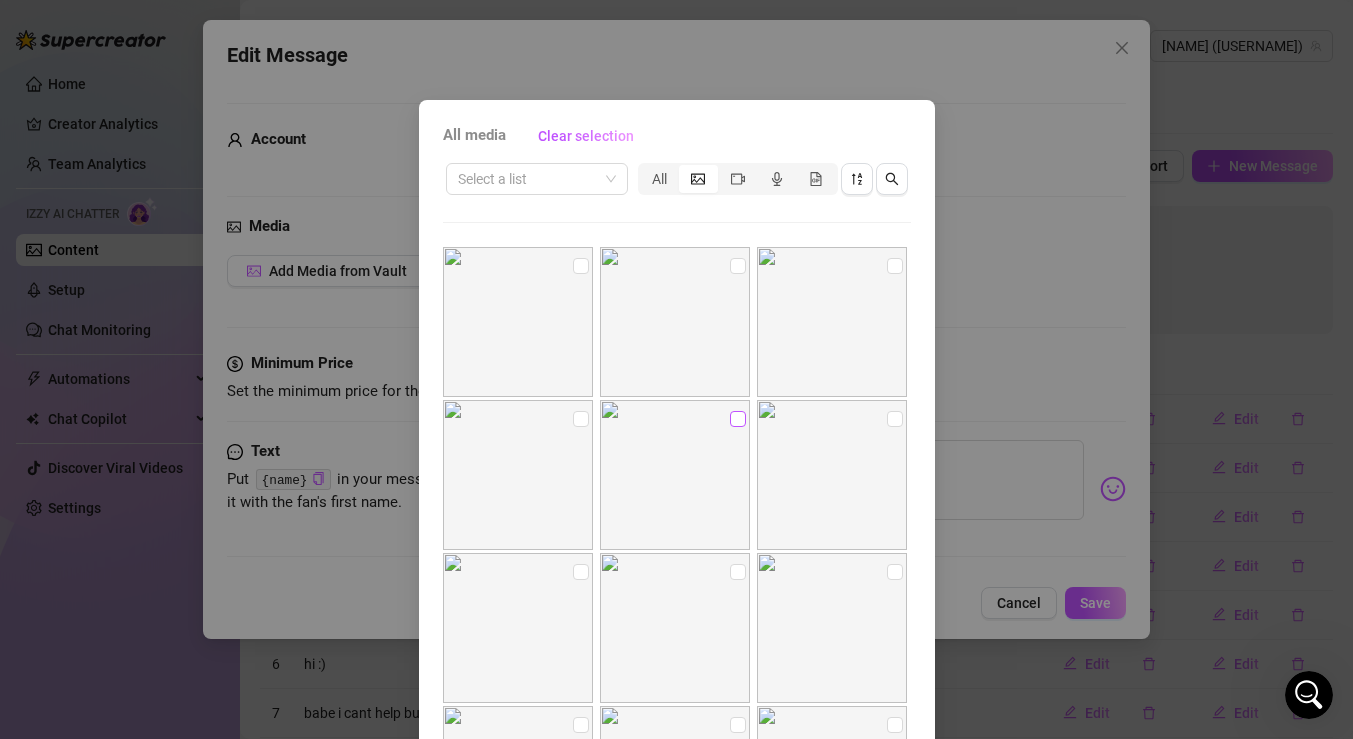 click at bounding box center (738, 419) 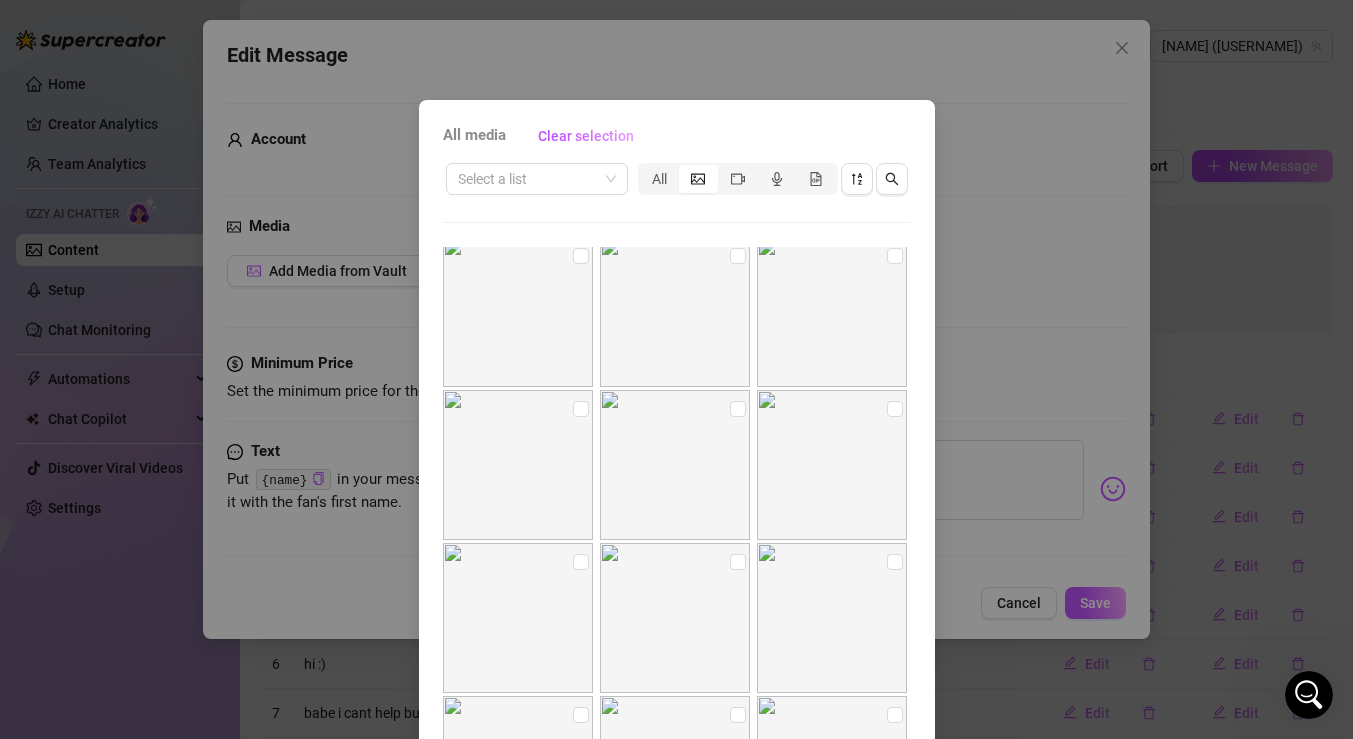 scroll, scrollTop: 1384, scrollLeft: 0, axis: vertical 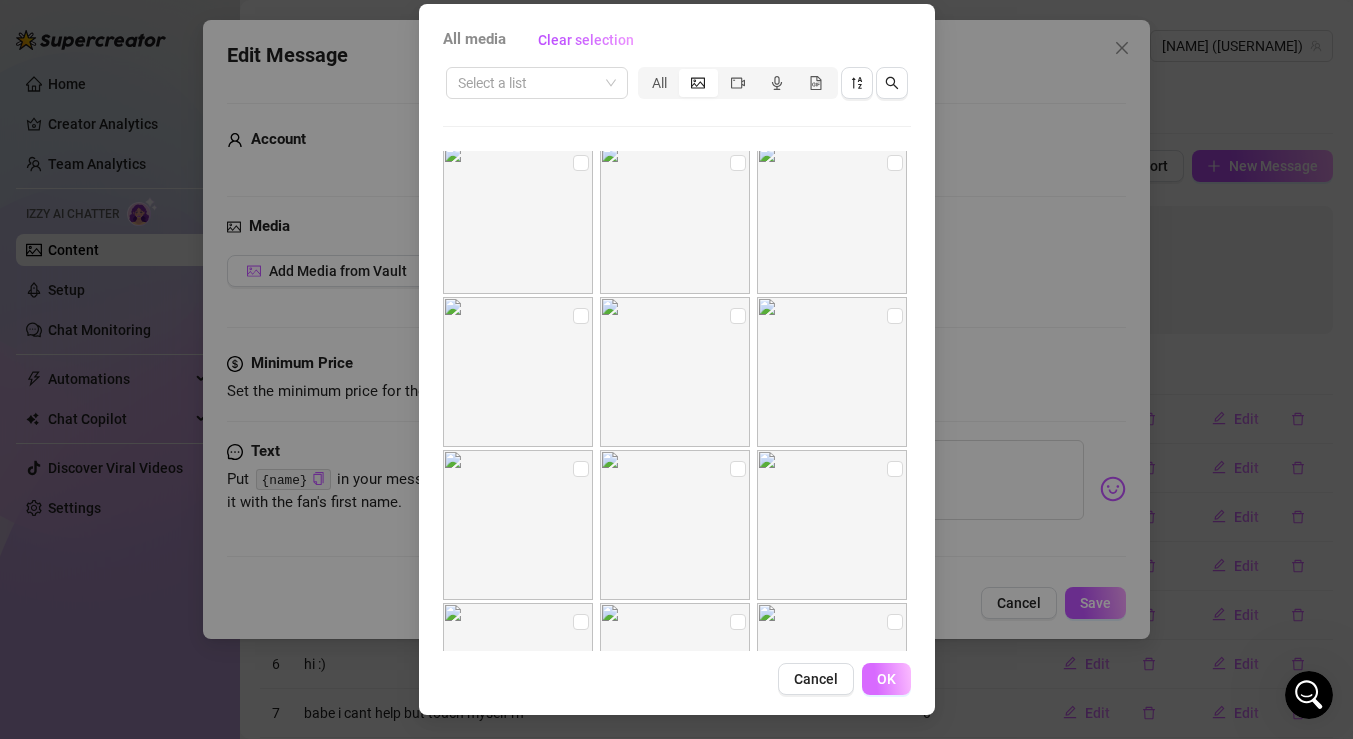 click on "OK" at bounding box center [886, 679] 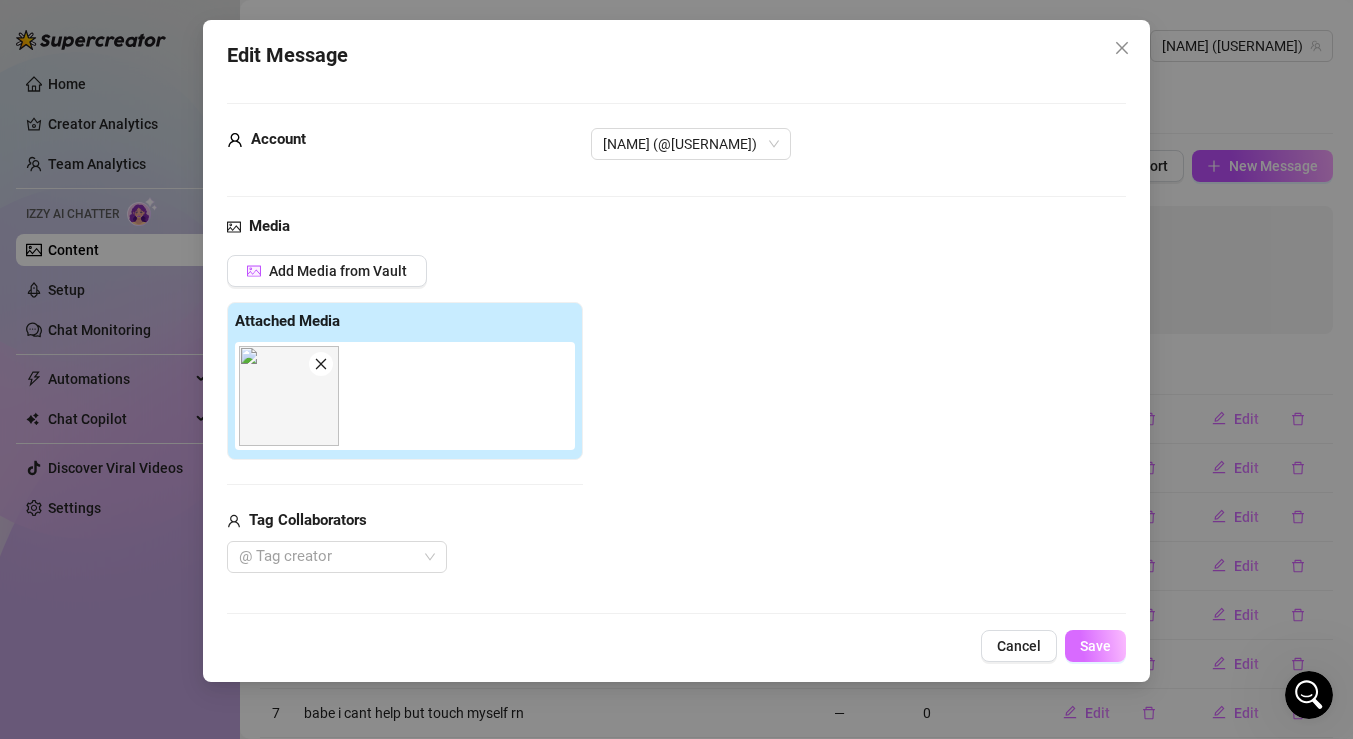 click on "Save" at bounding box center [1095, 646] 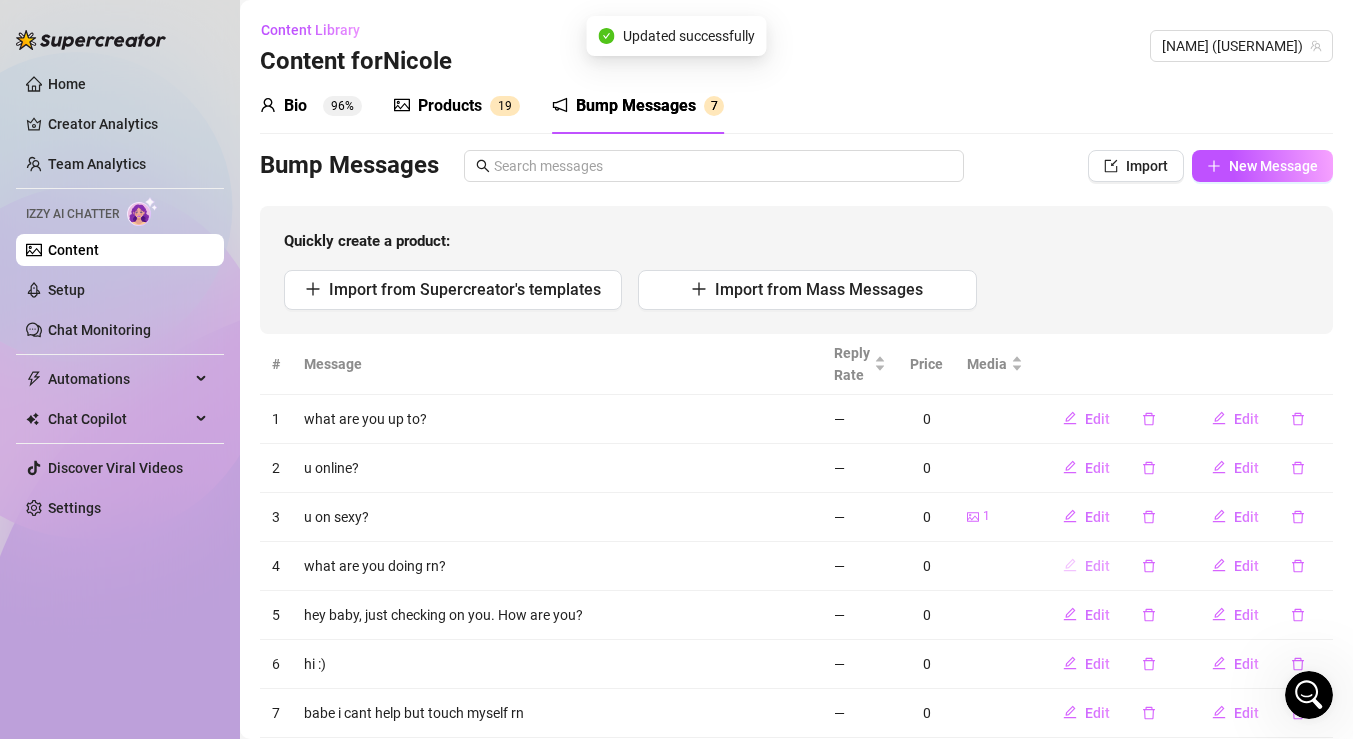 click on "Edit" at bounding box center [1097, 566] 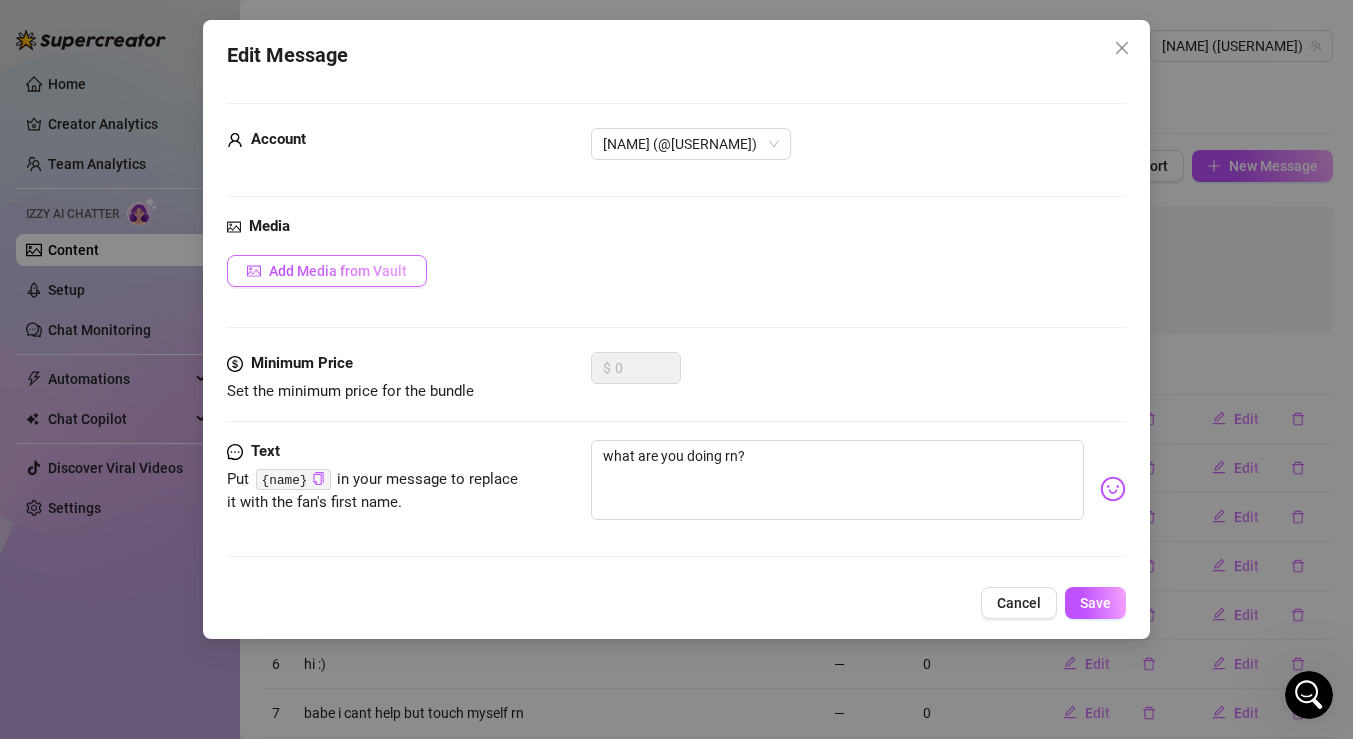 click on "Add Media from Vault" at bounding box center (338, 271) 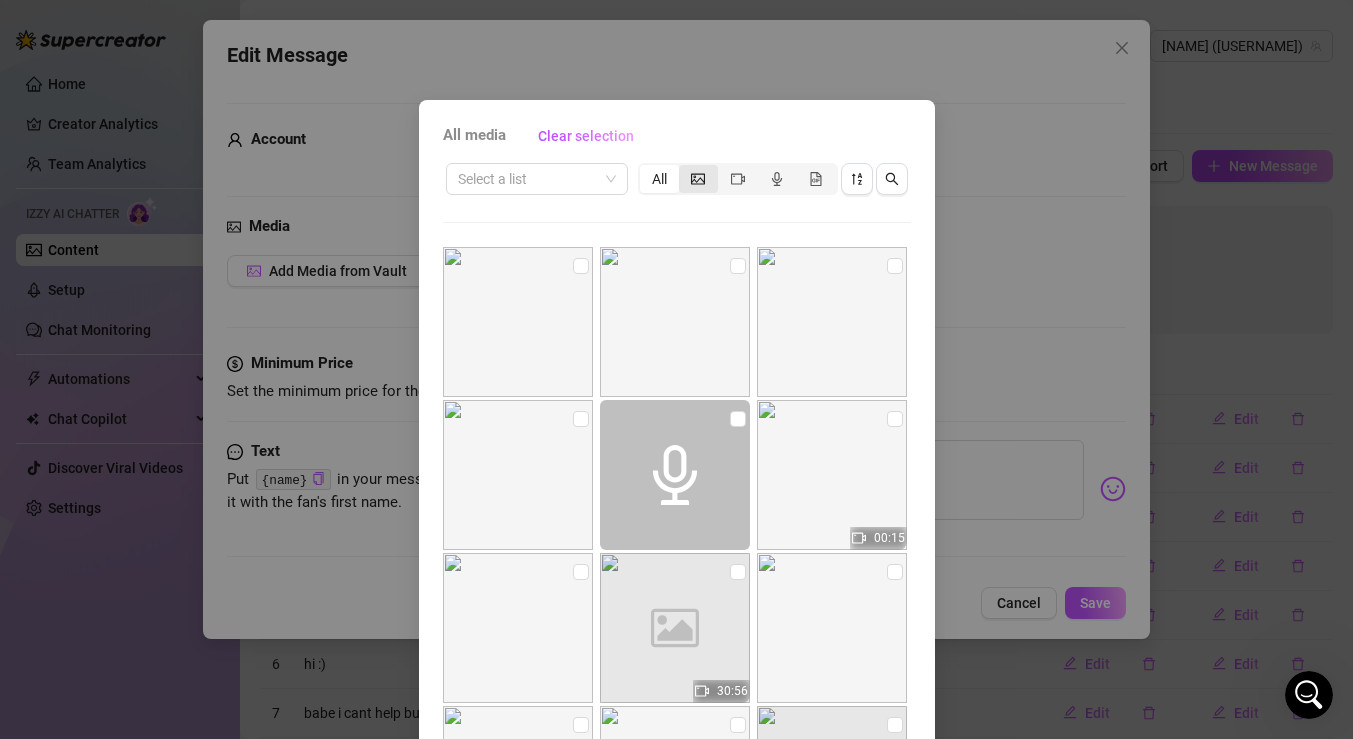 click at bounding box center [698, 179] 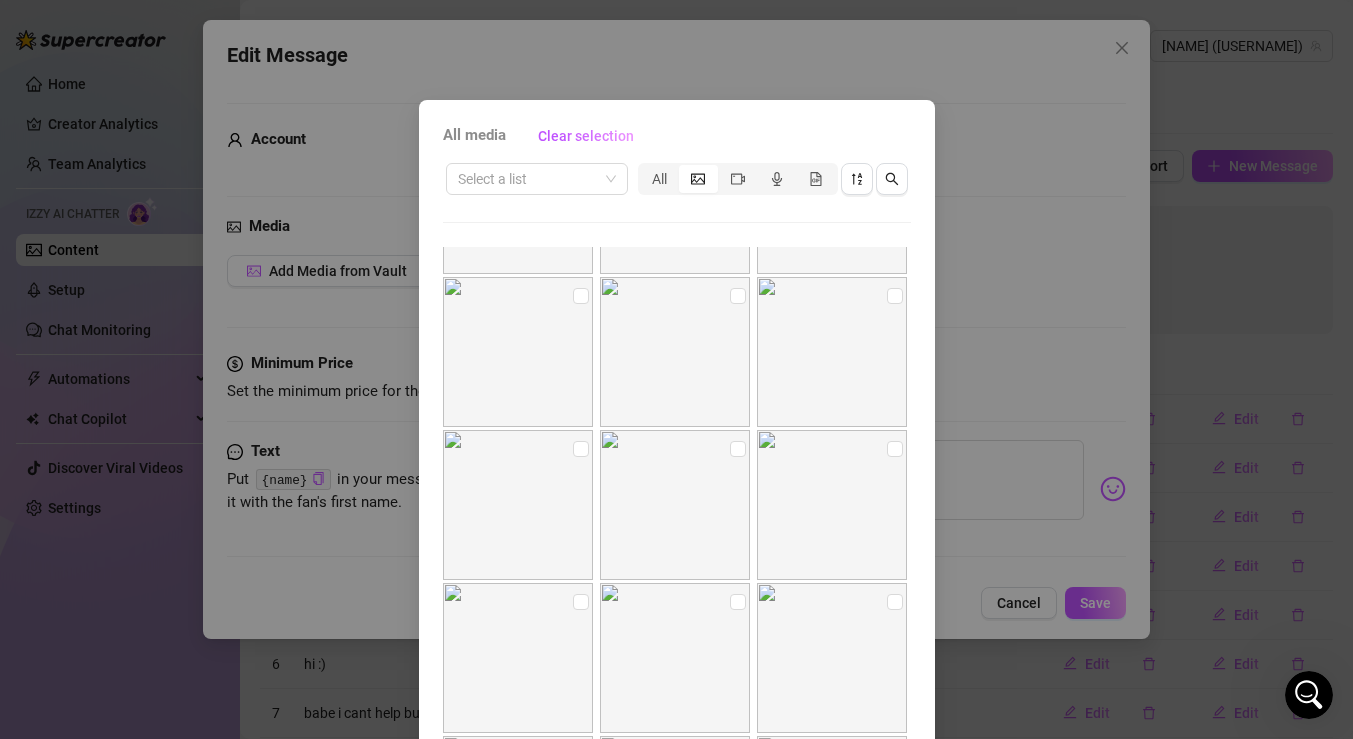 scroll, scrollTop: 1506, scrollLeft: 0, axis: vertical 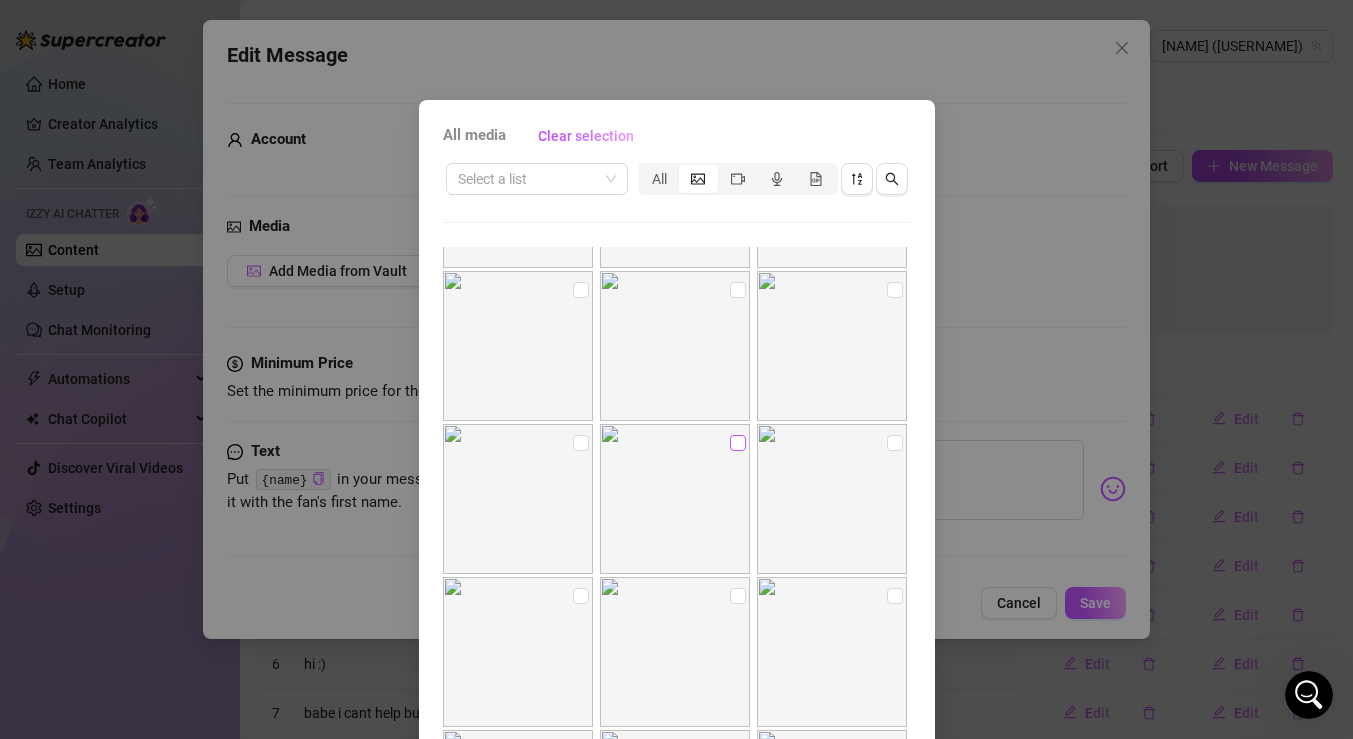 click at bounding box center [738, 443] 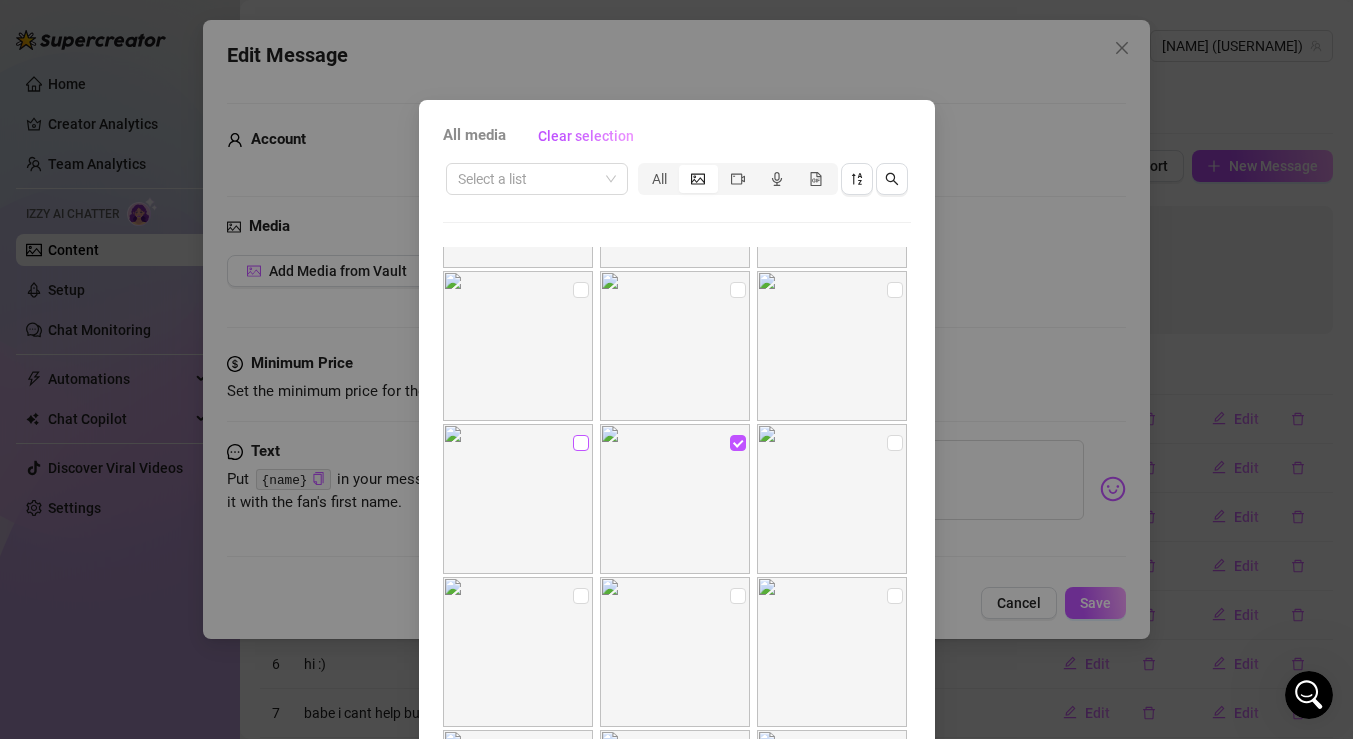 click at bounding box center [581, 443] 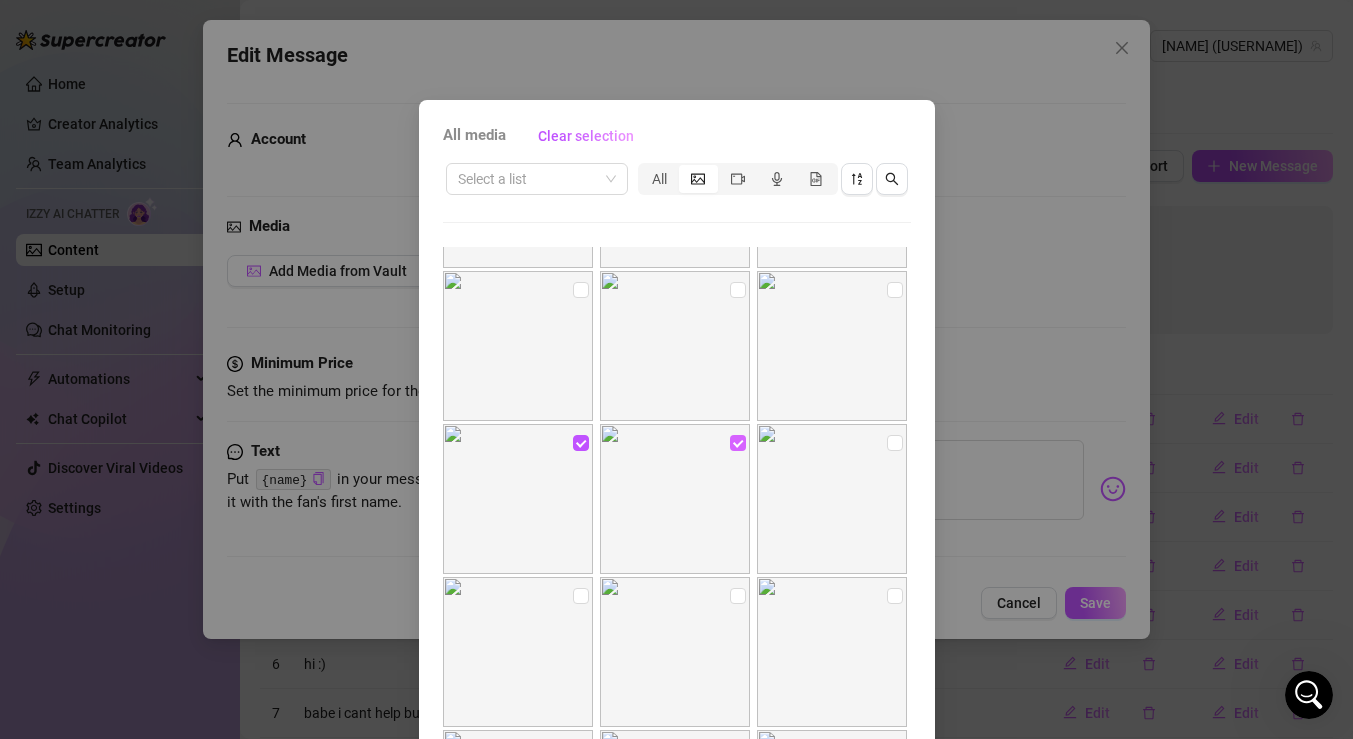 click at bounding box center [738, 443] 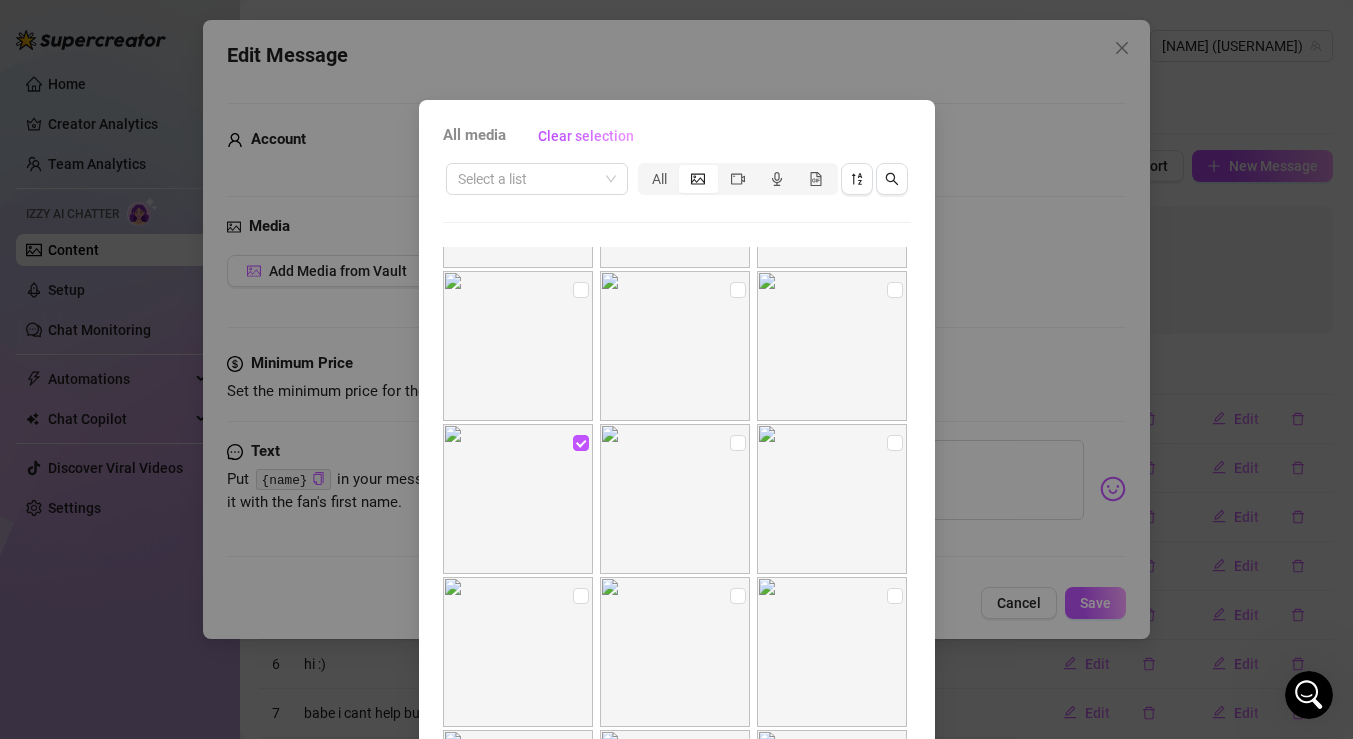 scroll, scrollTop: 96, scrollLeft: 0, axis: vertical 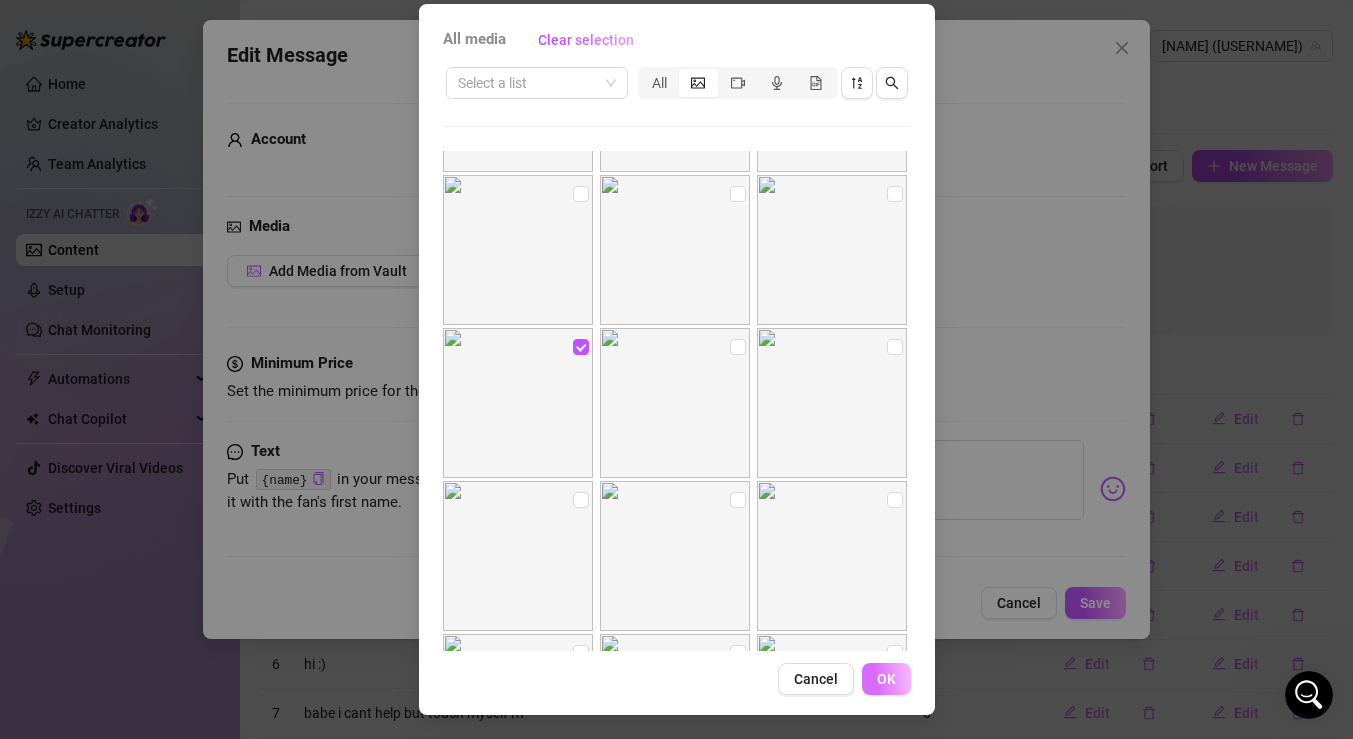click on "OK" at bounding box center [886, 679] 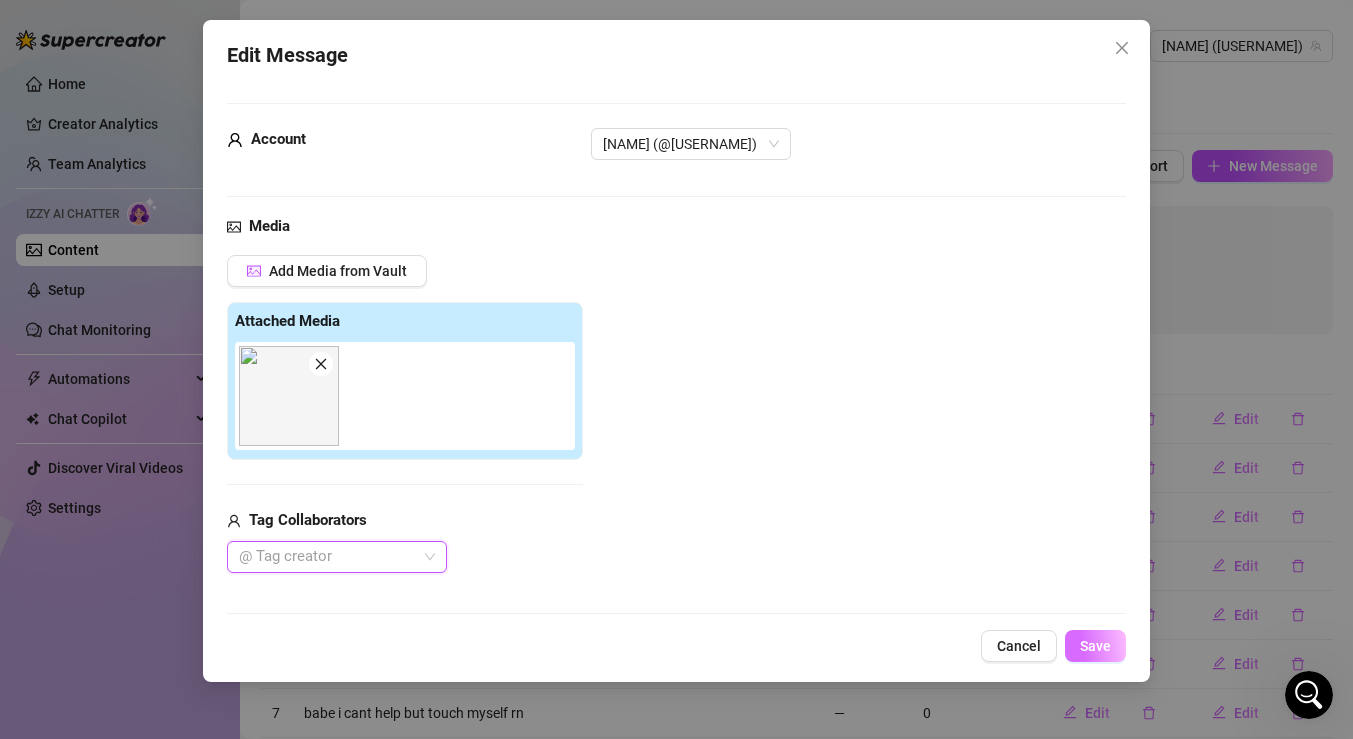 click on "Save" at bounding box center [1095, 646] 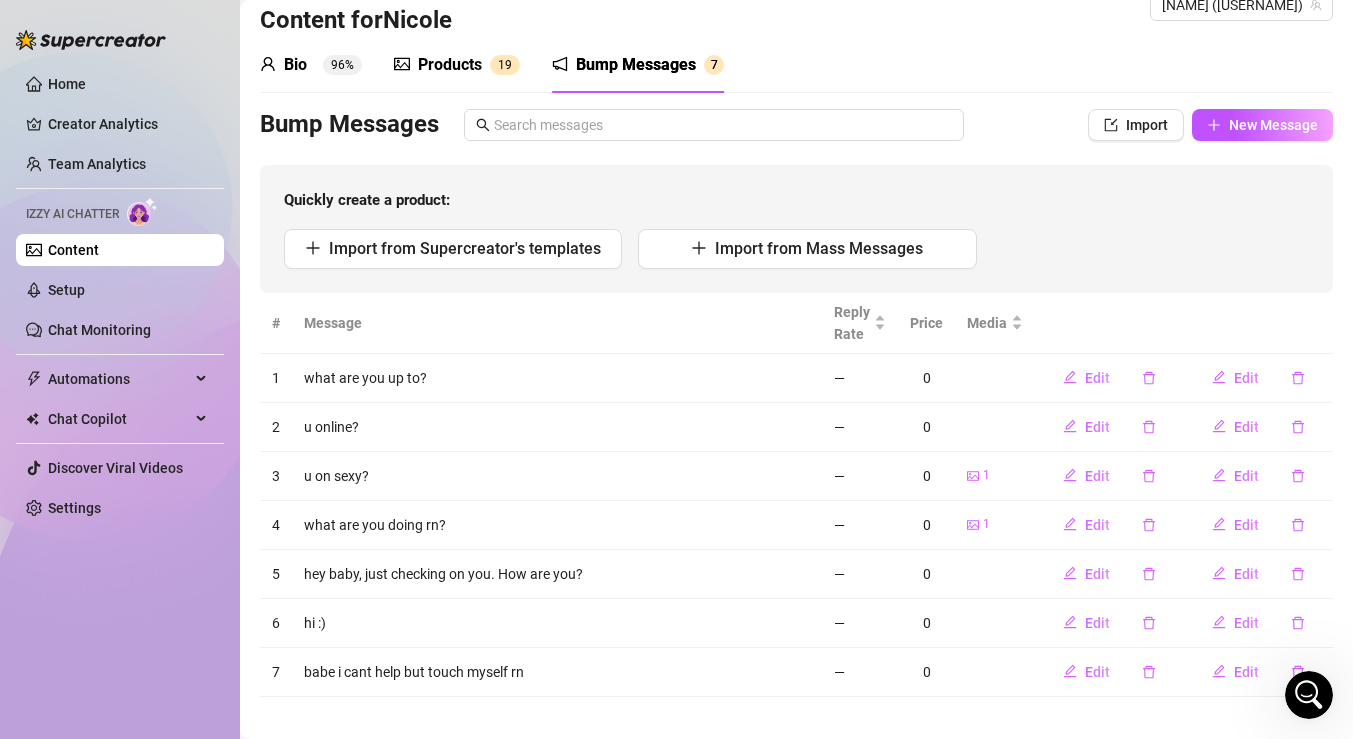 scroll, scrollTop: 58, scrollLeft: 0, axis: vertical 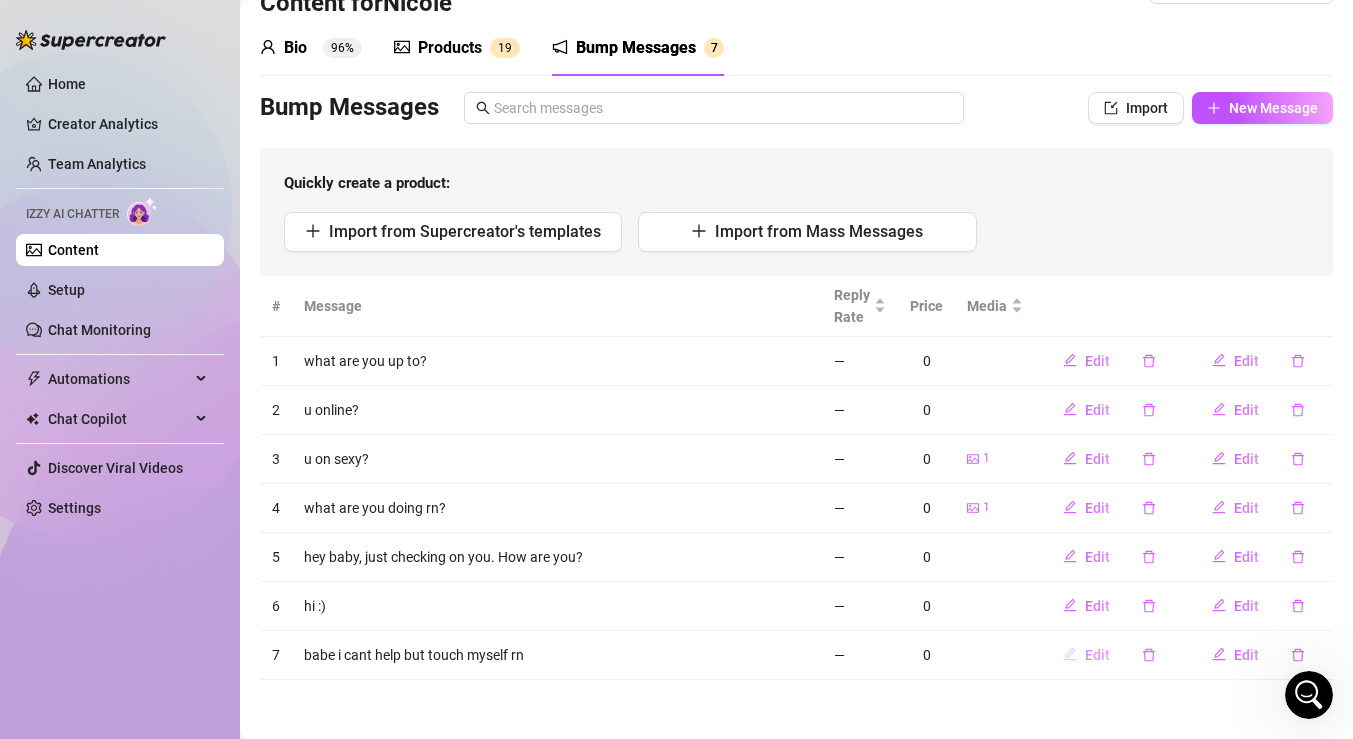 click on "Edit" at bounding box center (1097, 655) 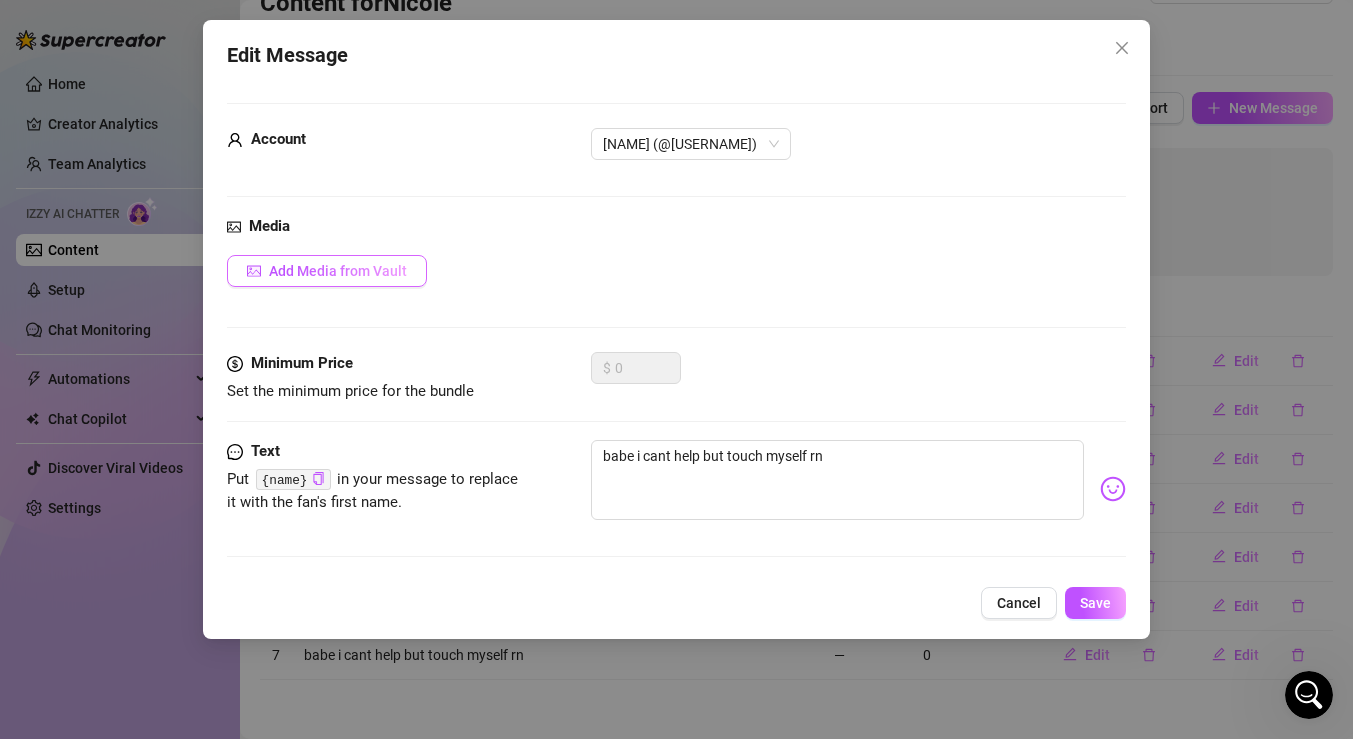 click on "Add Media from Vault" at bounding box center [327, 271] 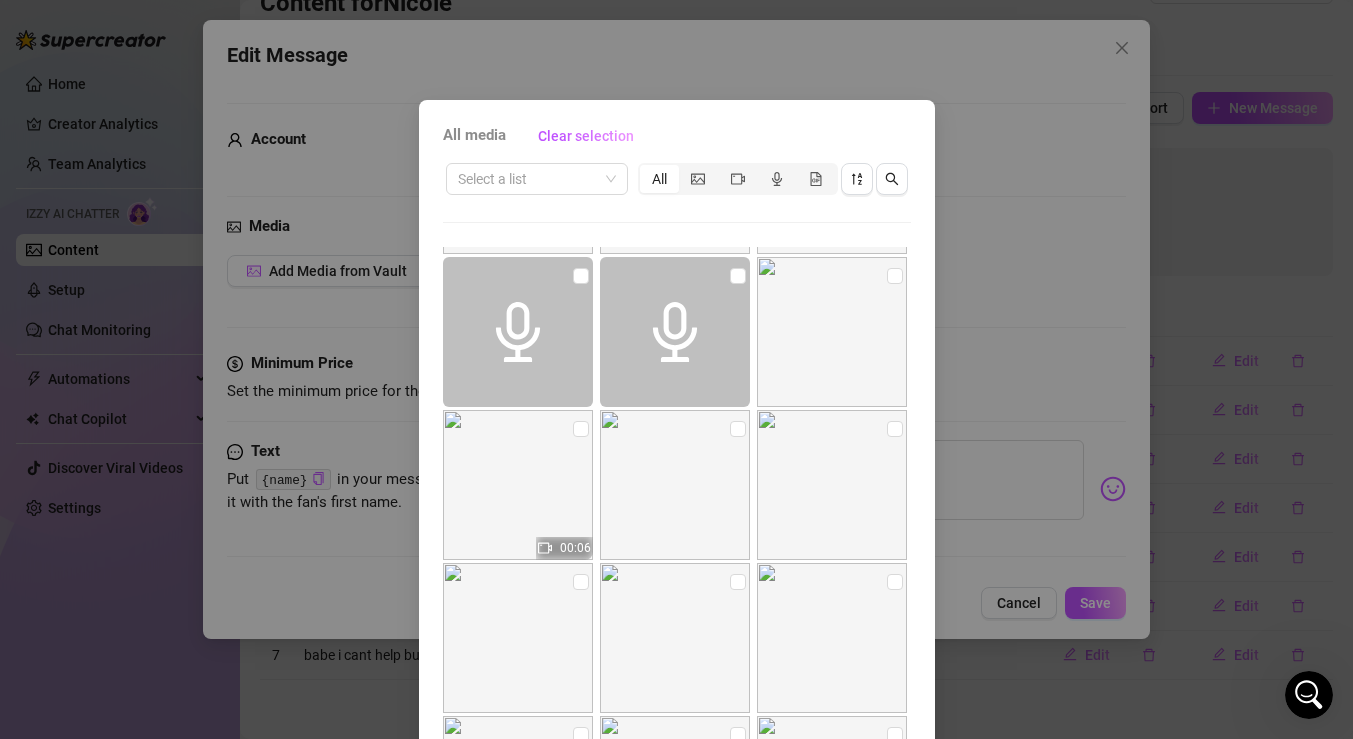 scroll, scrollTop: 2907, scrollLeft: 0, axis: vertical 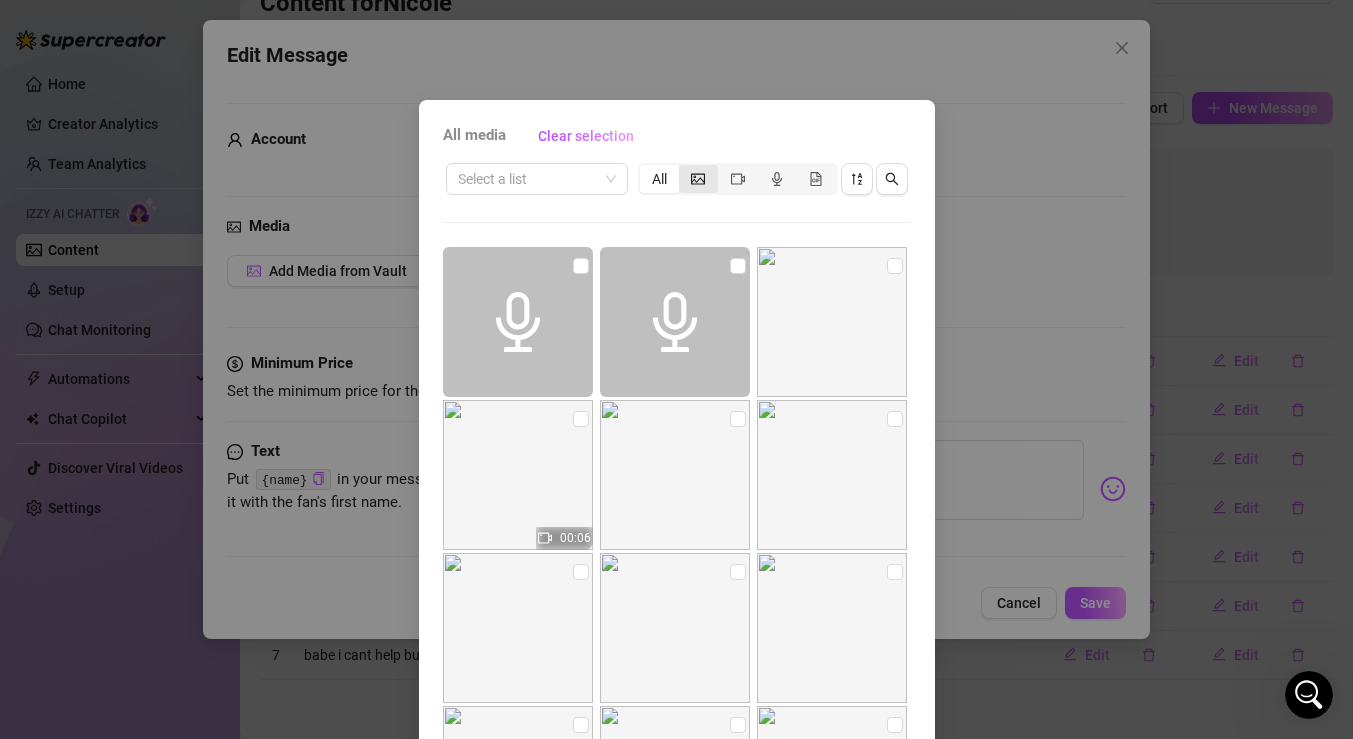 click at bounding box center (698, 179) 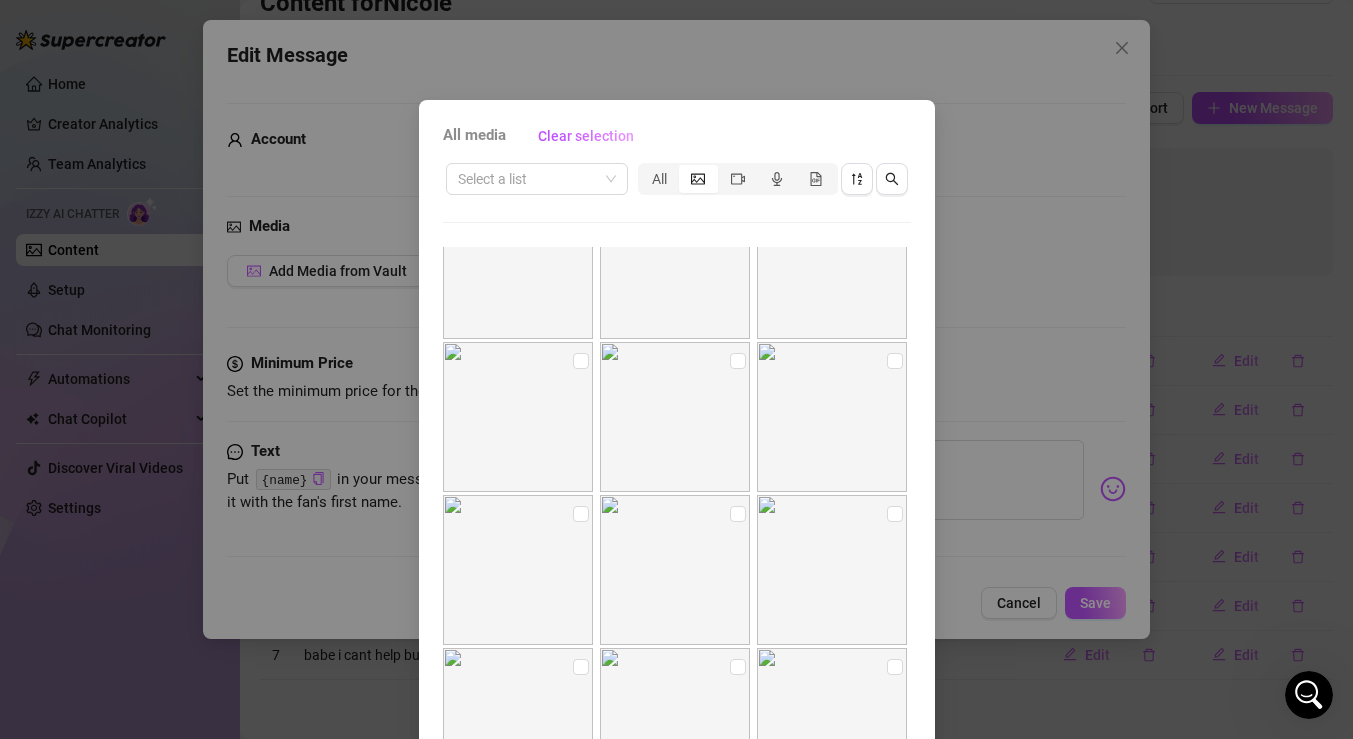scroll, scrollTop: 1740, scrollLeft: 0, axis: vertical 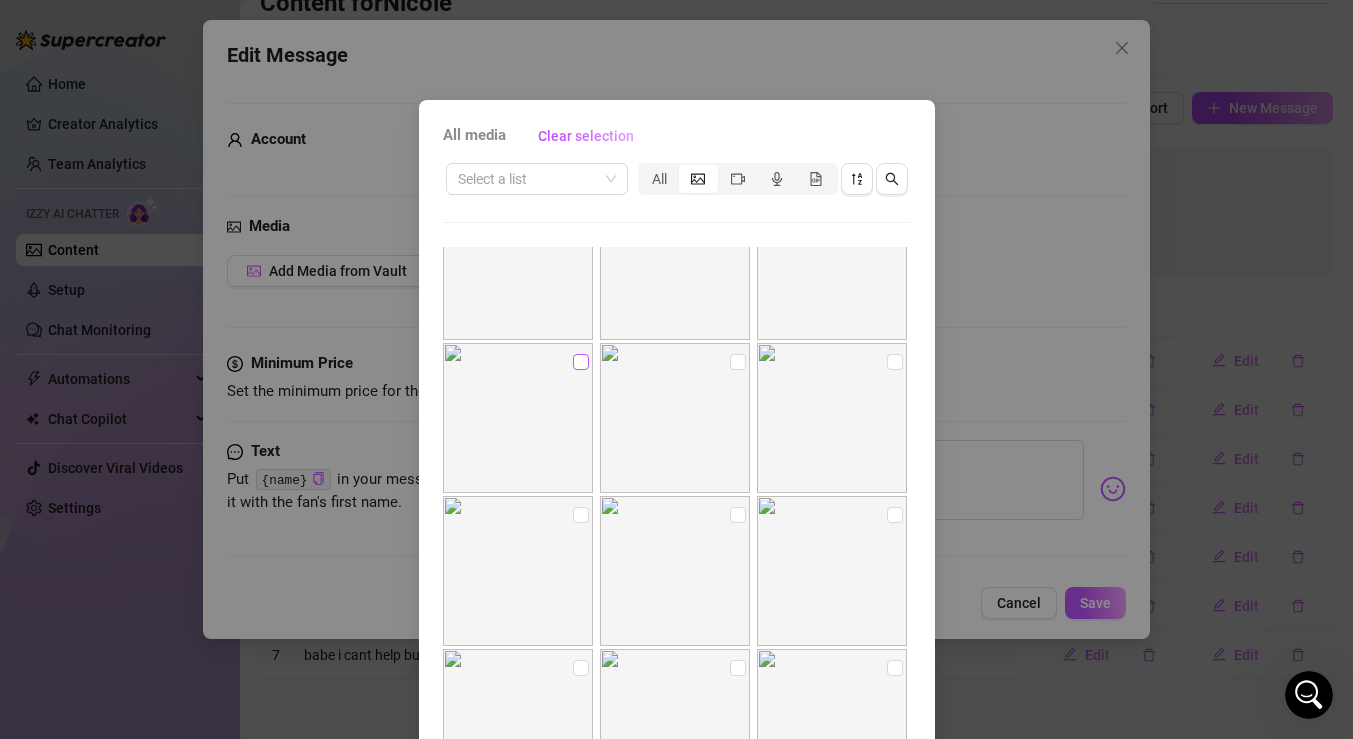 click at bounding box center (581, 362) 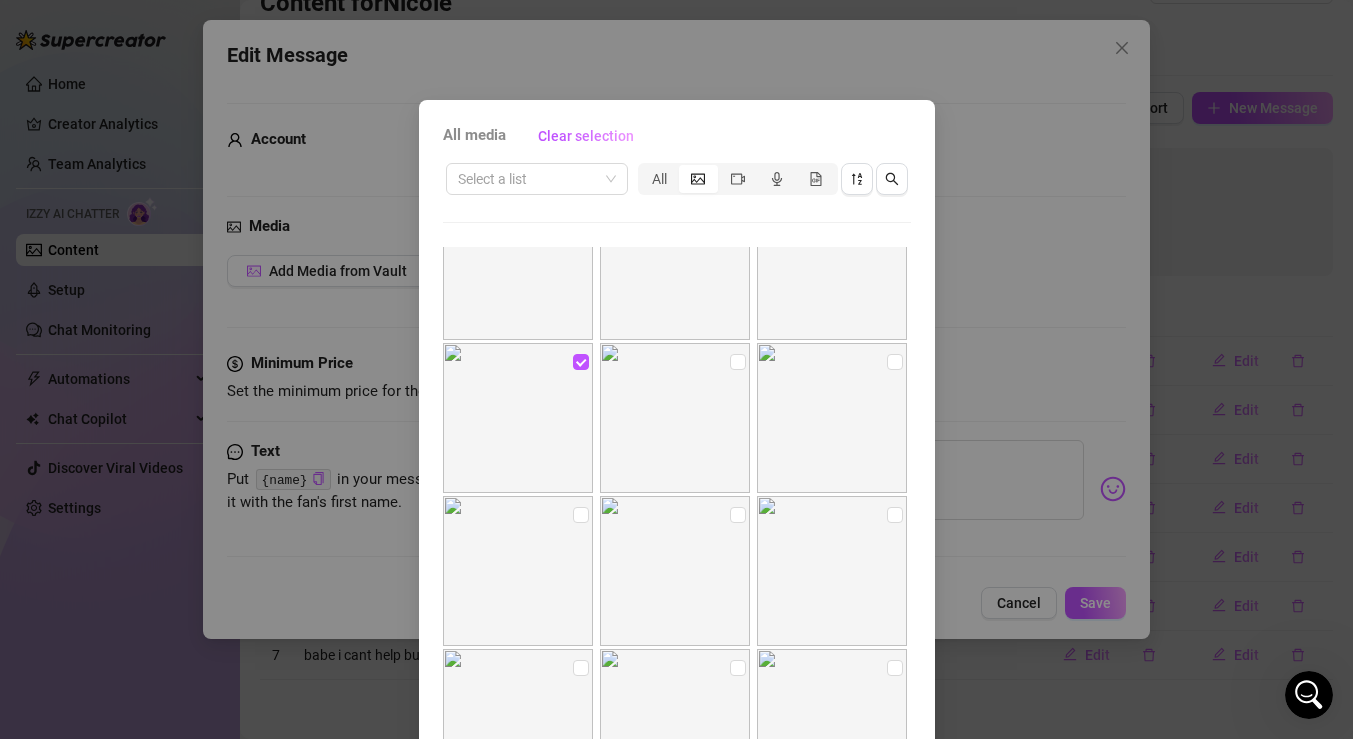 scroll, scrollTop: 96, scrollLeft: 0, axis: vertical 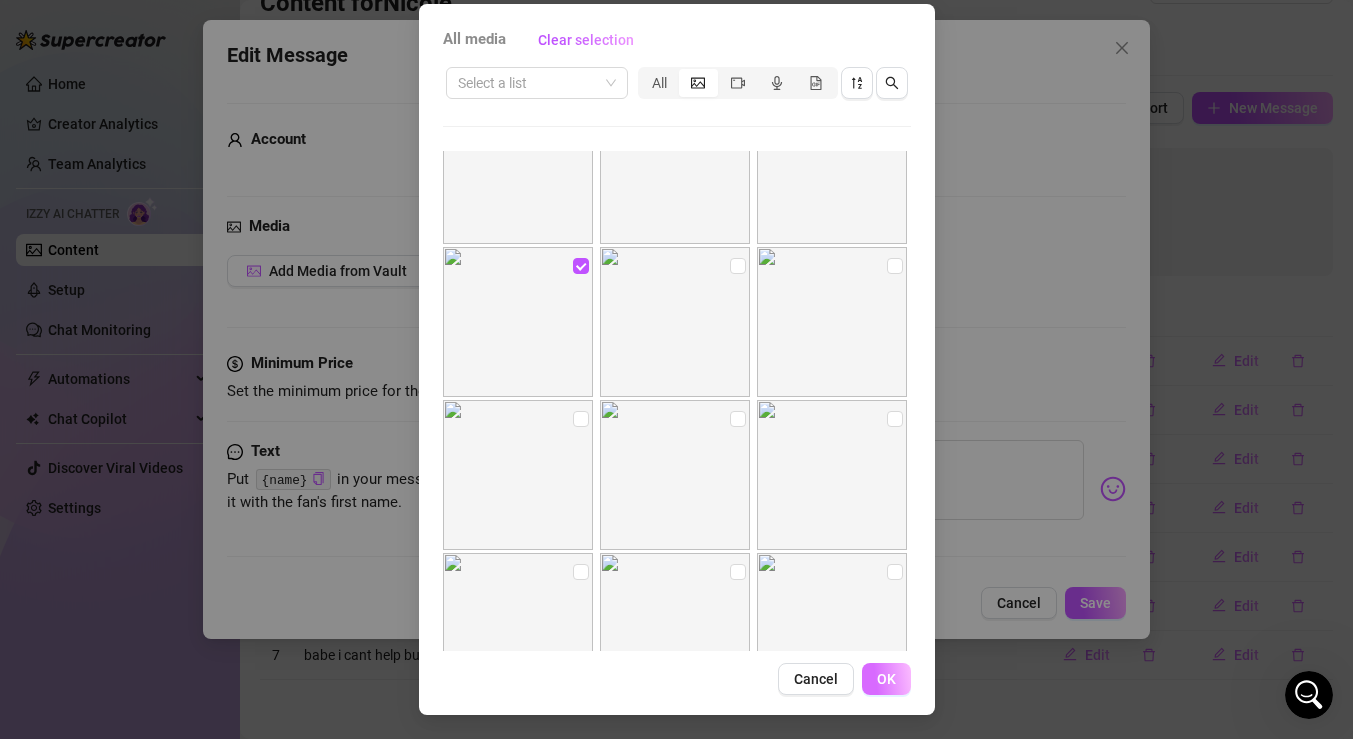 click on "OK" at bounding box center [886, 679] 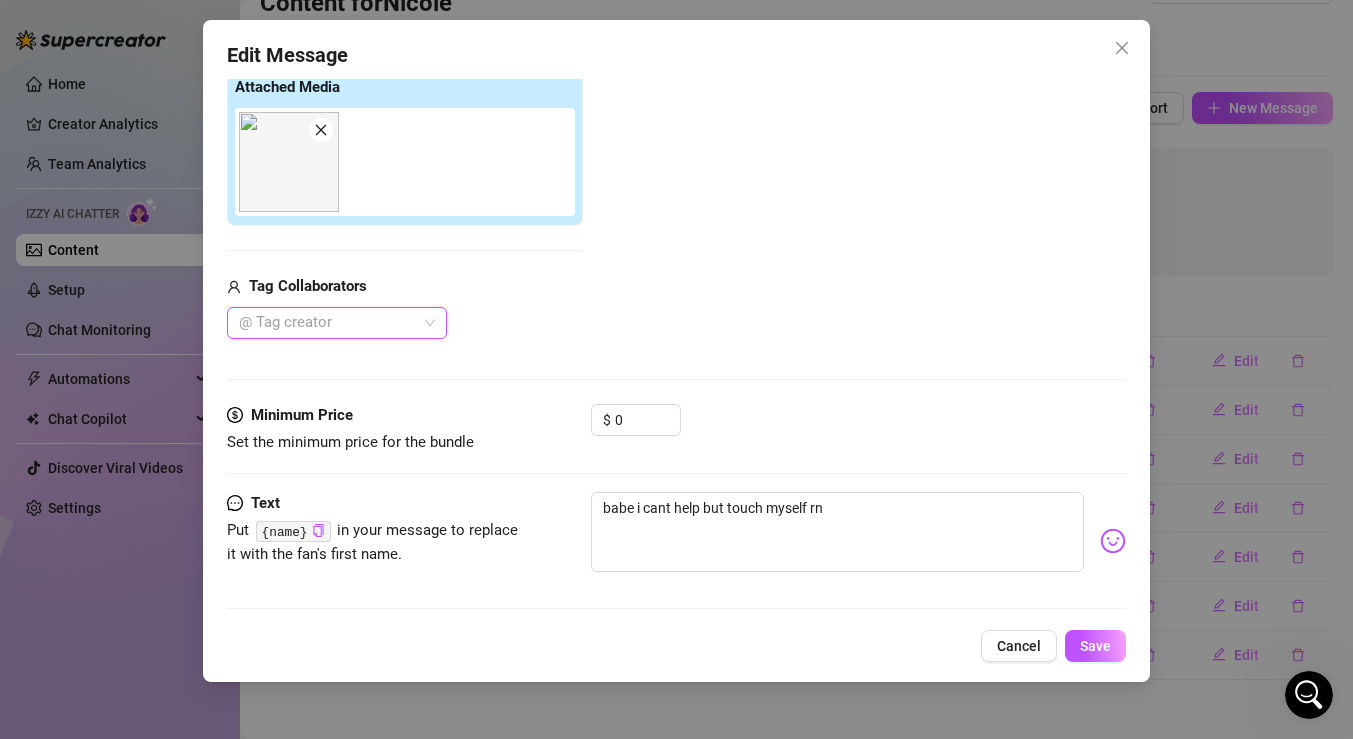 scroll, scrollTop: 242, scrollLeft: 0, axis: vertical 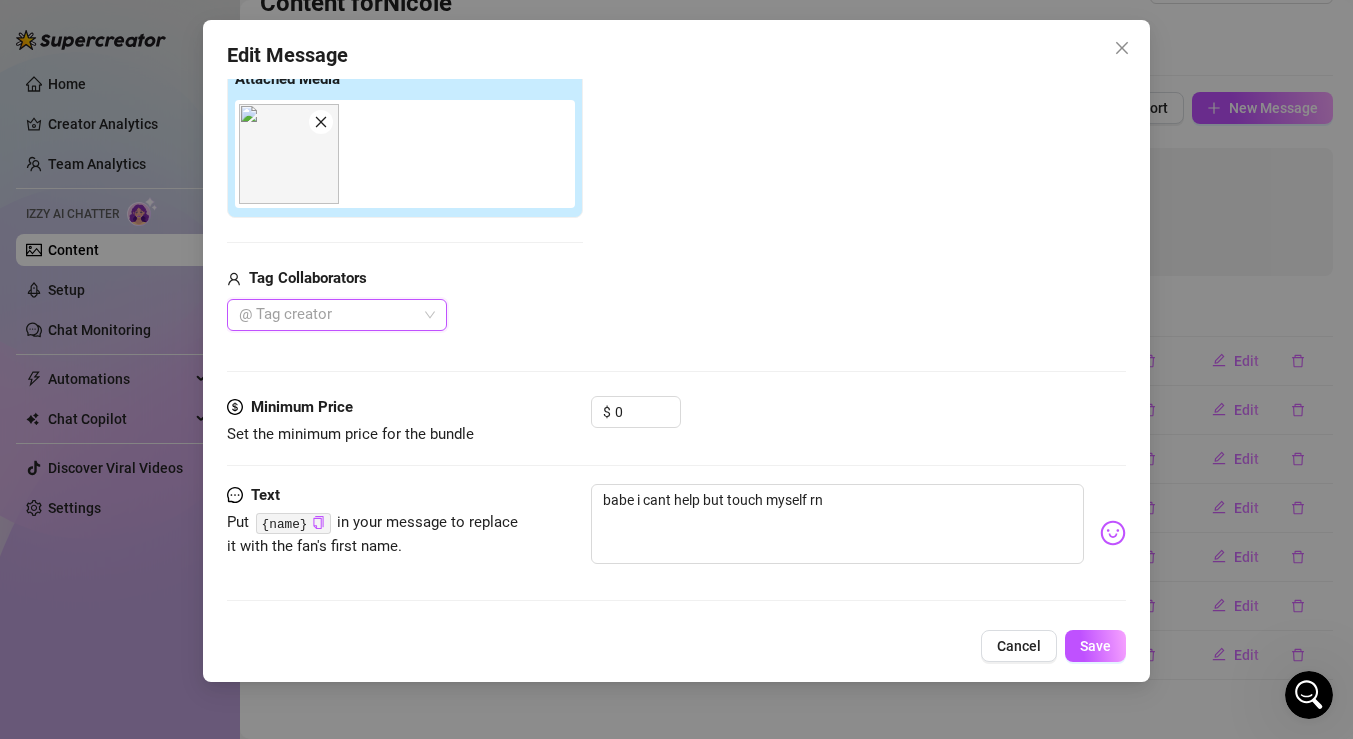 click on "@ Tag creator" at bounding box center [337, 315] 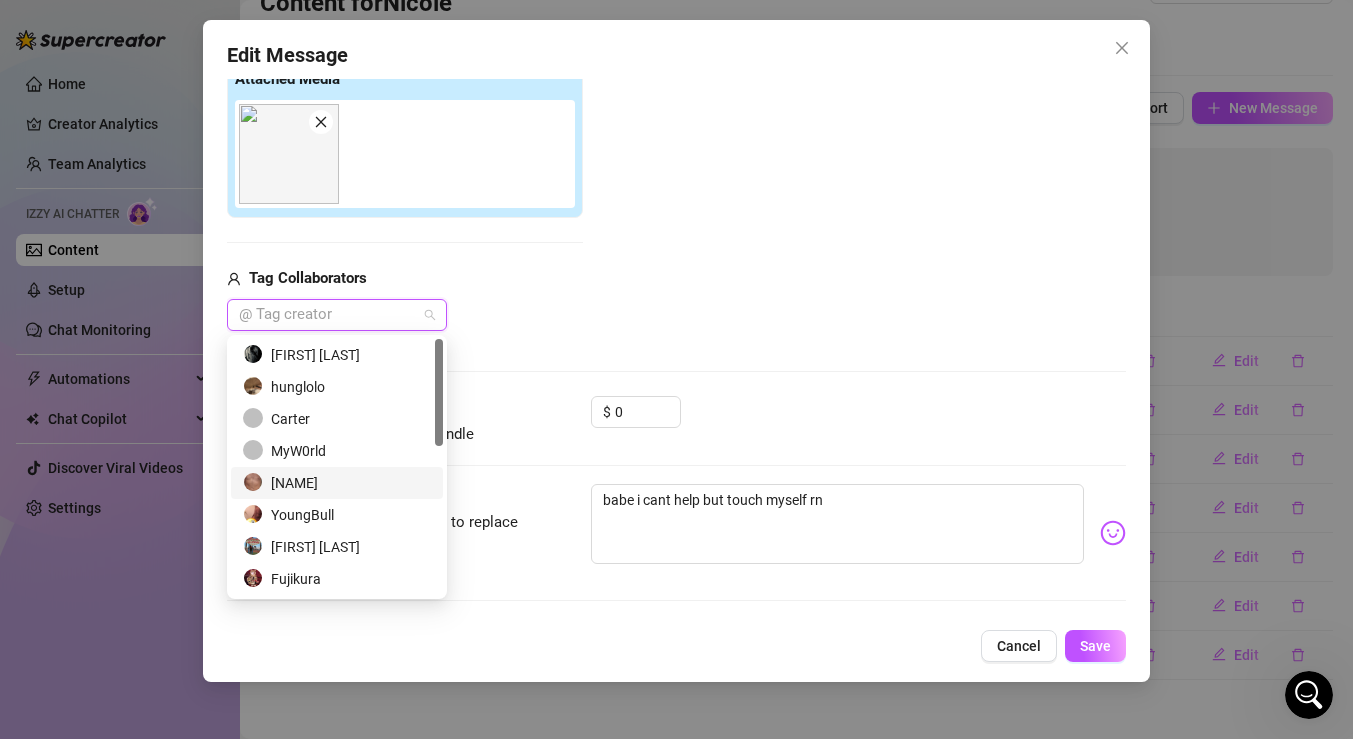 click on "[NAME]" at bounding box center [337, 483] 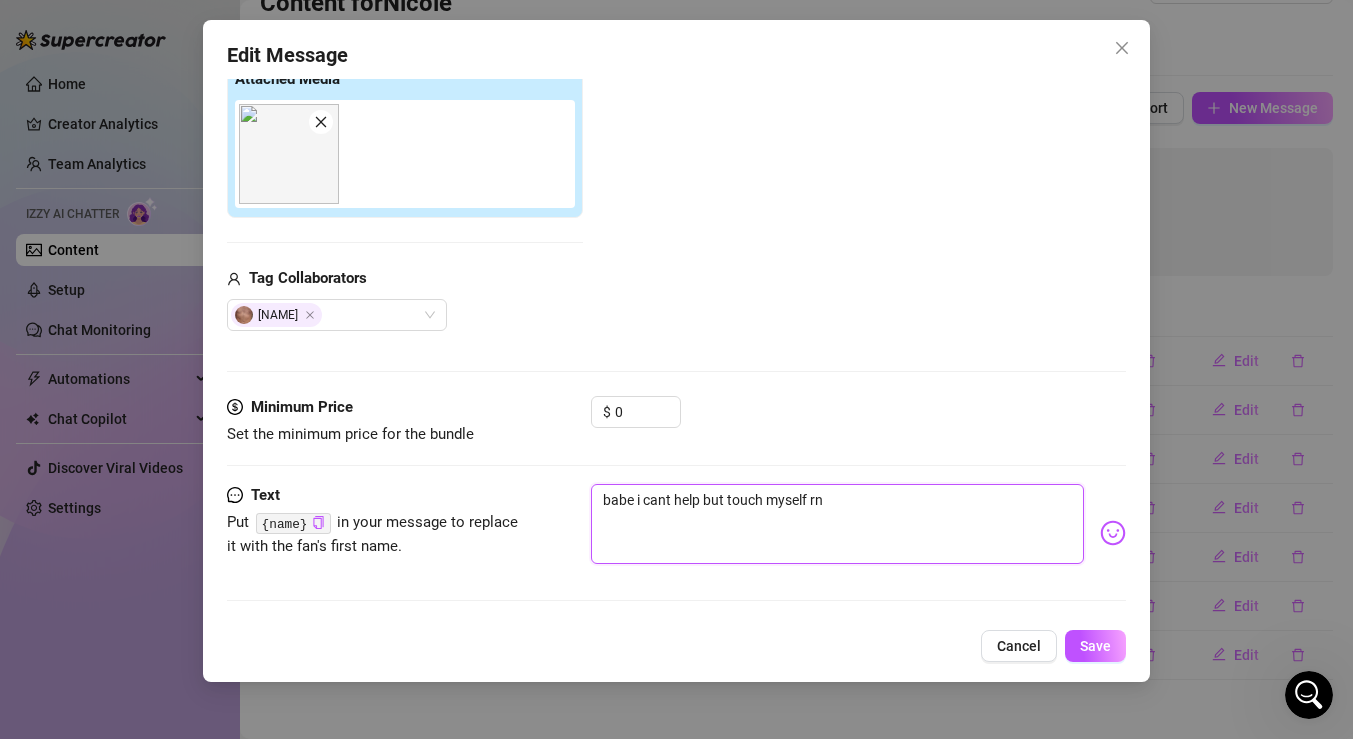 click on "babe i cant help but touch myself rn" at bounding box center (837, 524) 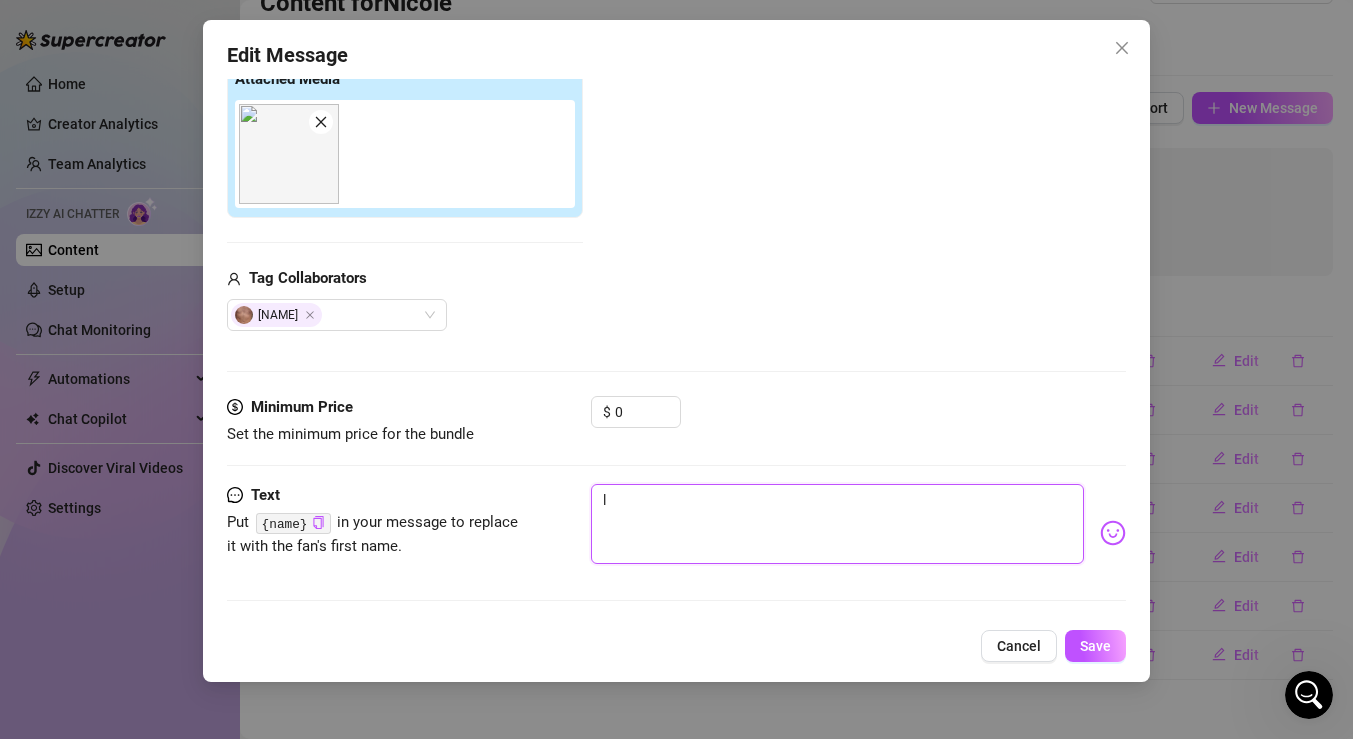 type on "le" 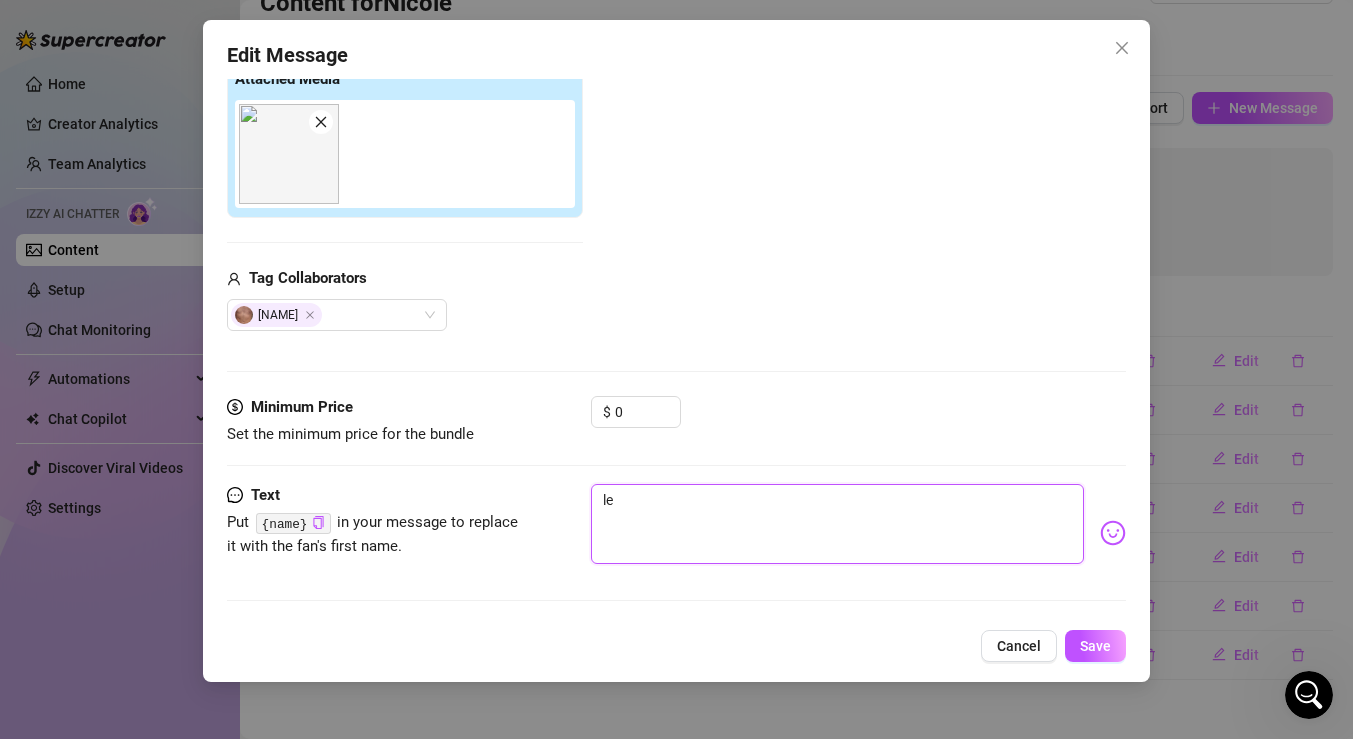 type on "let" 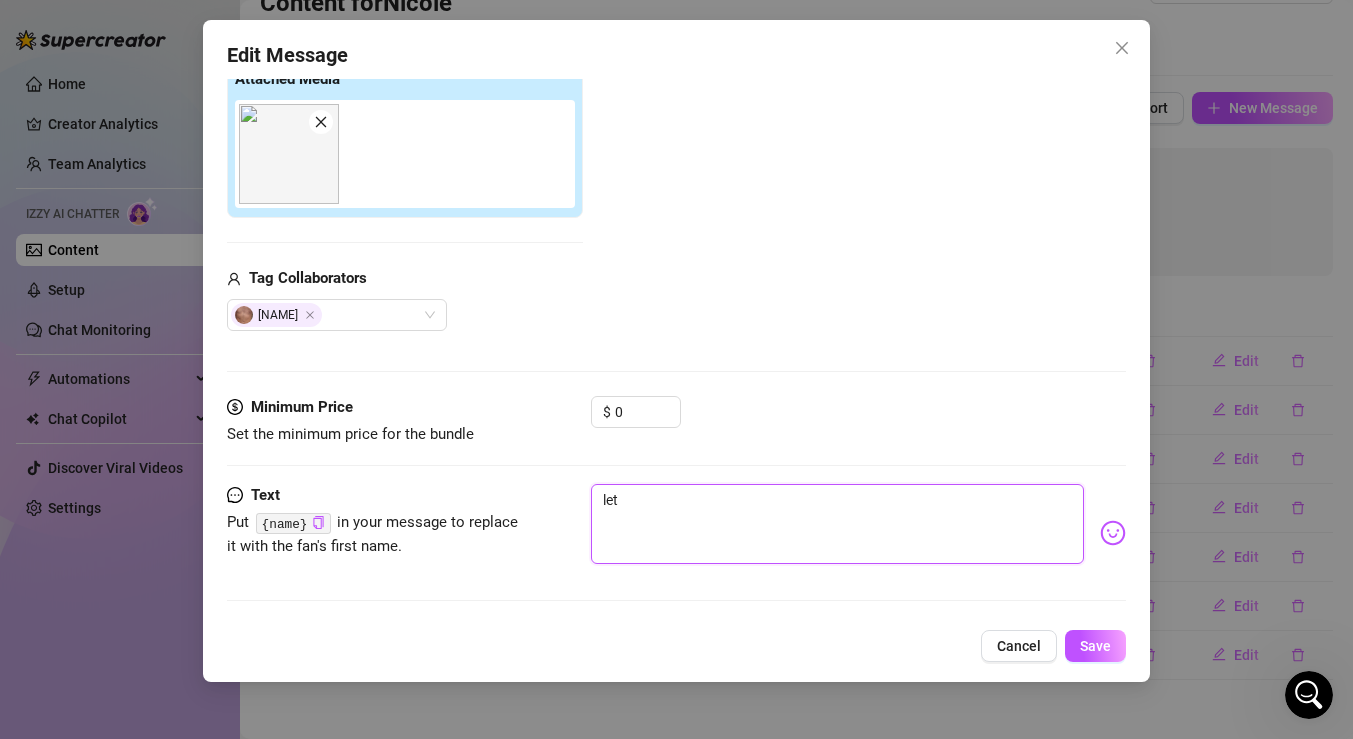 type on "let" 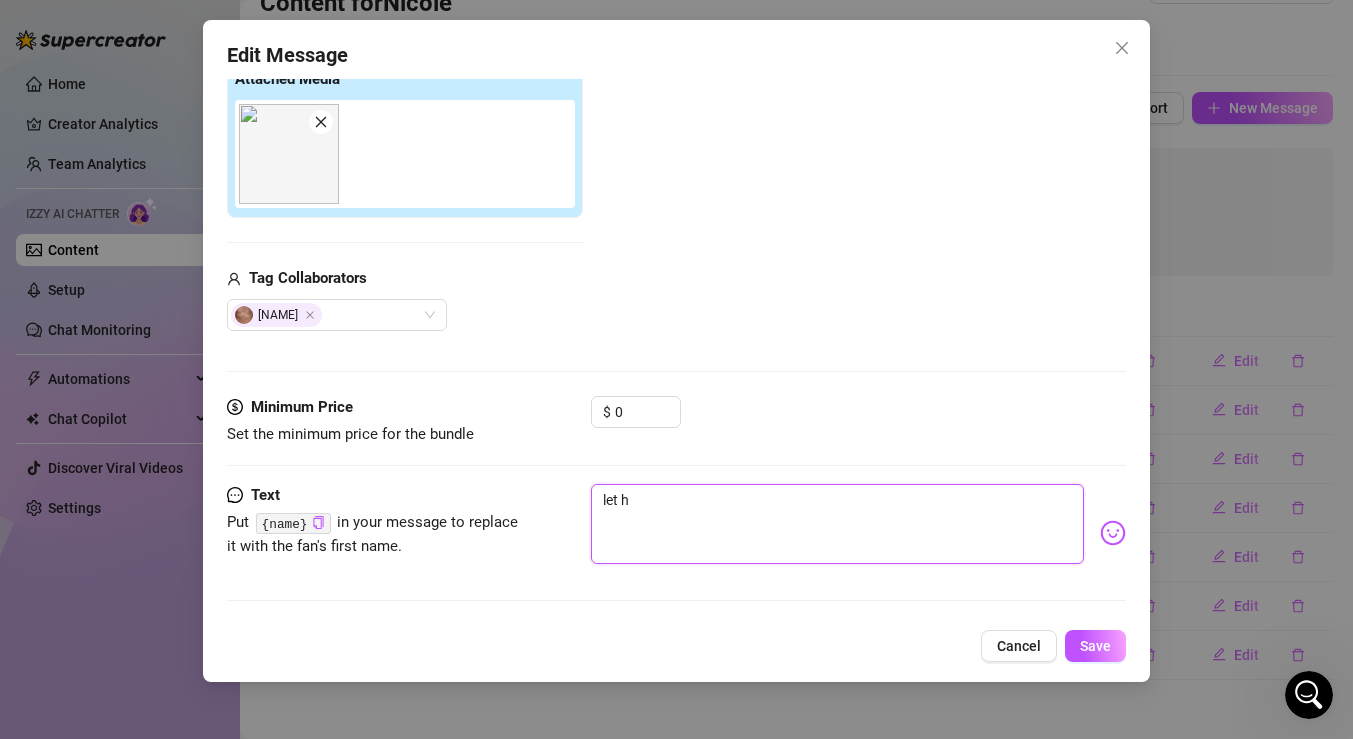 type on "let ha" 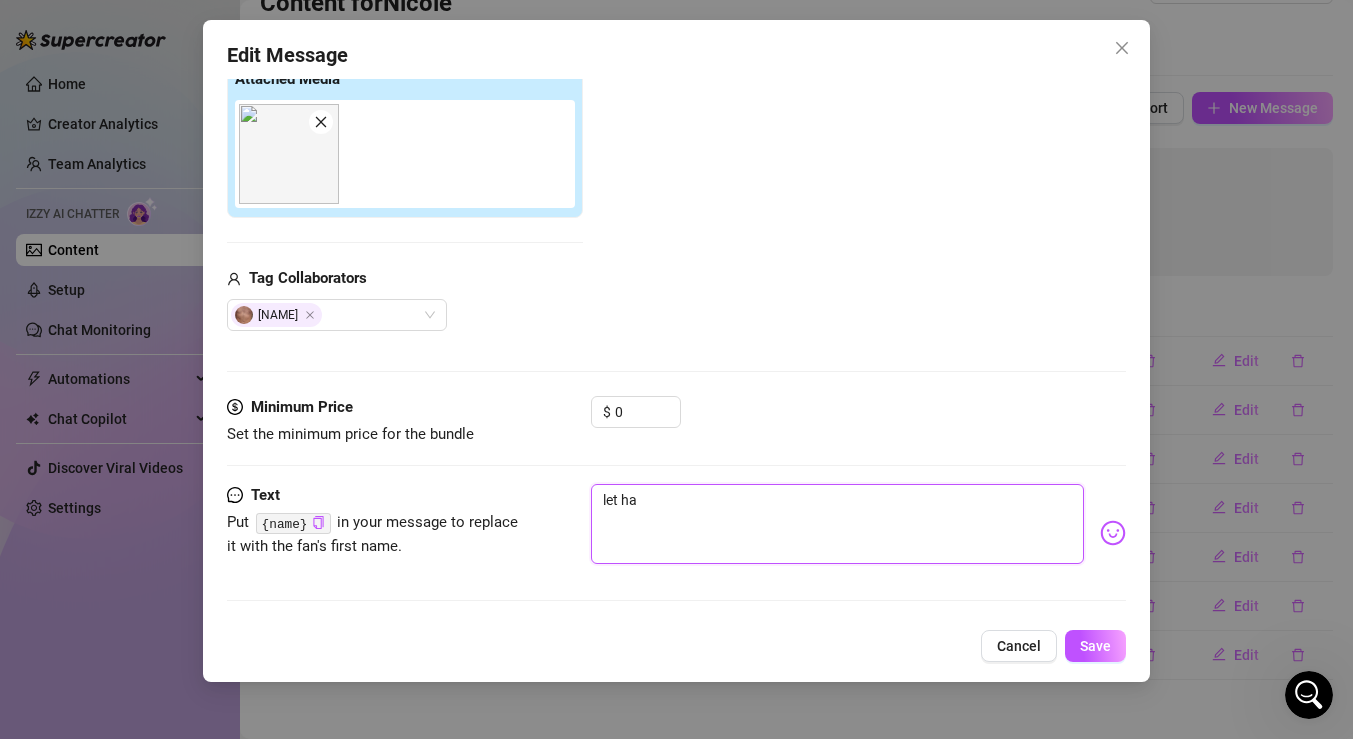 type on "let hav" 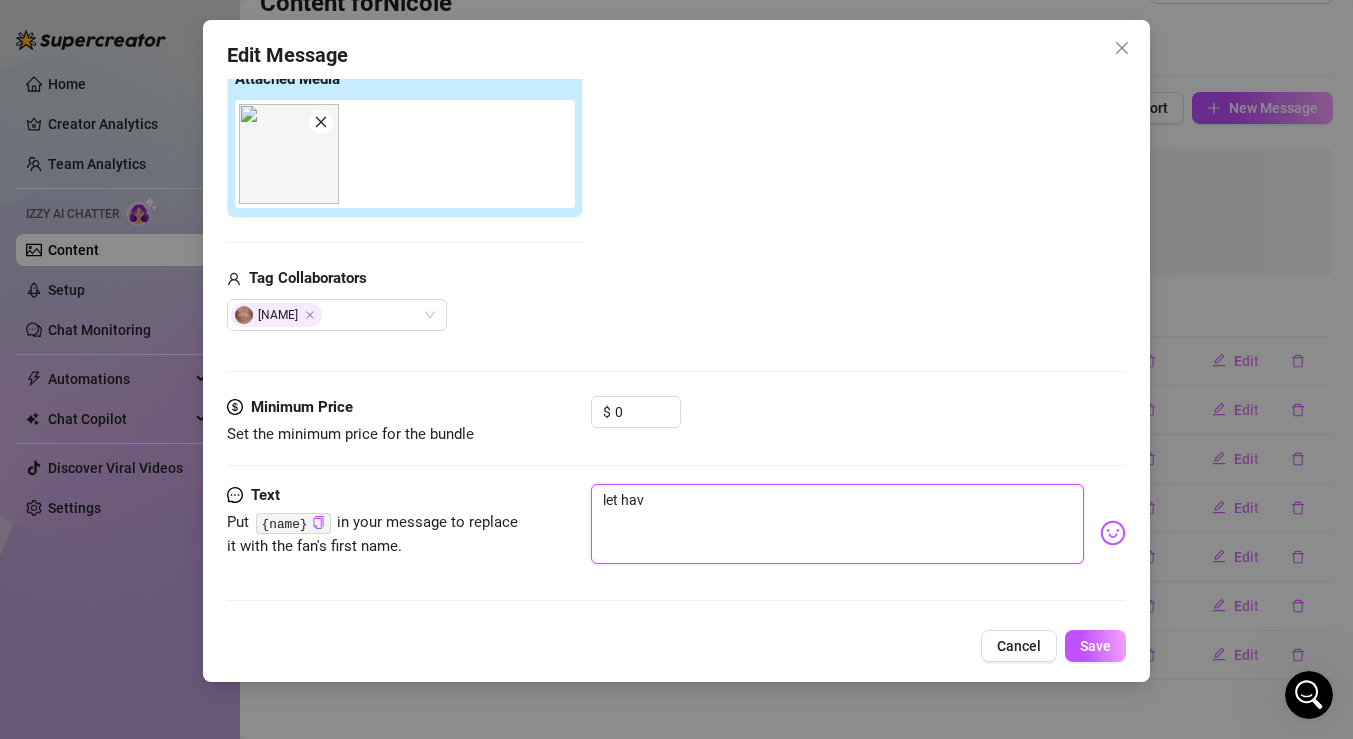 type on "let have" 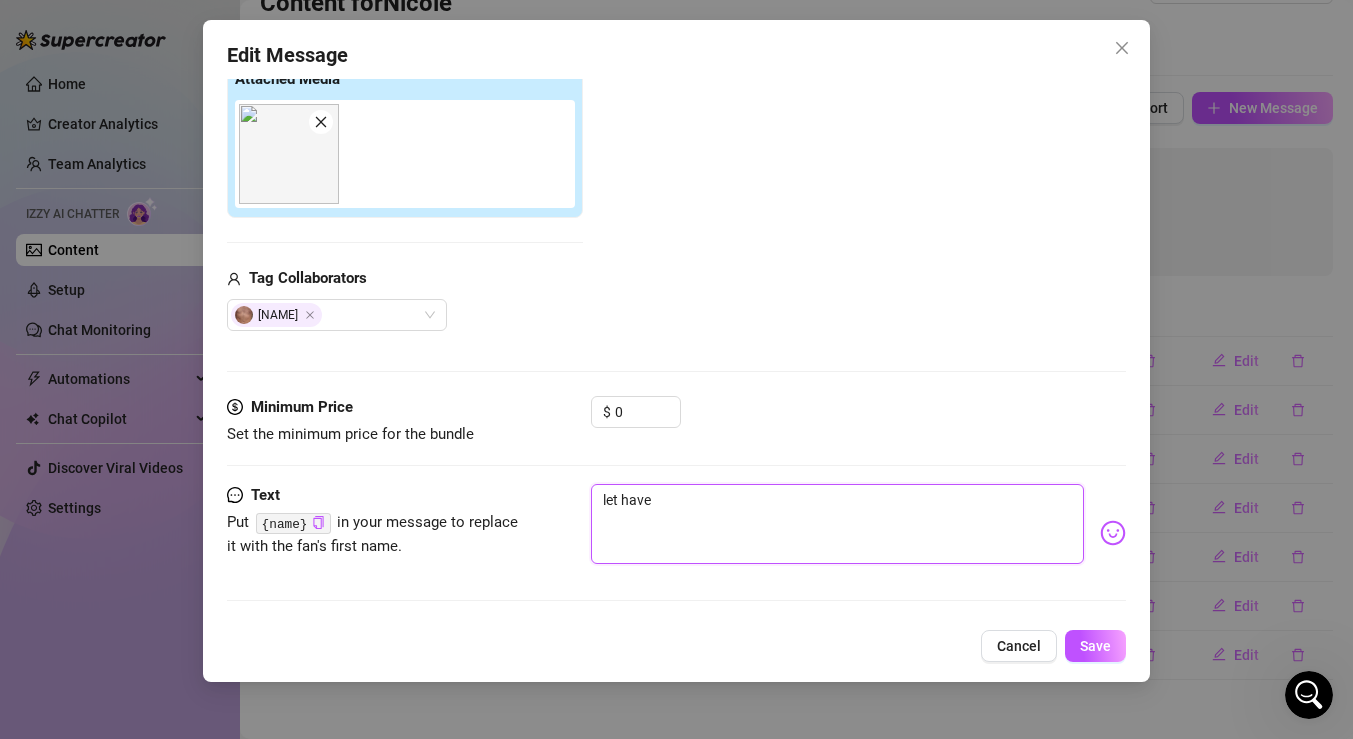 type on "let have" 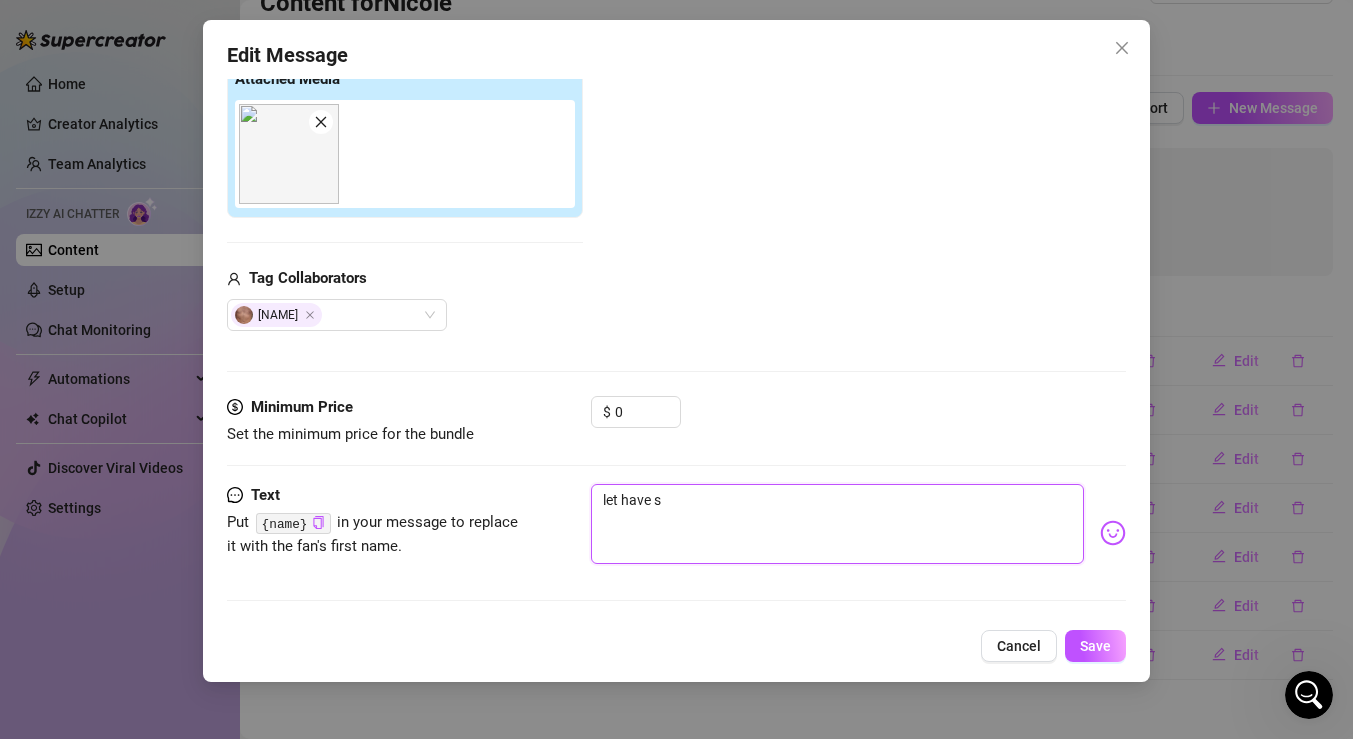type on "let have so" 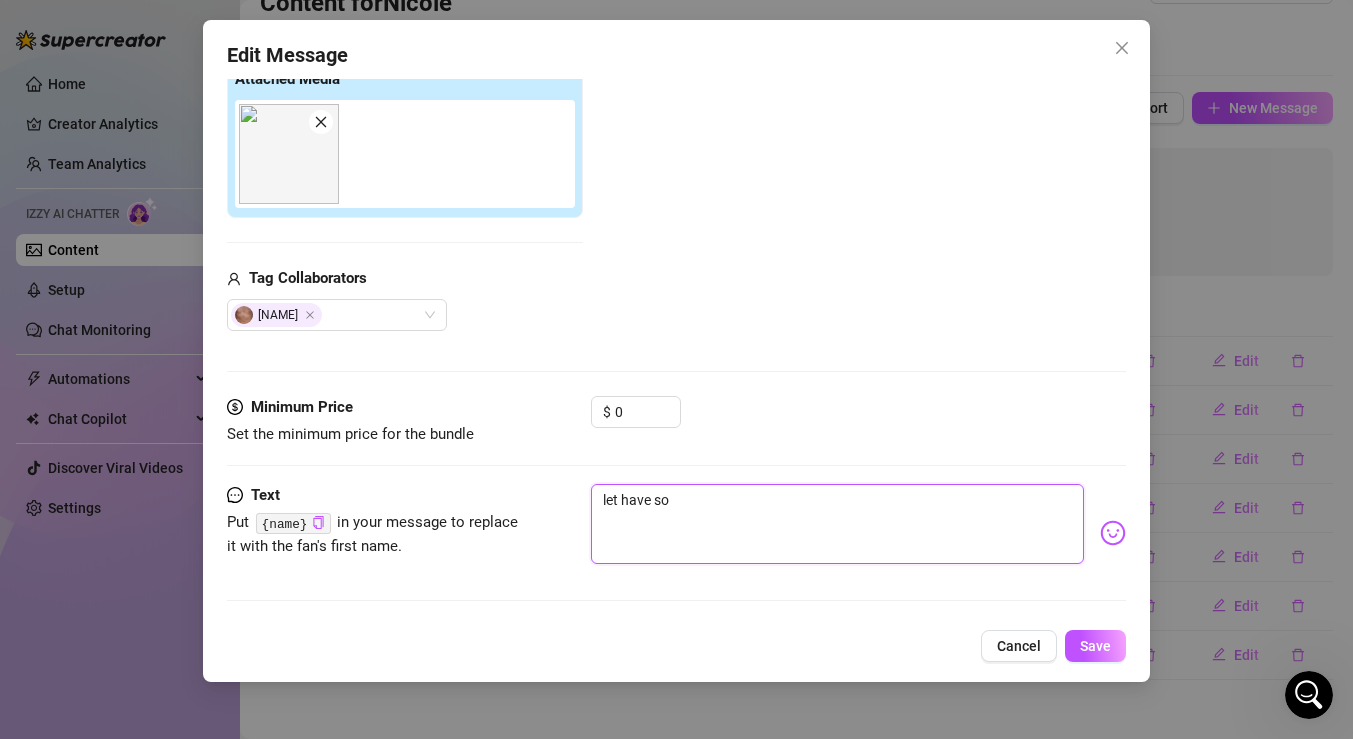 type on "let have som" 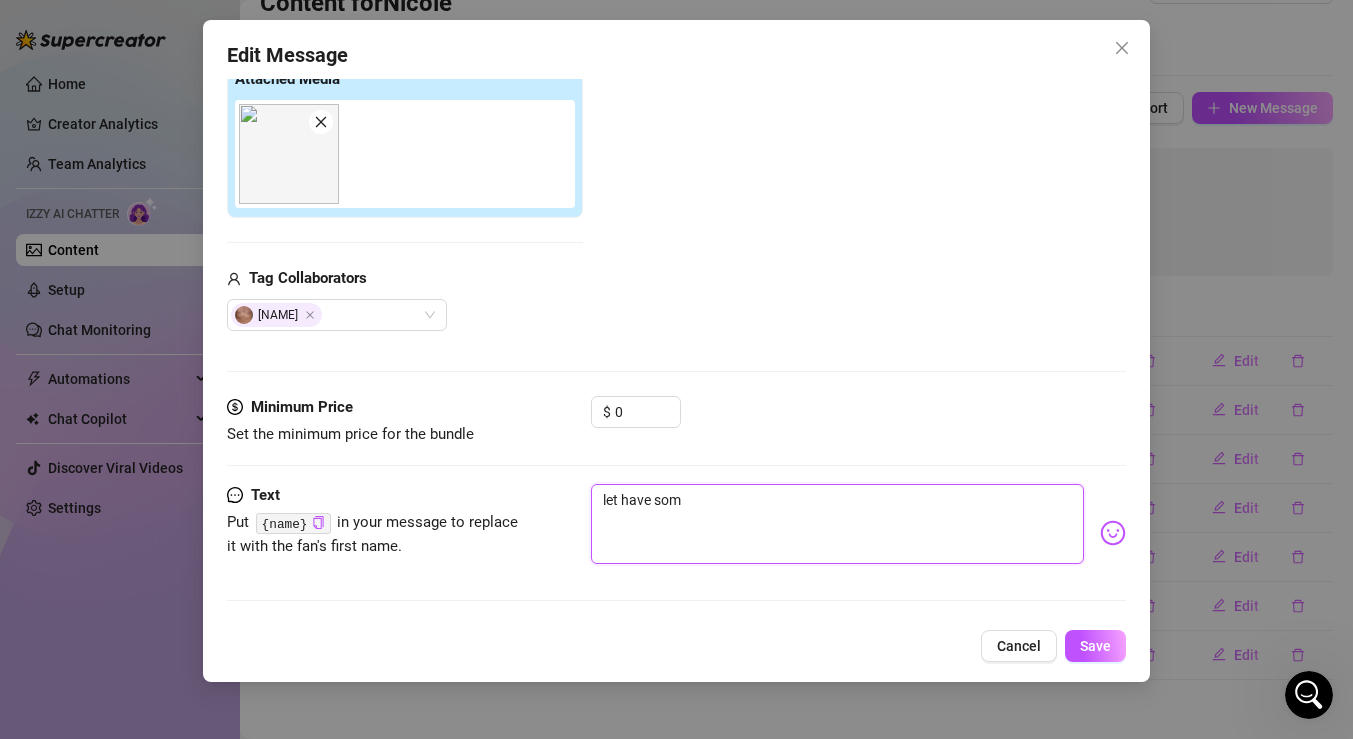 type on "let have some" 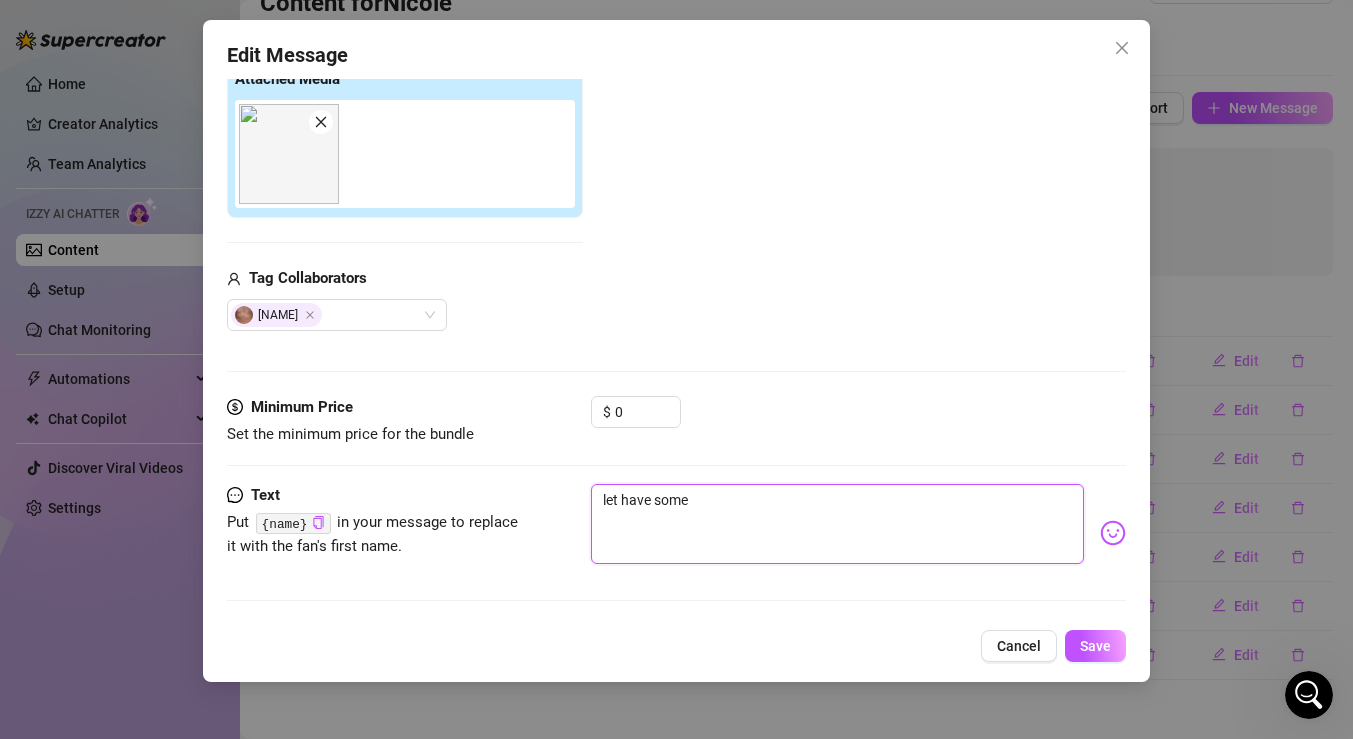 type on "let have some" 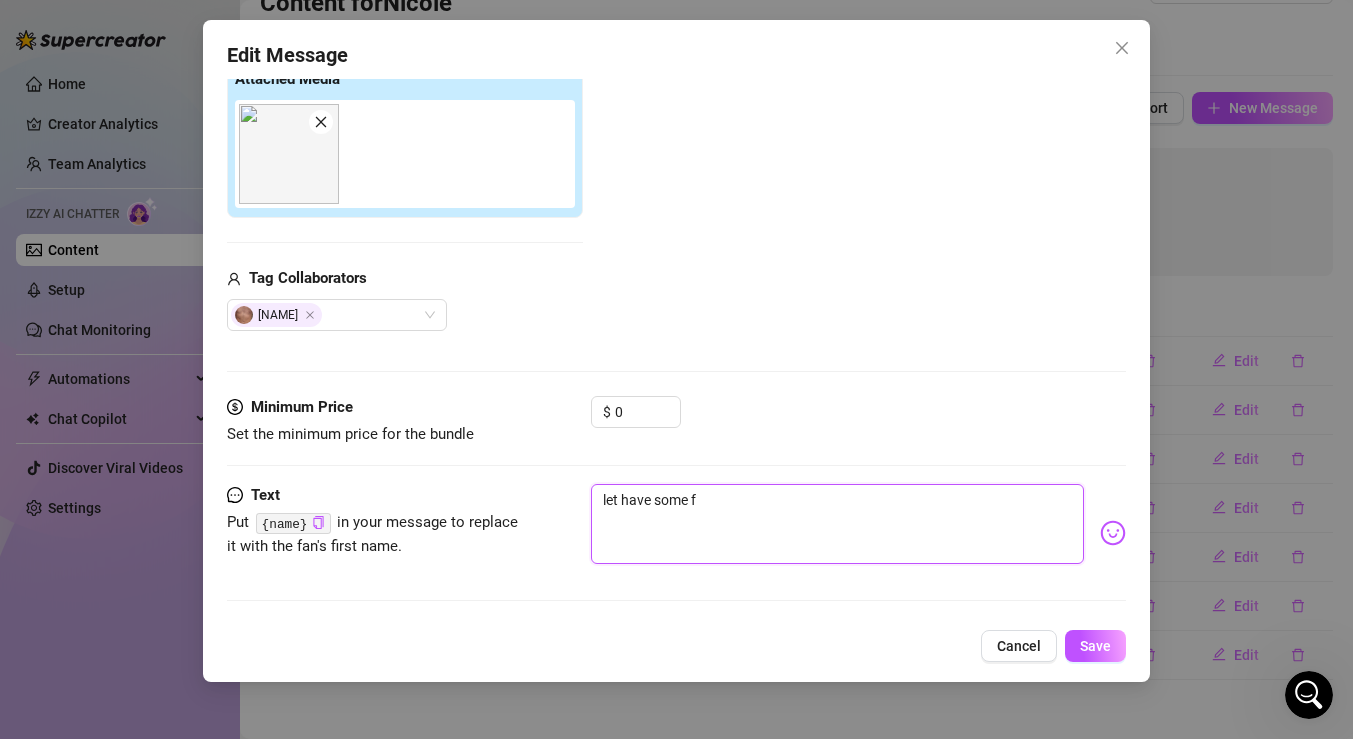 type on "let have some fu" 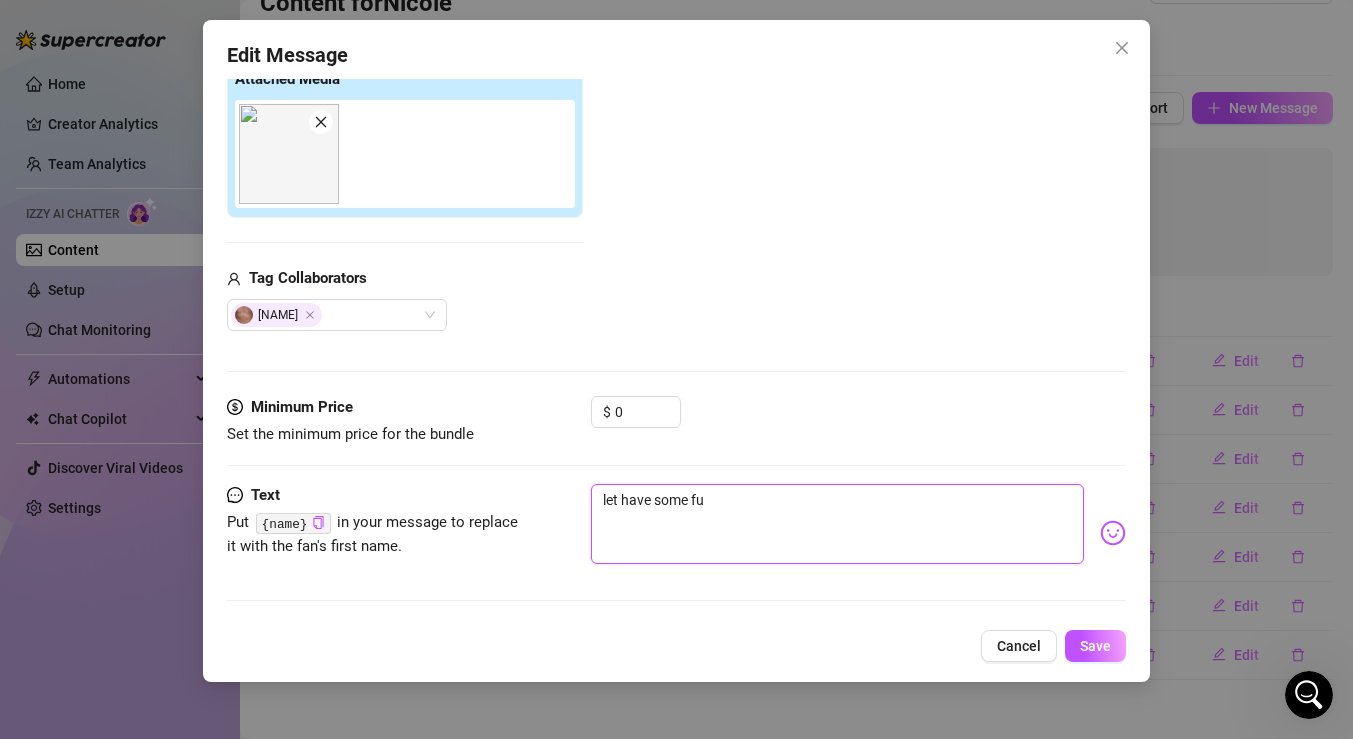 type on "let have some fun" 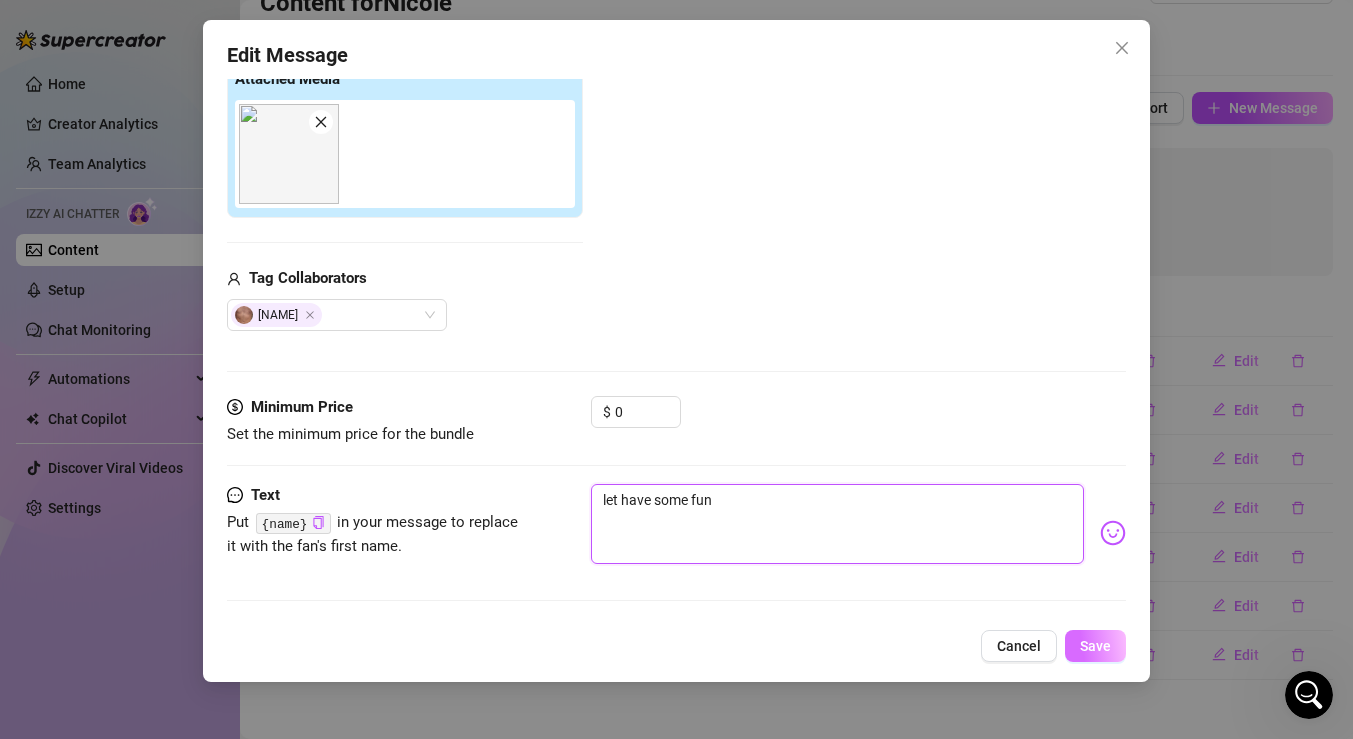 type on "let have some fun" 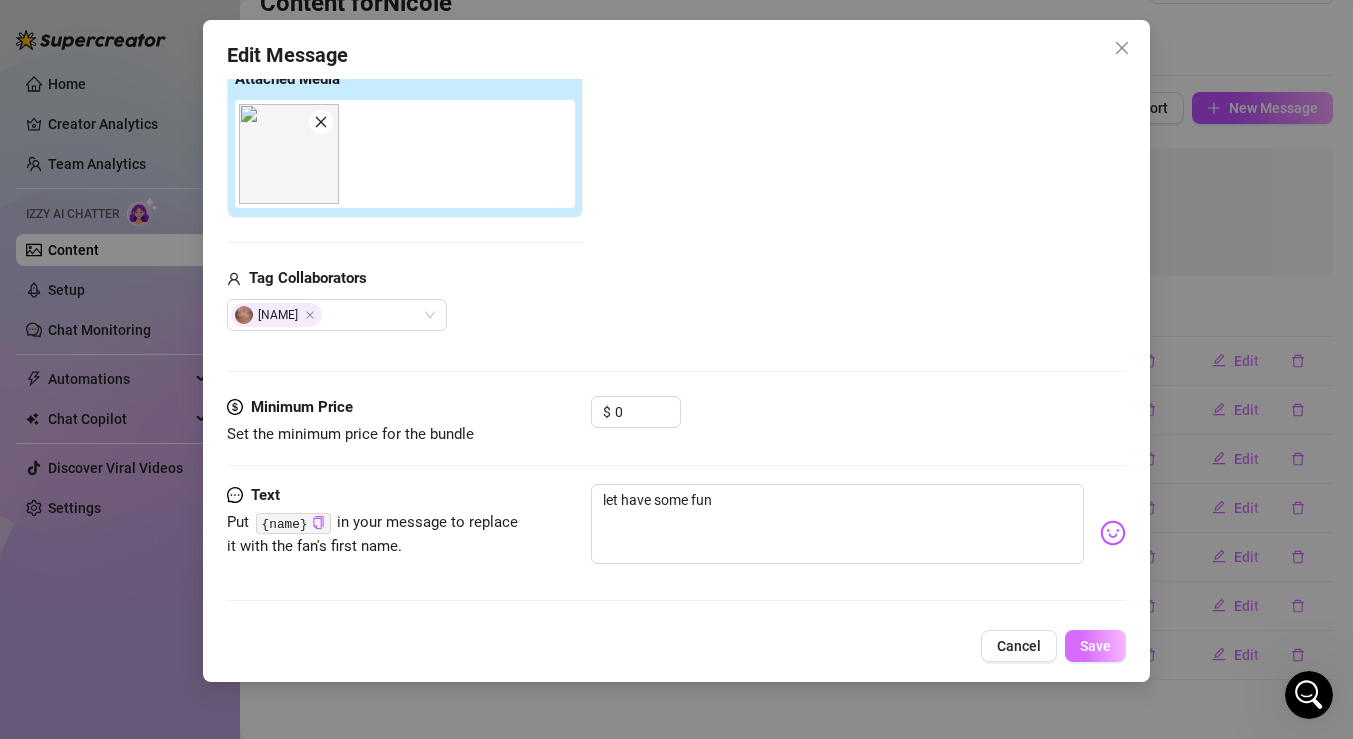 click on "Save" at bounding box center (1095, 646) 